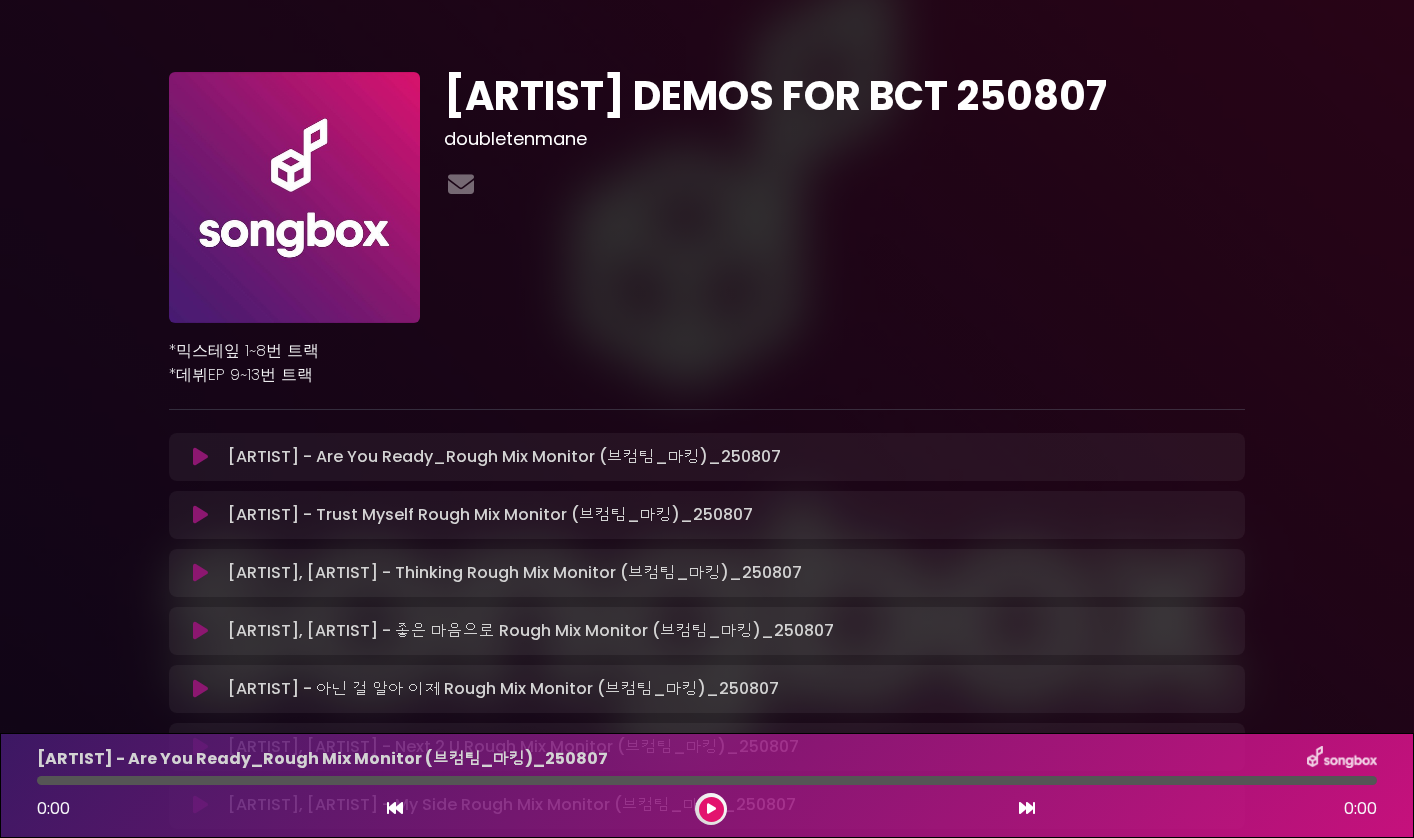 scroll, scrollTop: 0, scrollLeft: 0, axis: both 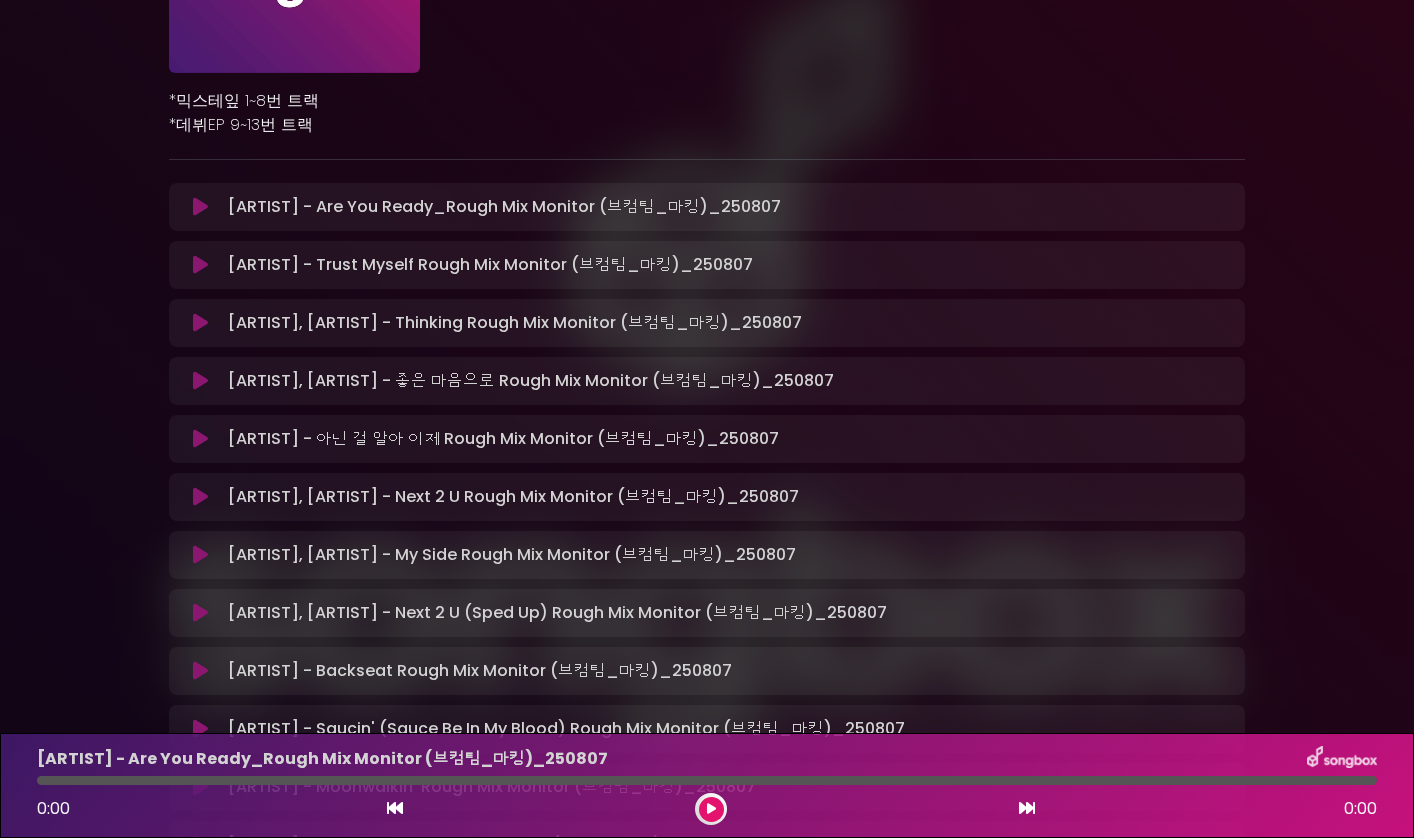 click at bounding box center [200, 207] 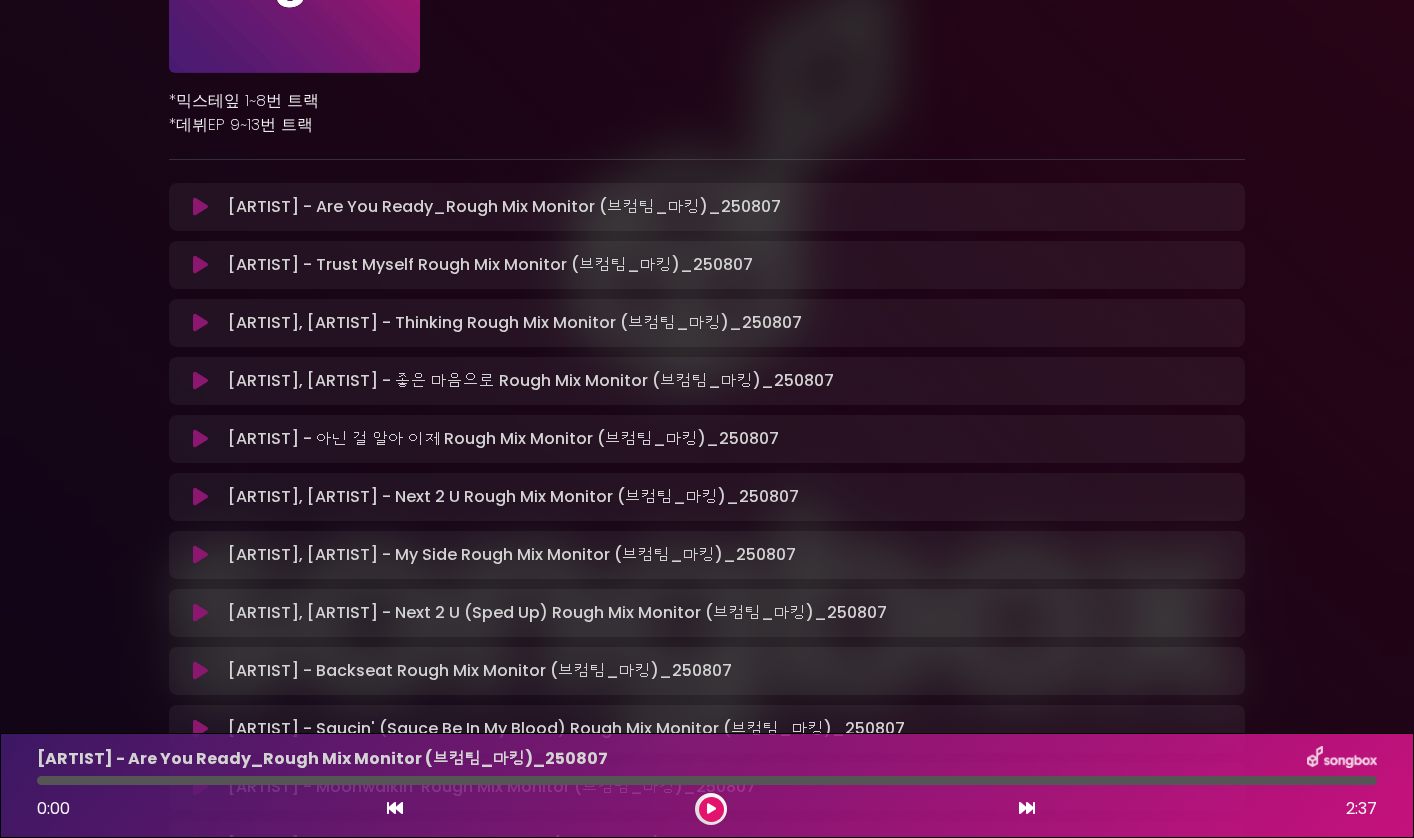 click at bounding box center (711, 809) 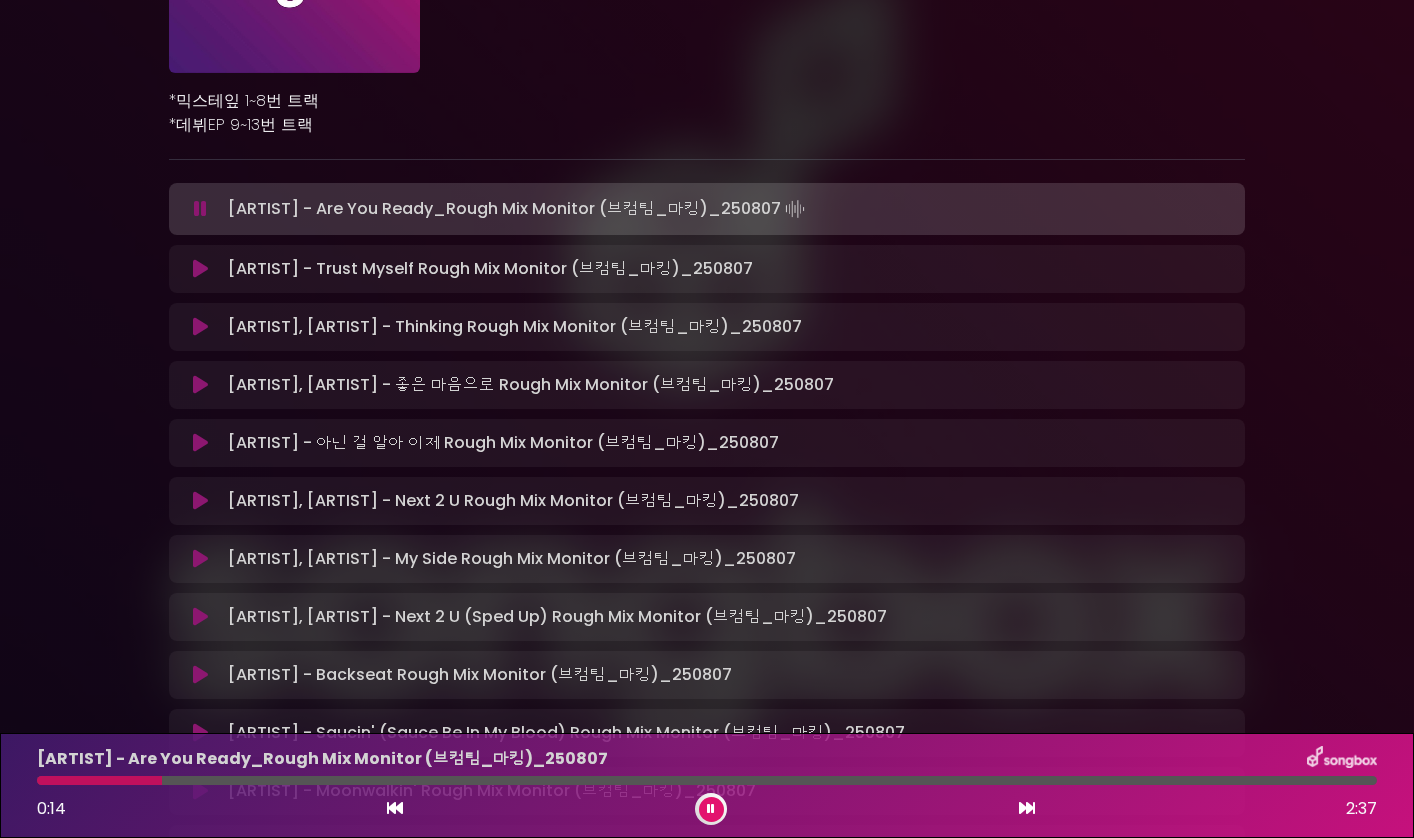 click at bounding box center [711, 809] 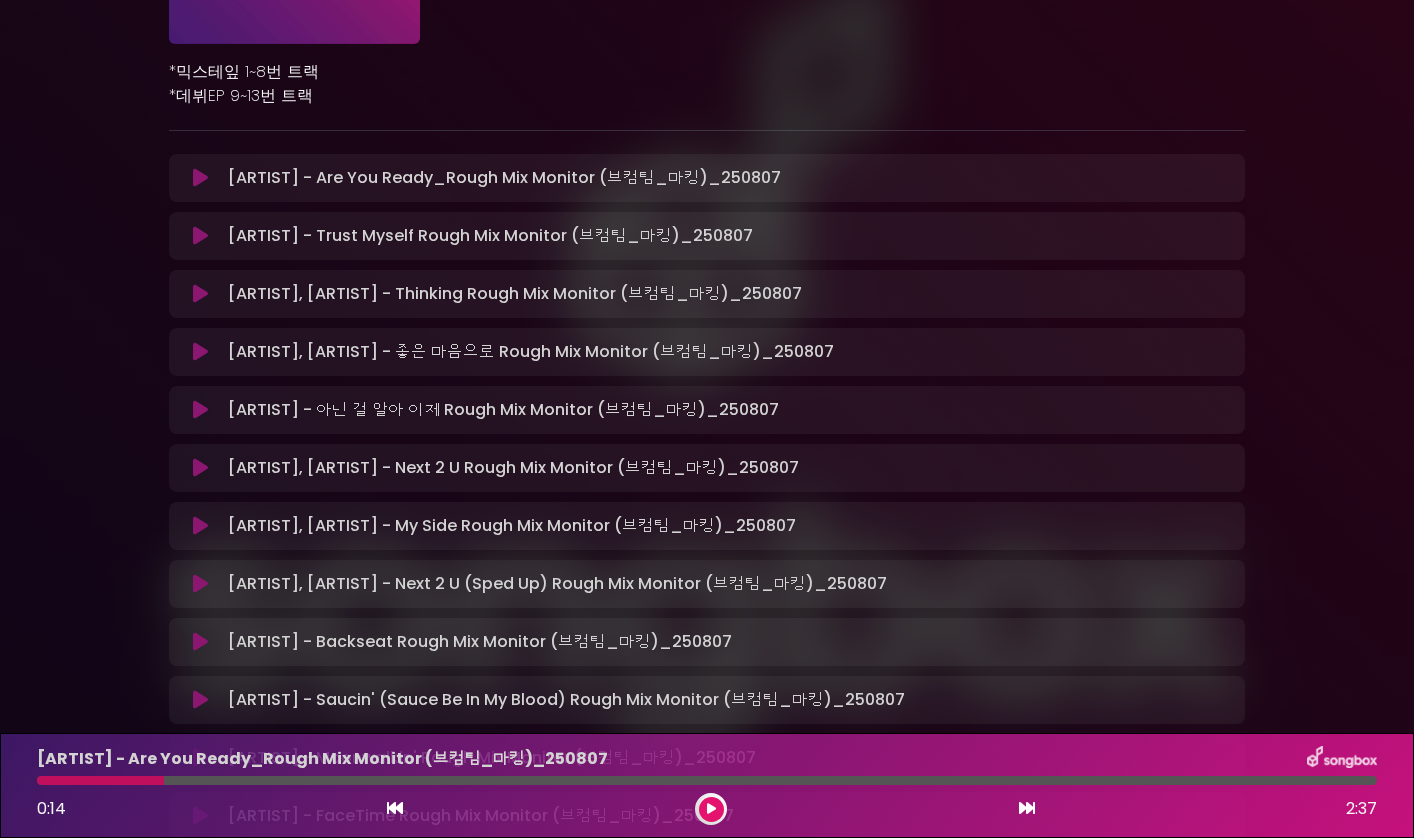 scroll, scrollTop: 571, scrollLeft: 0, axis: vertical 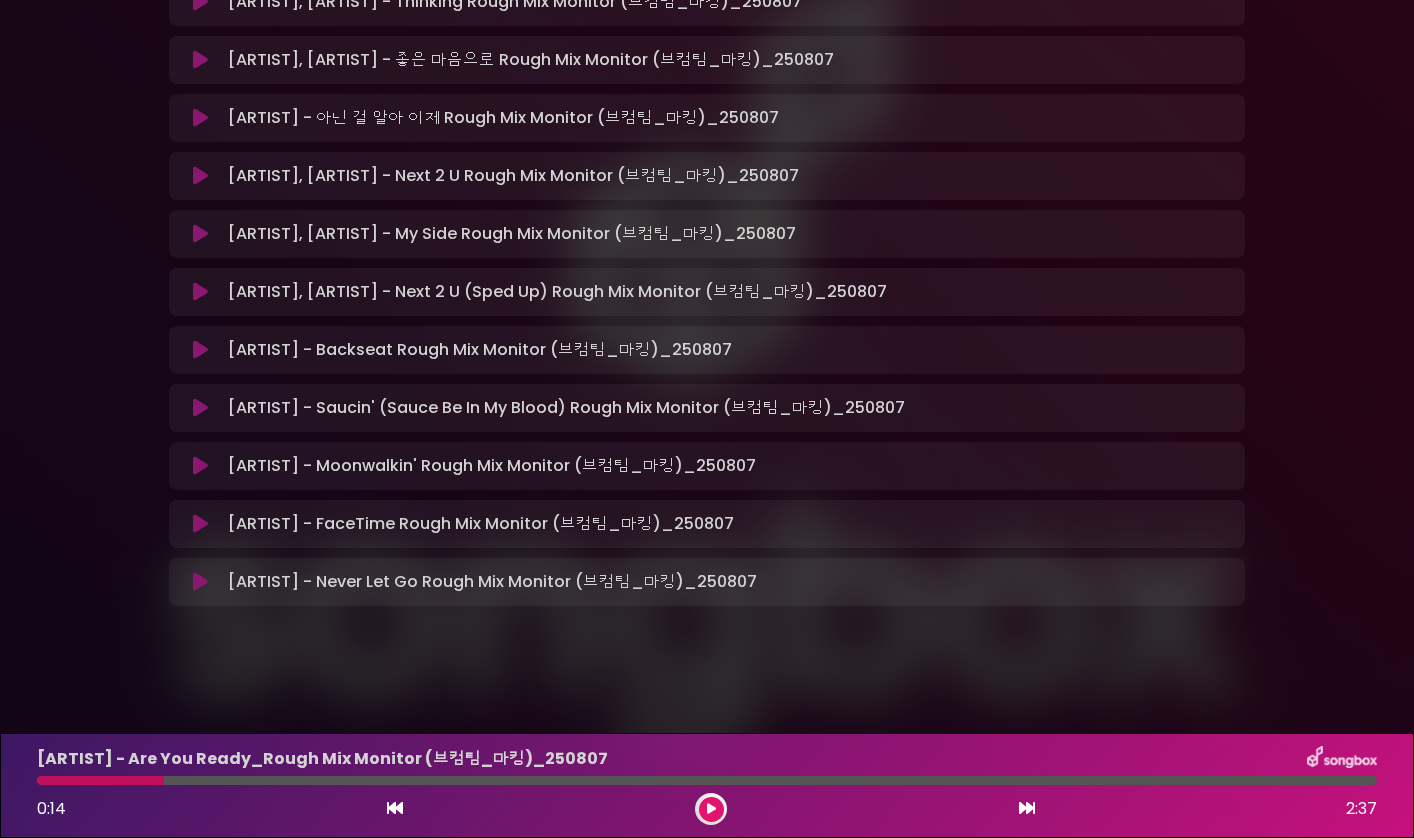click at bounding box center [200, 350] 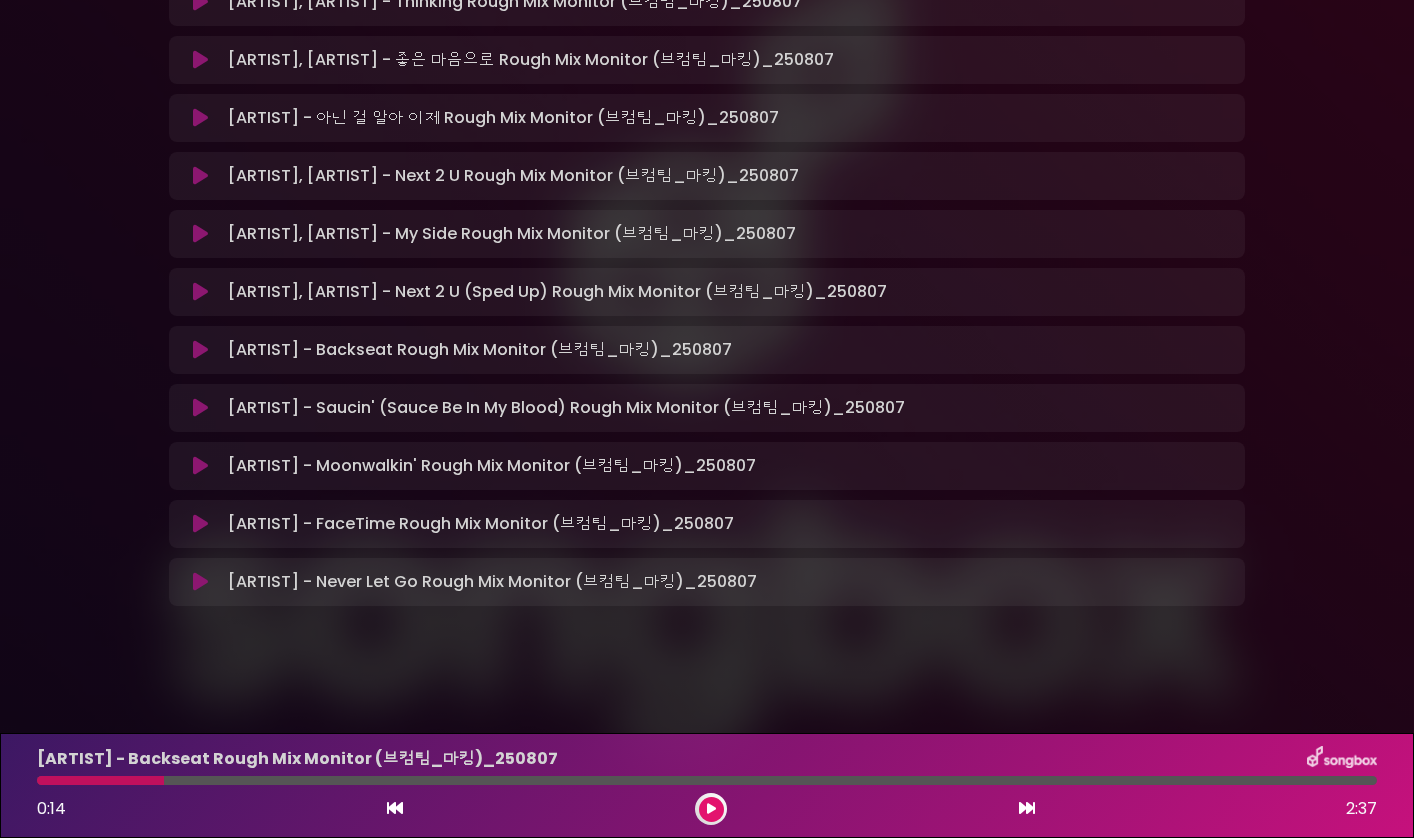 click at bounding box center (200, 350) 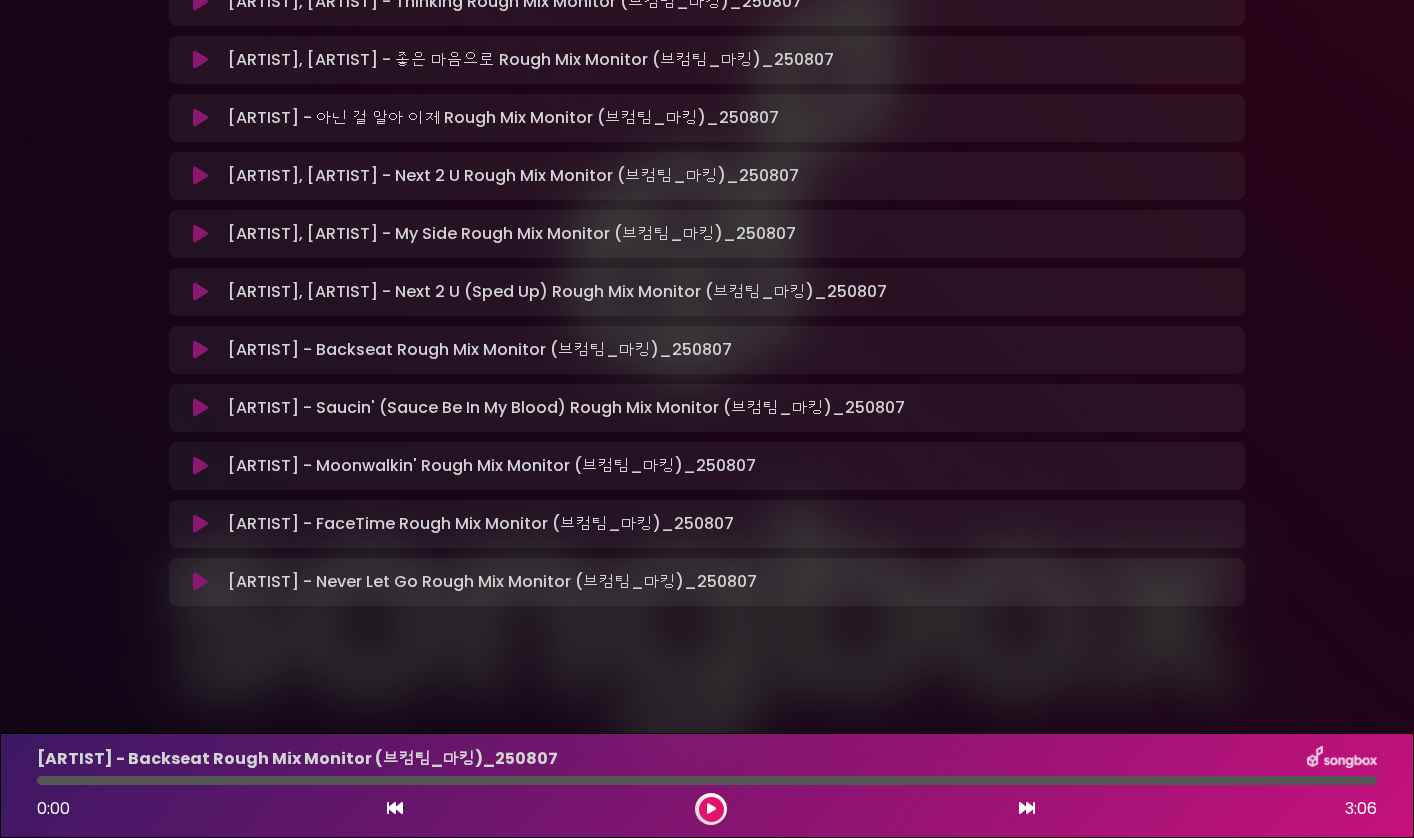 click on "[ARTIST], [ARTIST] - Next 2 U (Sped Up) Rough Mix Monitor (브컴팀_마킹)_250807
Loading Track..." at bounding box center (707, 292) 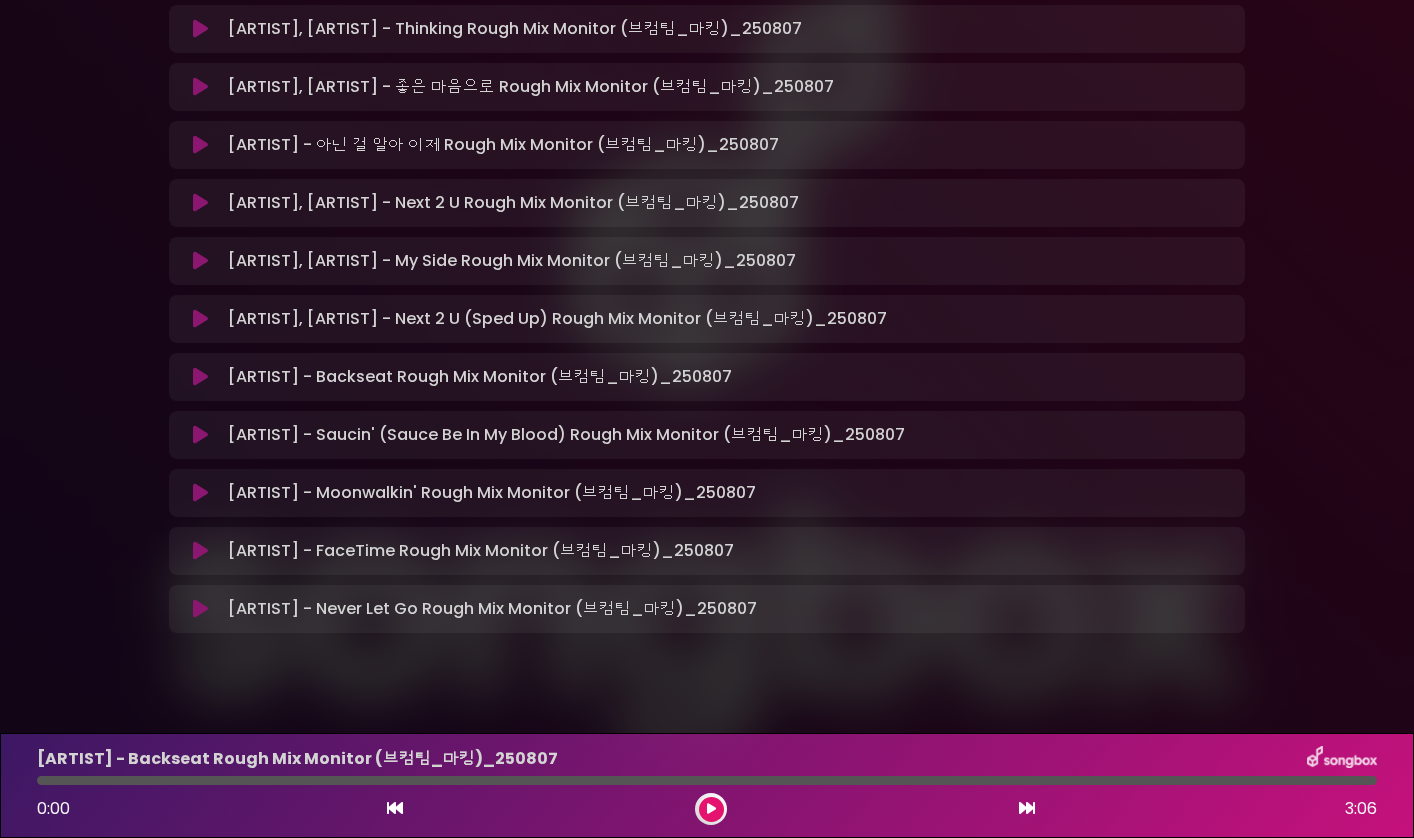 scroll, scrollTop: 541, scrollLeft: 0, axis: vertical 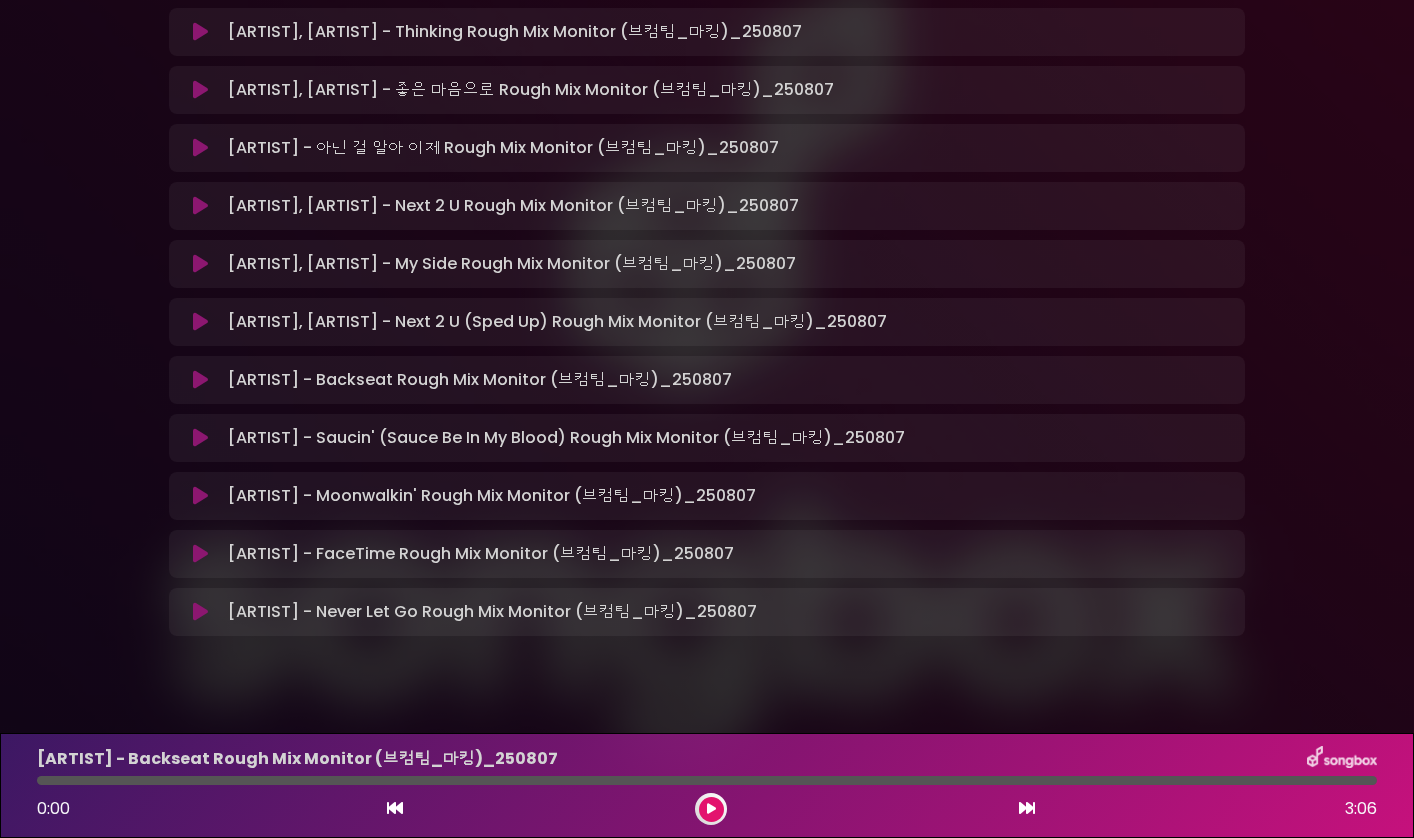 click at bounding box center (200, 322) 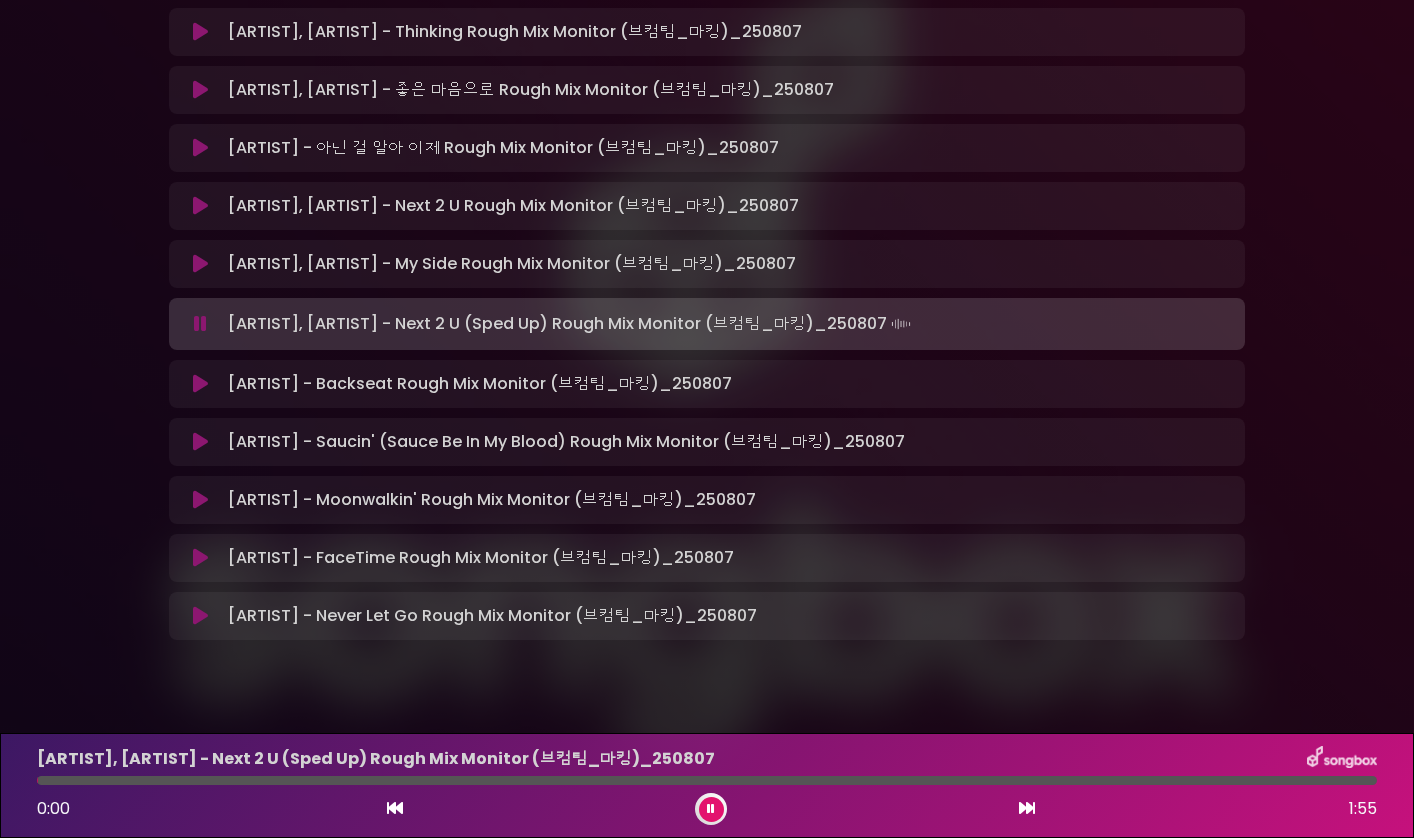 click at bounding box center (711, 809) 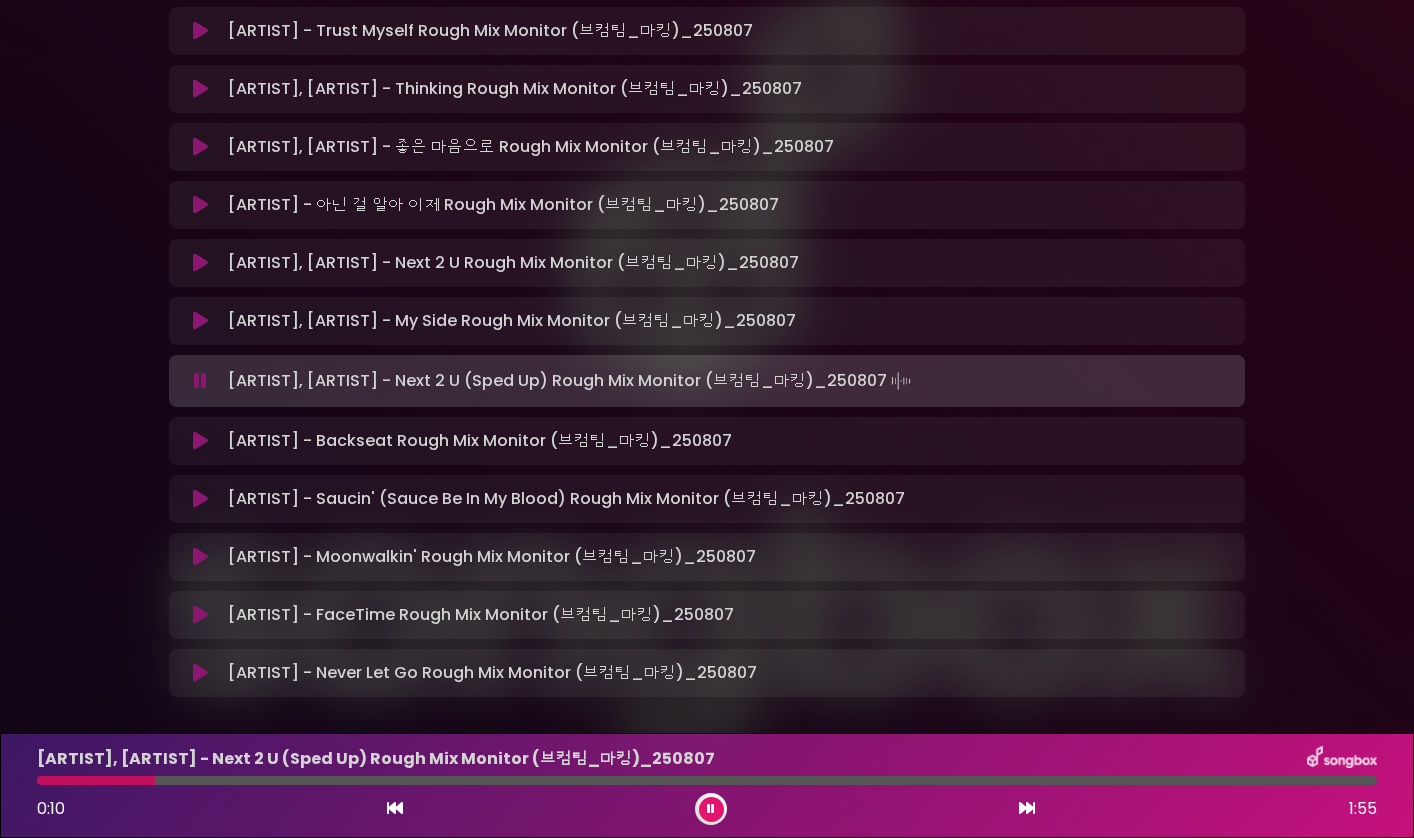 scroll, scrollTop: 362, scrollLeft: 0, axis: vertical 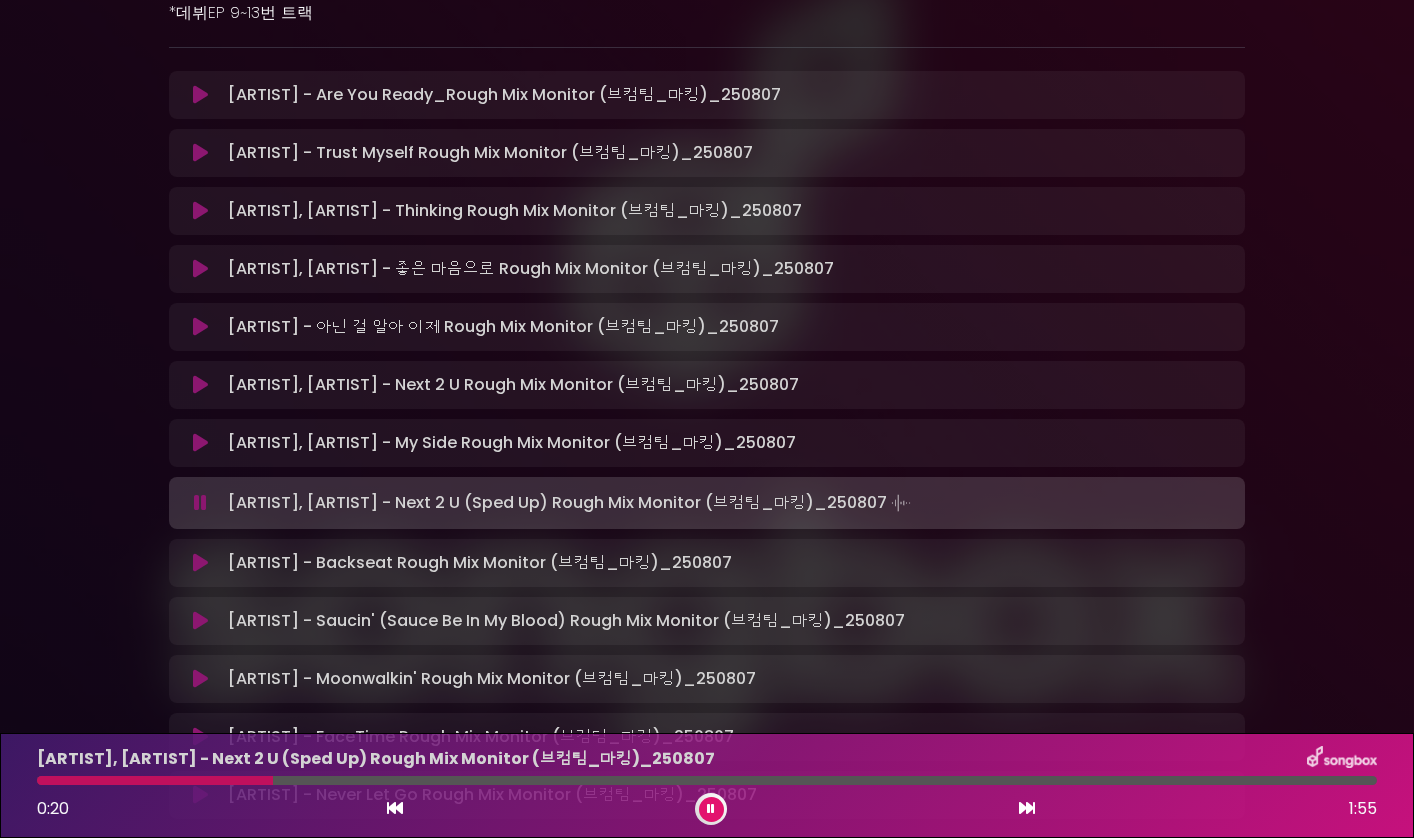 click at bounding box center (711, 809) 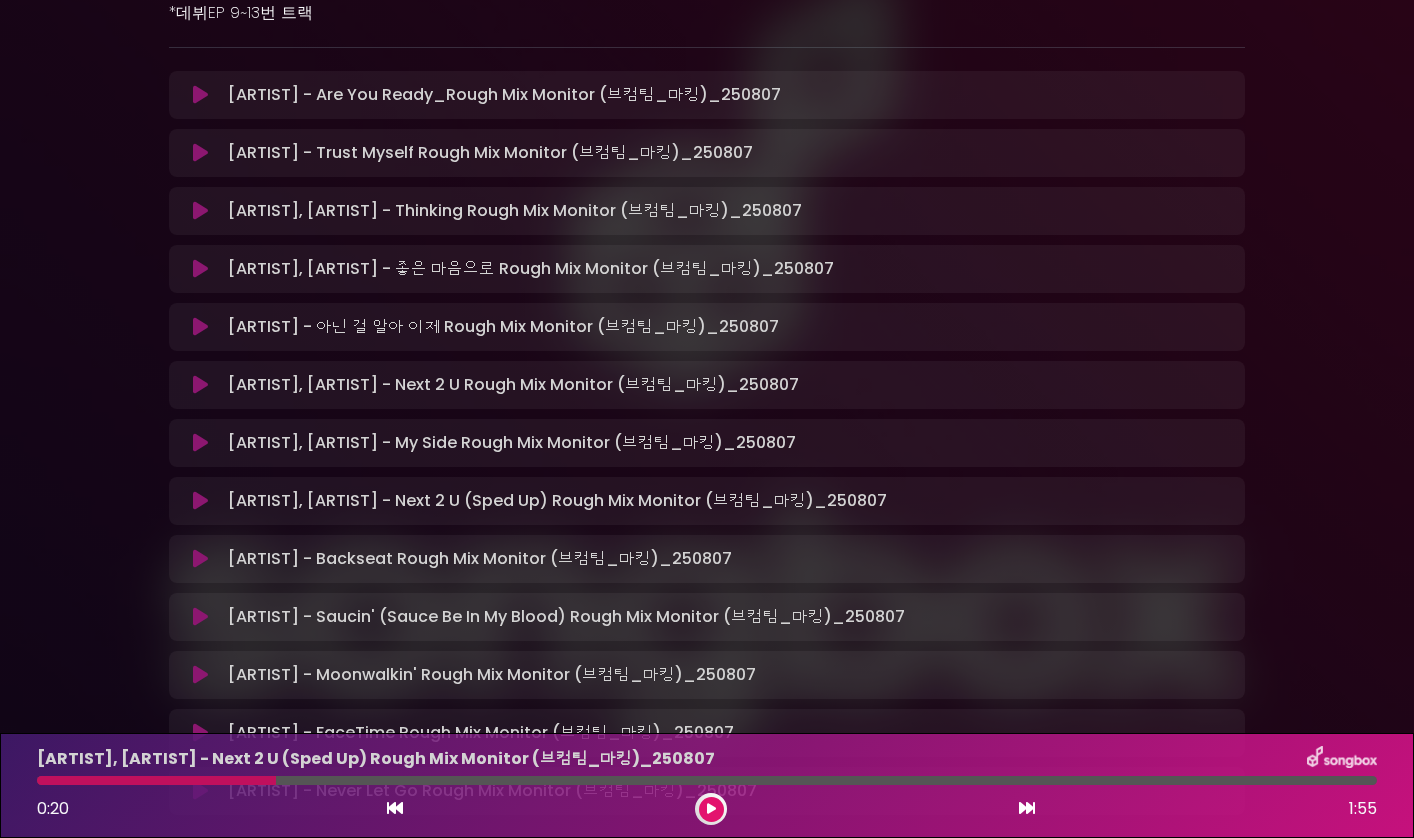 scroll, scrollTop: 0, scrollLeft: 0, axis: both 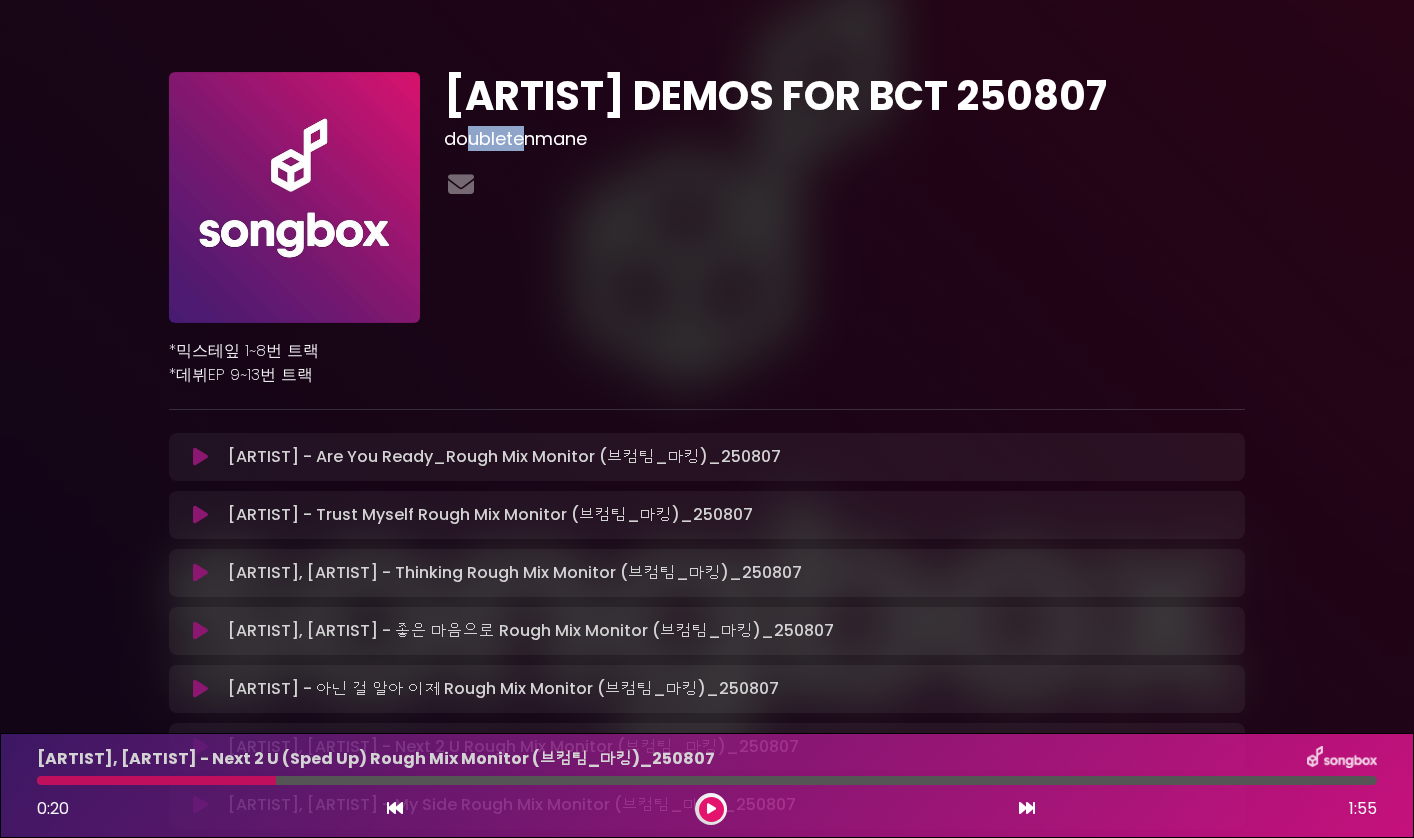 drag, startPoint x: 519, startPoint y: 143, endPoint x: 470, endPoint y: 142, distance: 49.010204 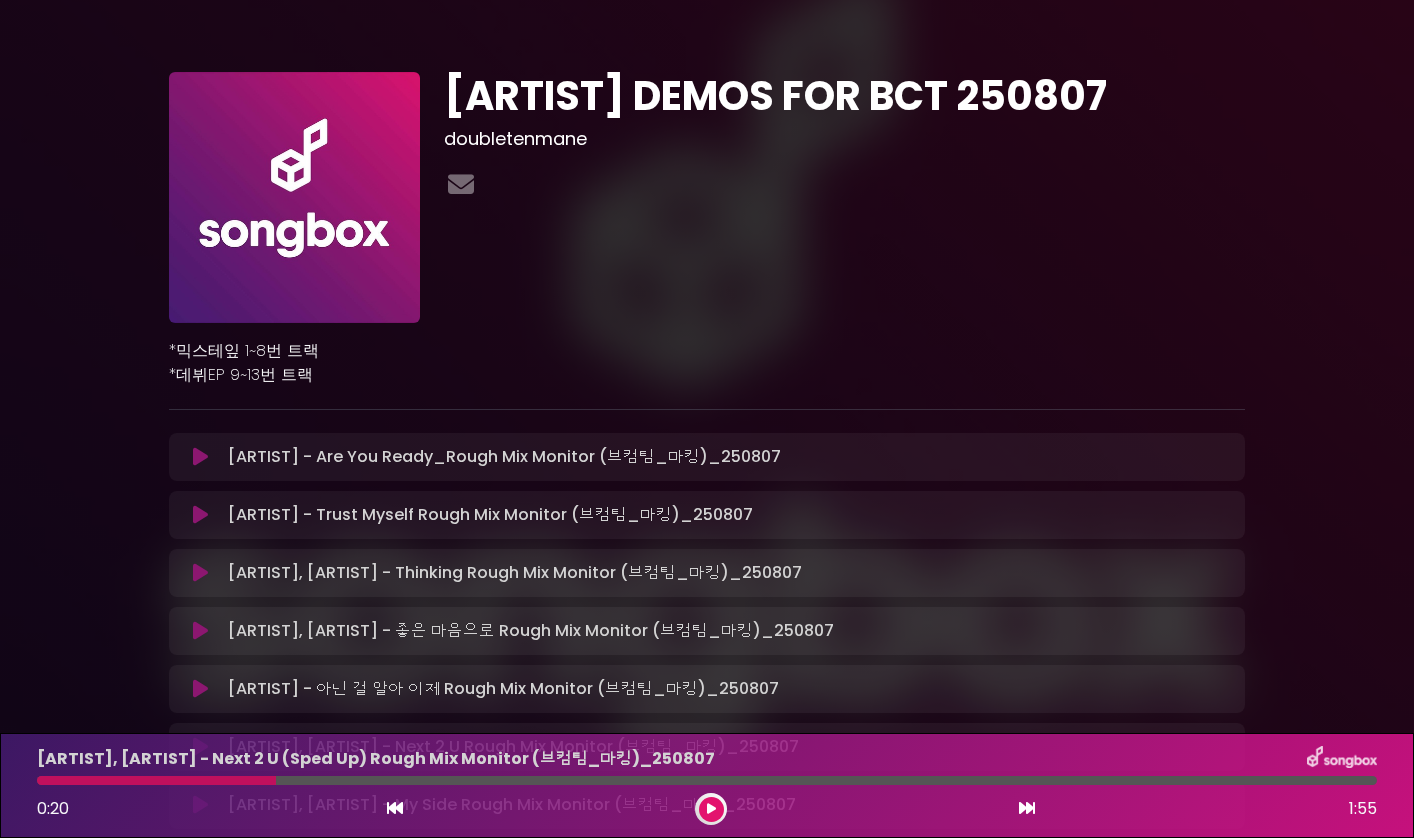 click on "doubletenmane" at bounding box center (844, 139) 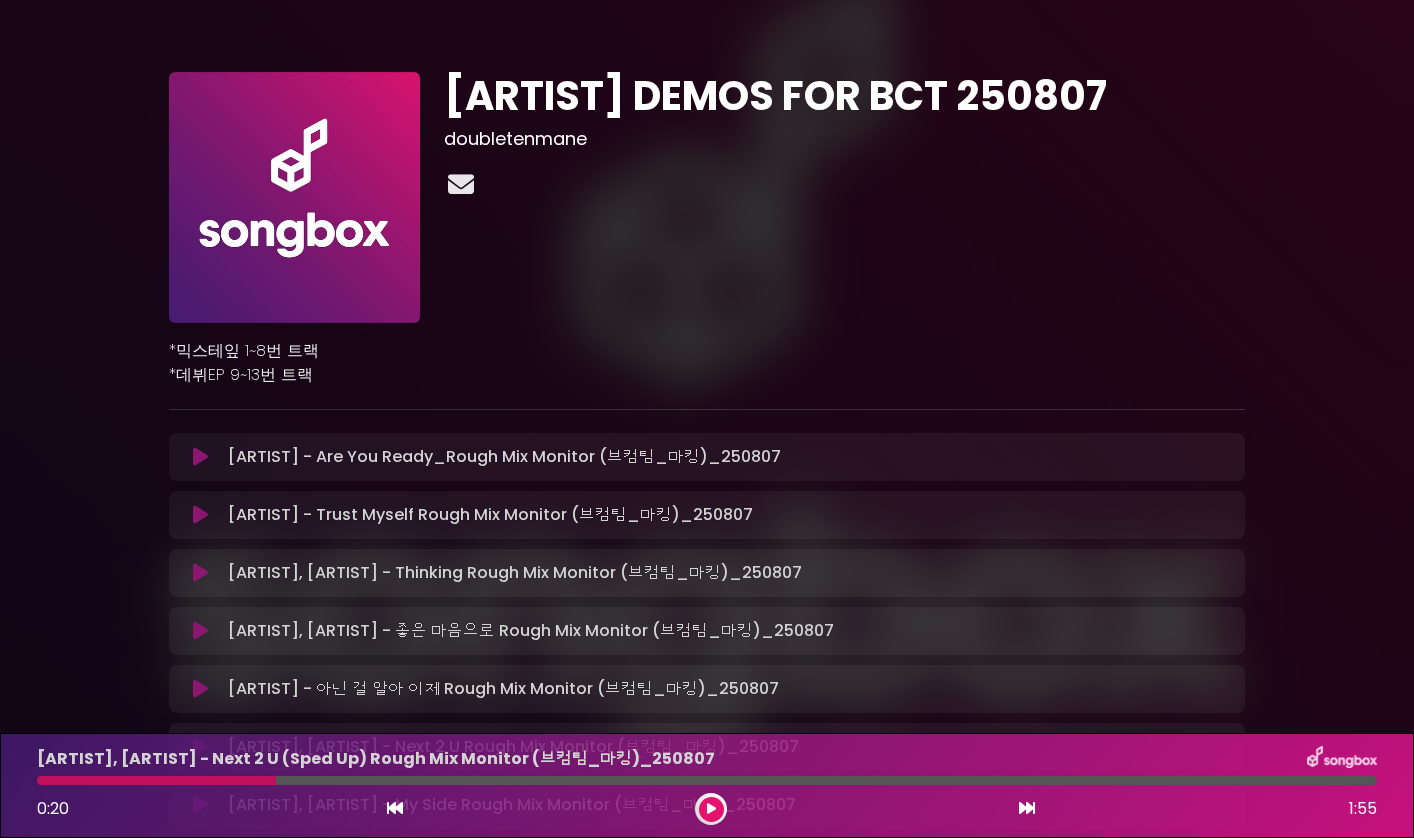 click at bounding box center [461, 184] 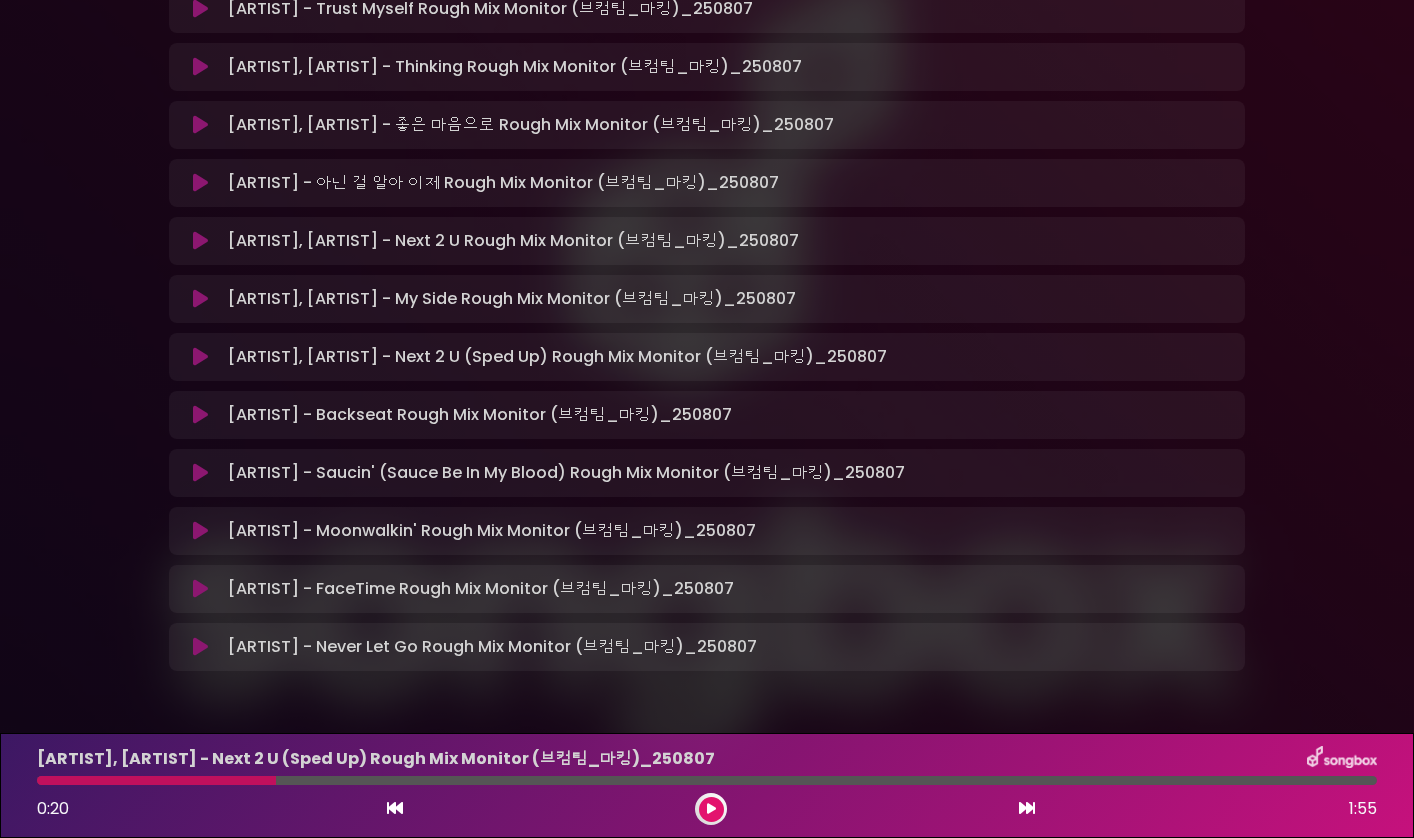 scroll, scrollTop: 512, scrollLeft: 0, axis: vertical 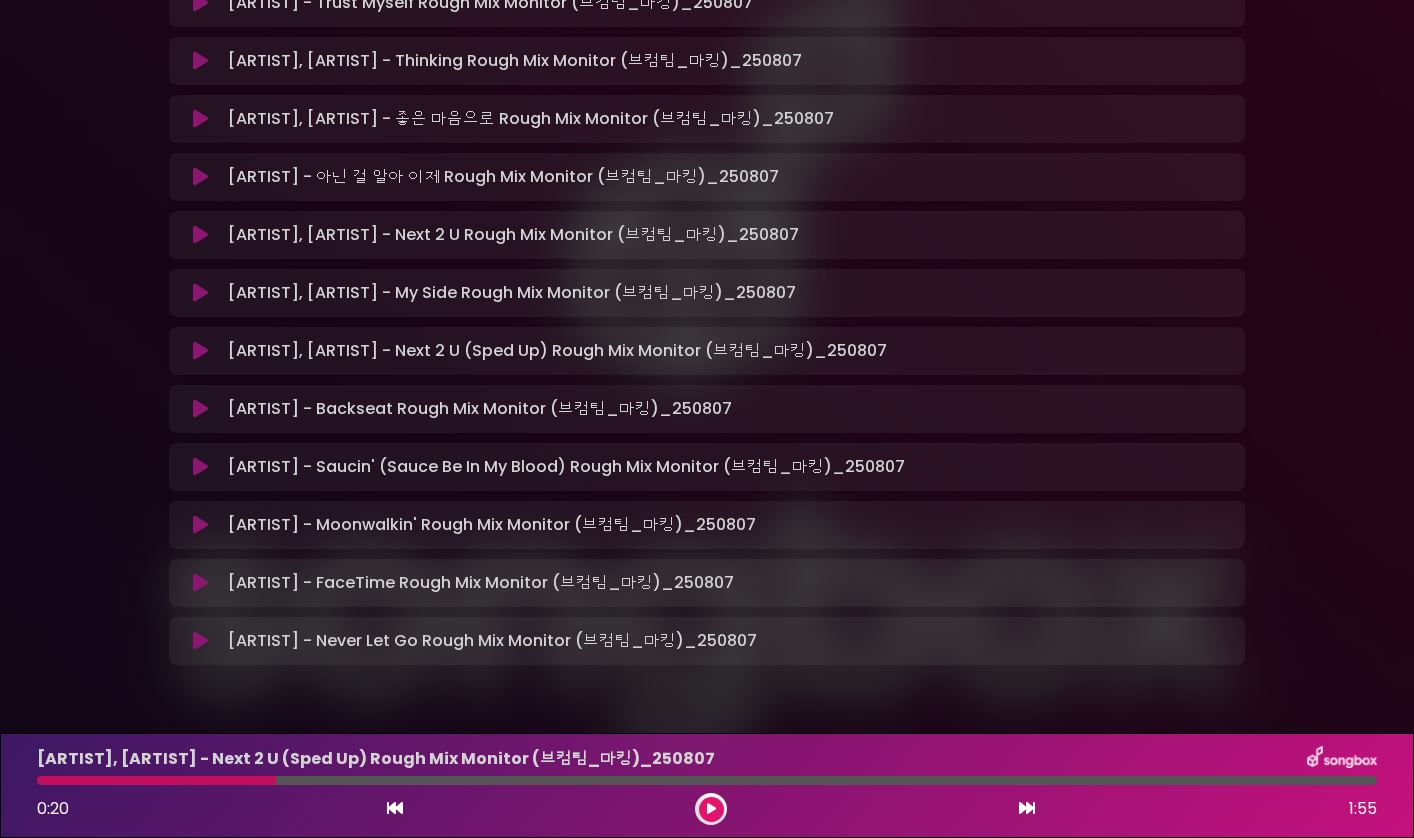 click at bounding box center [200, 467] 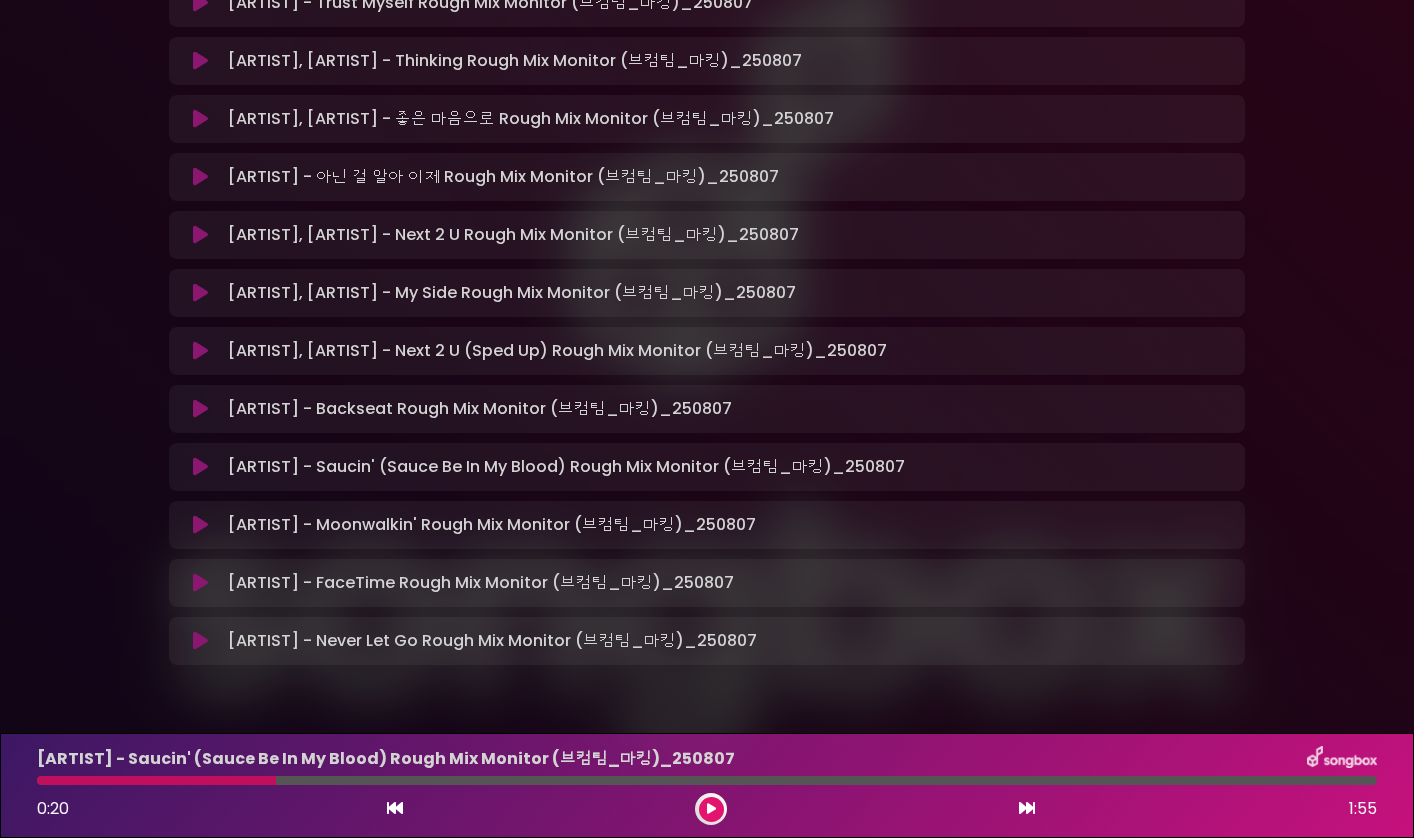 click at bounding box center [200, 467] 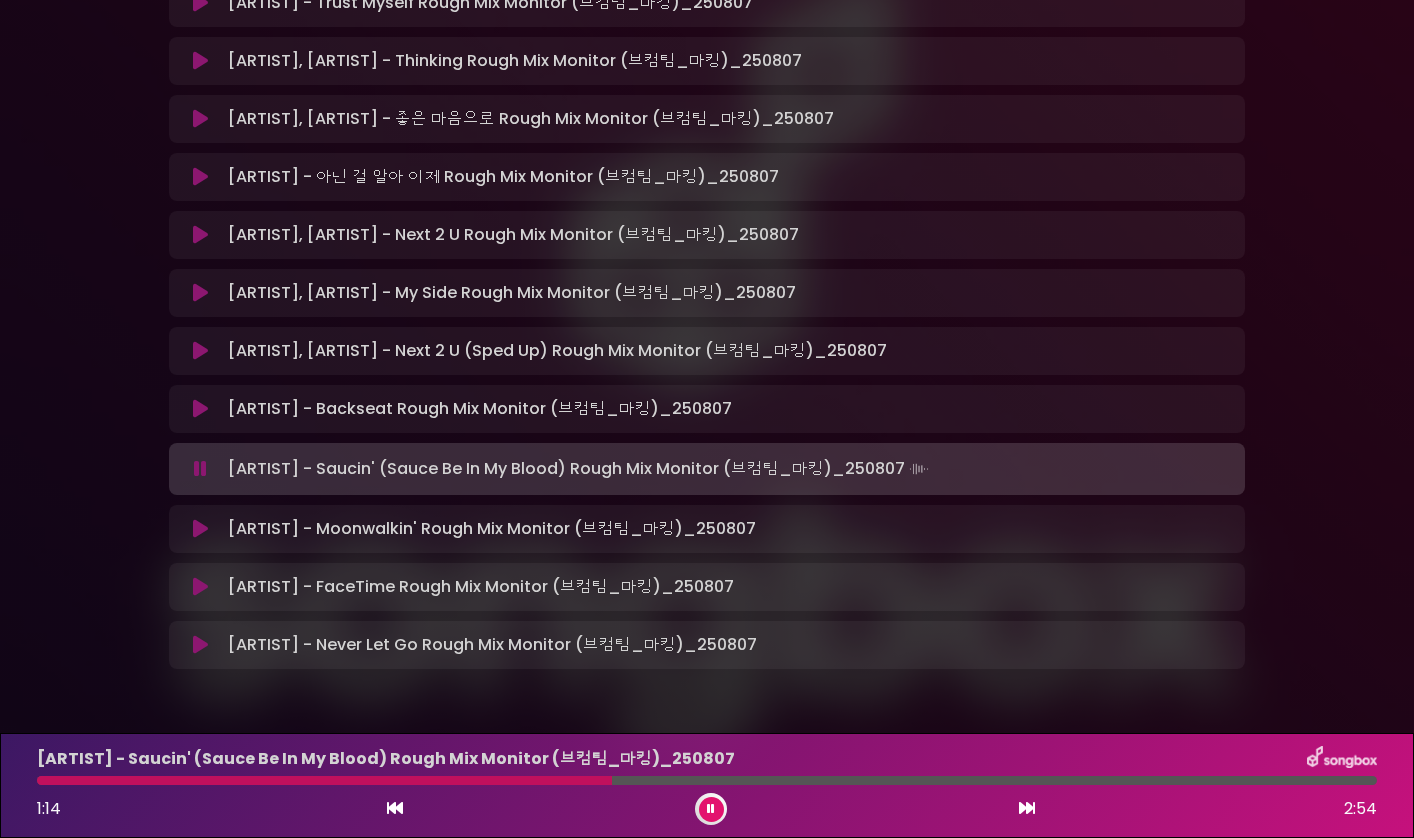 click at bounding box center (711, 809) 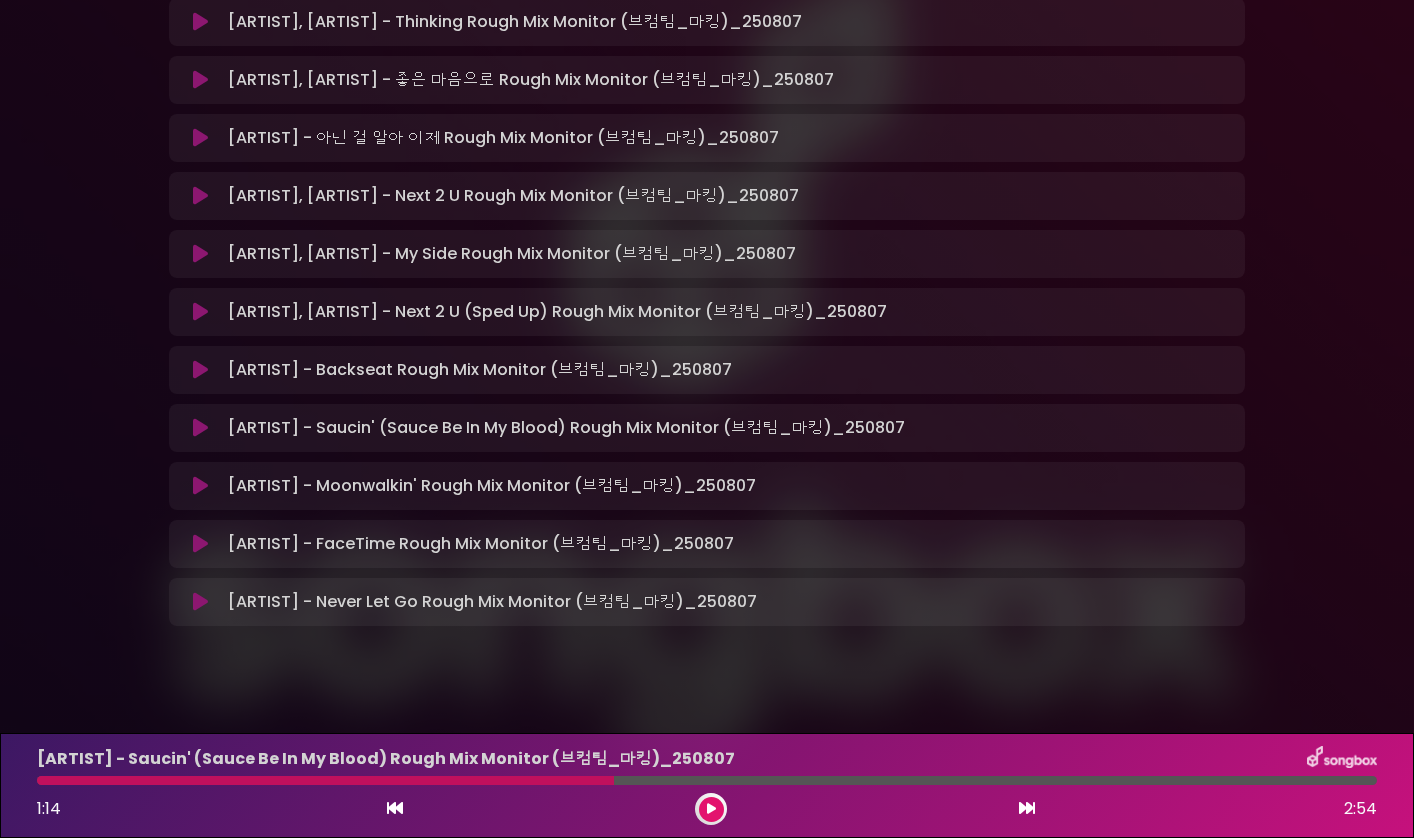scroll, scrollTop: 571, scrollLeft: 0, axis: vertical 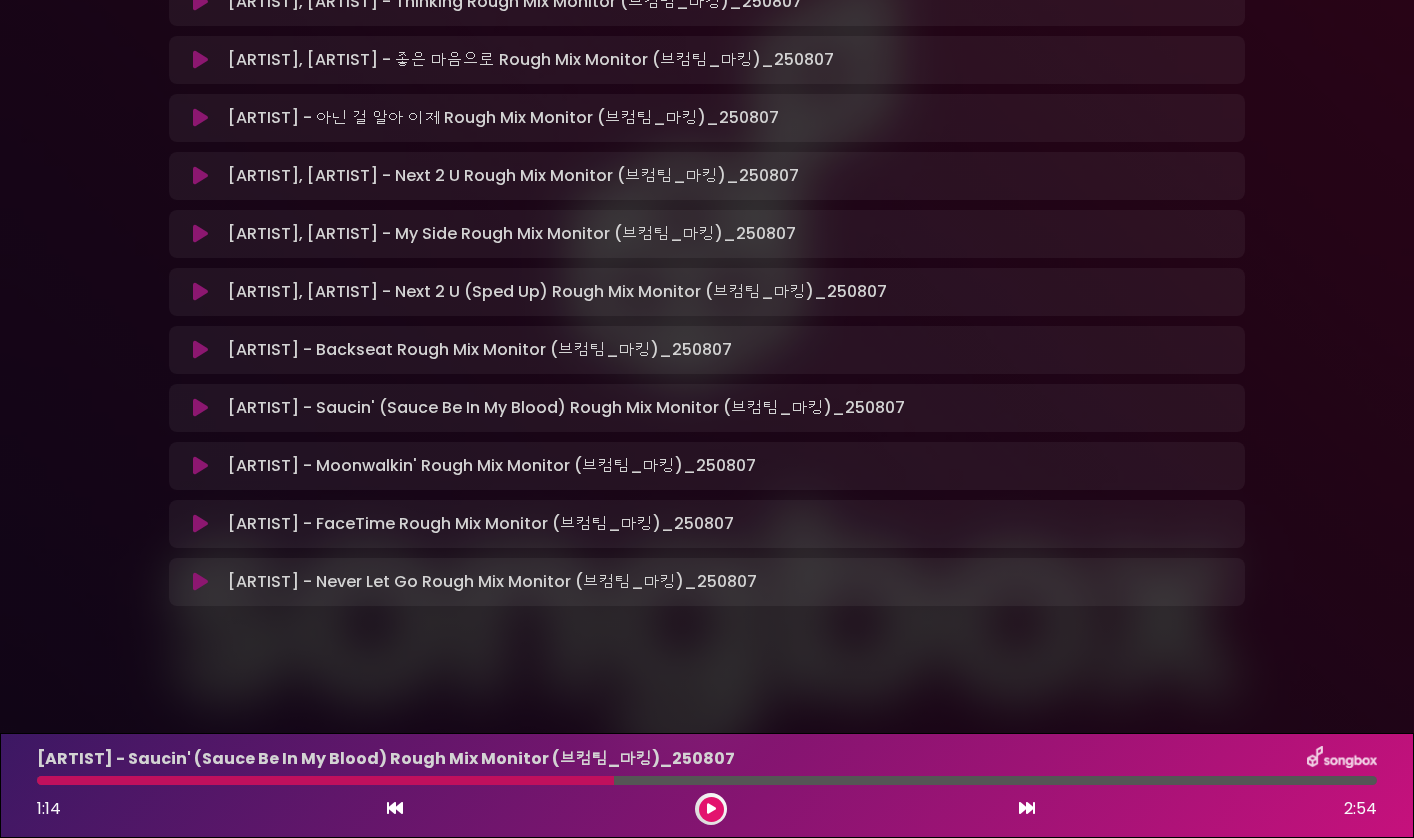 click at bounding box center [200, 524] 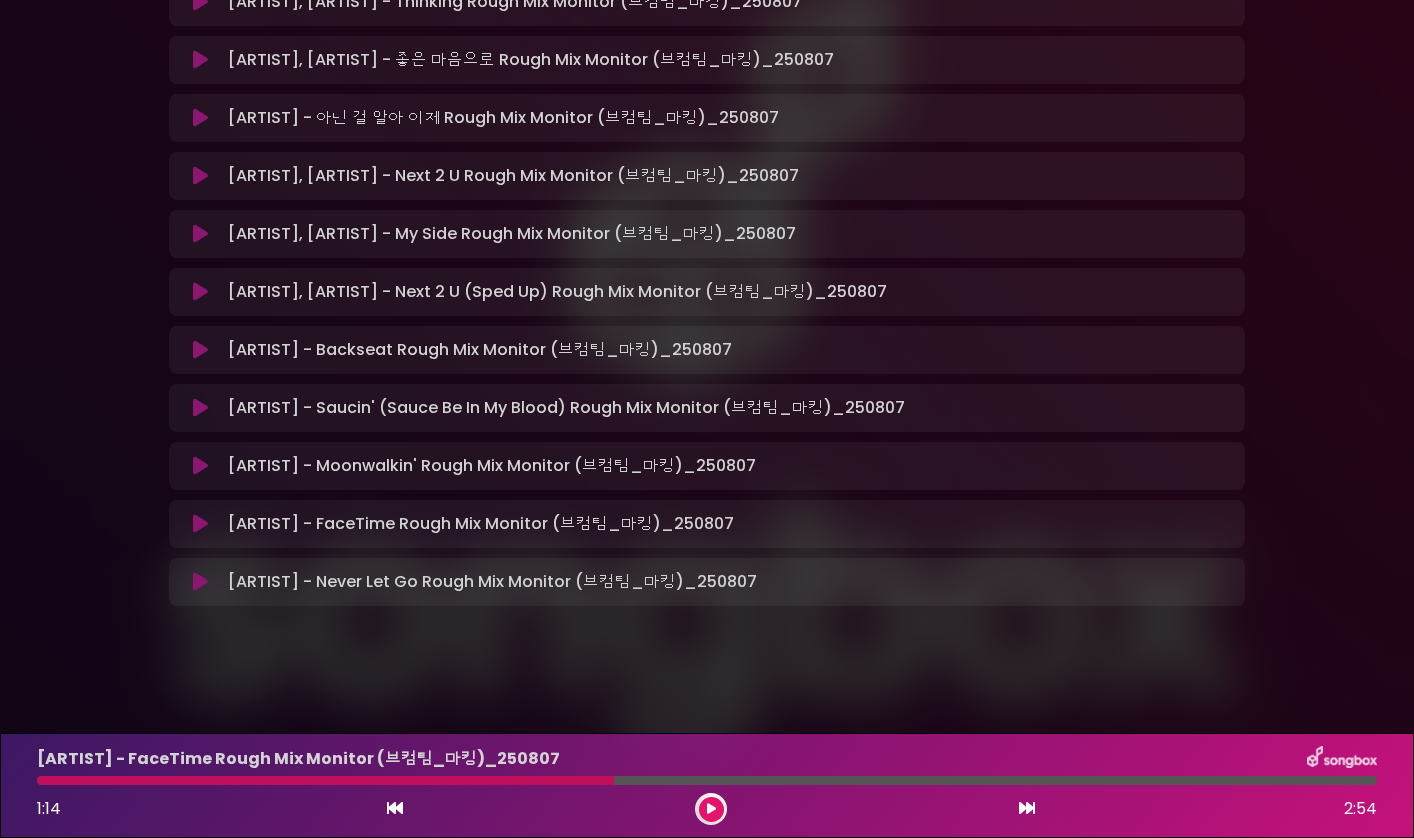 click at bounding box center (200, 524) 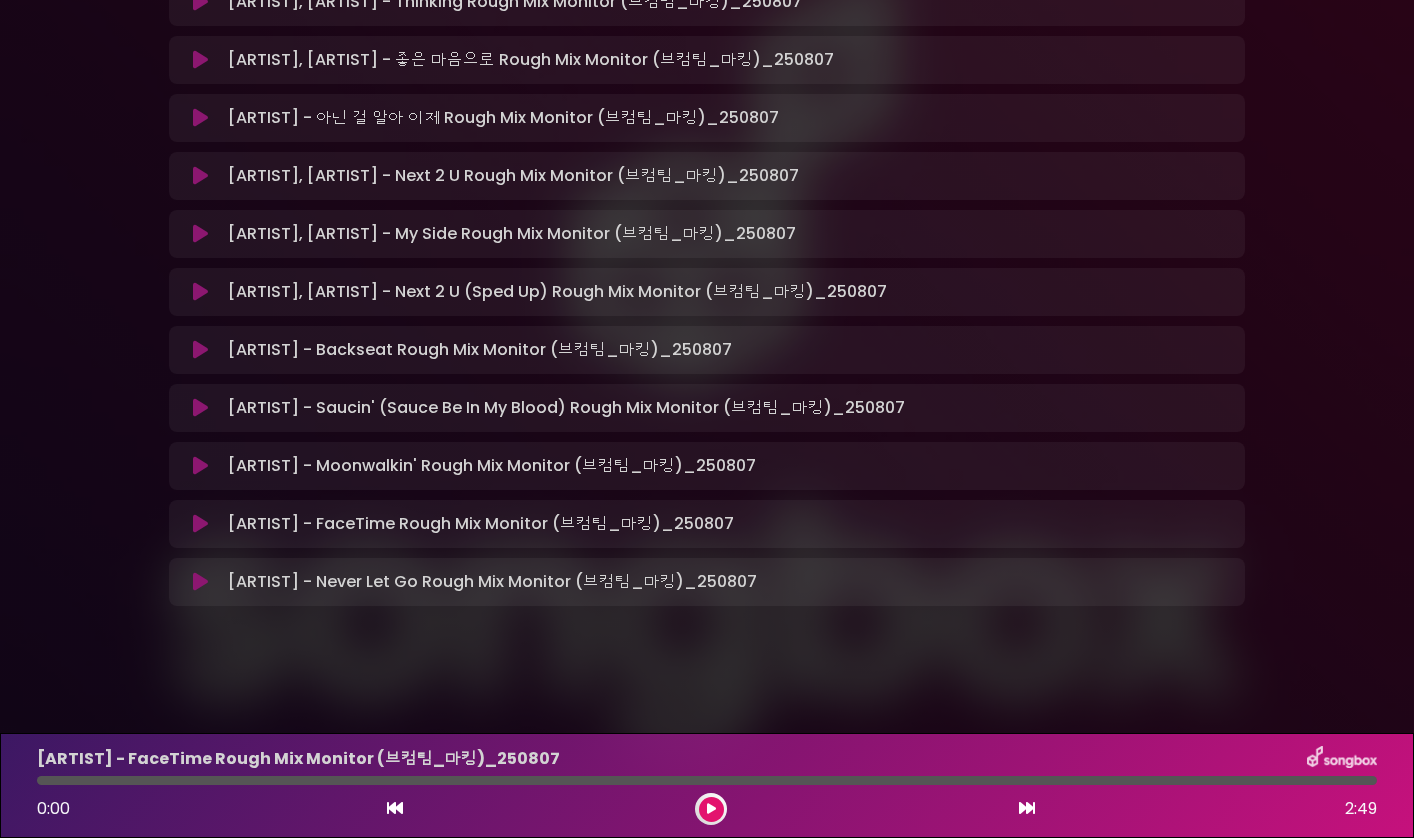 click at bounding box center (200, 524) 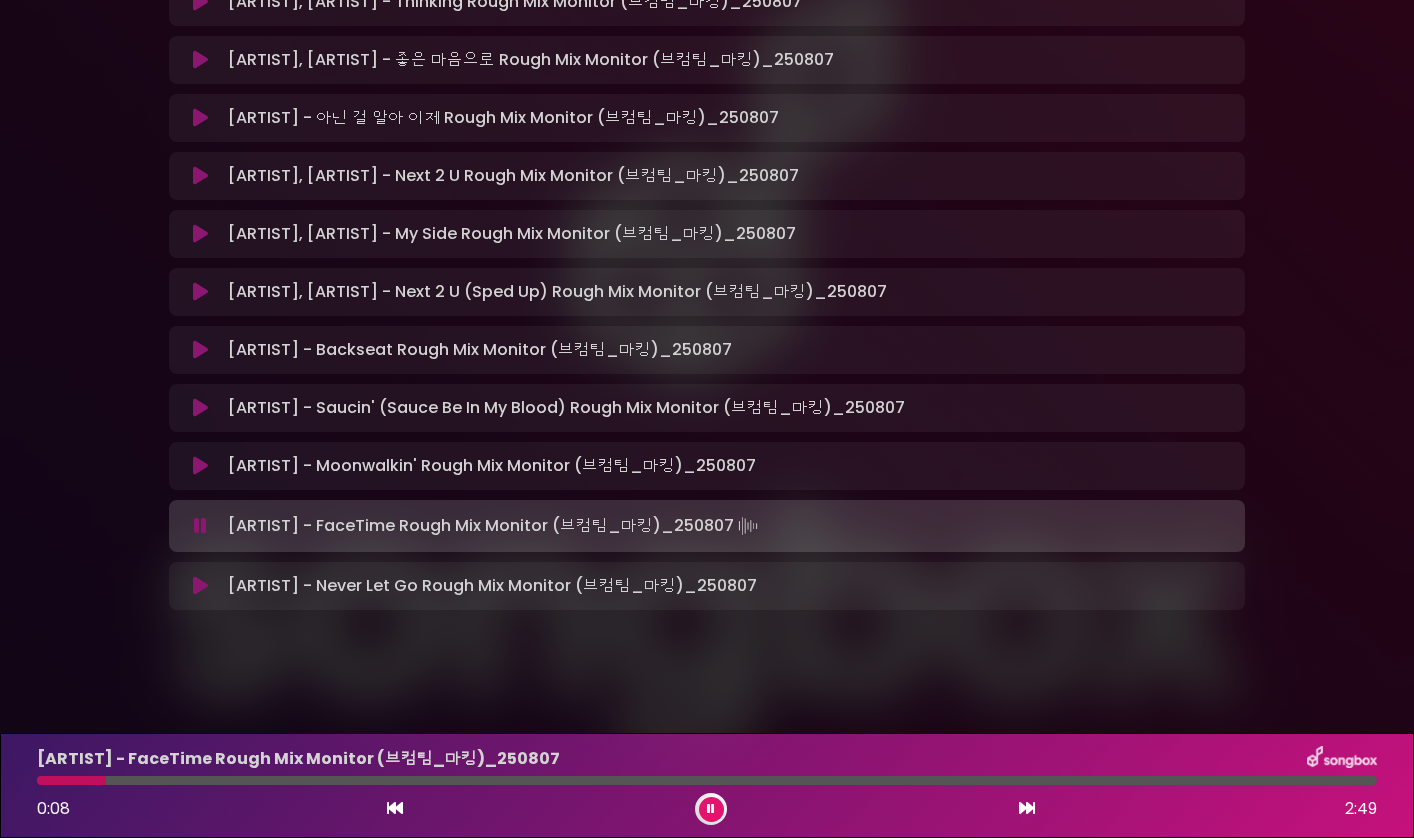 click at bounding box center (200, 586) 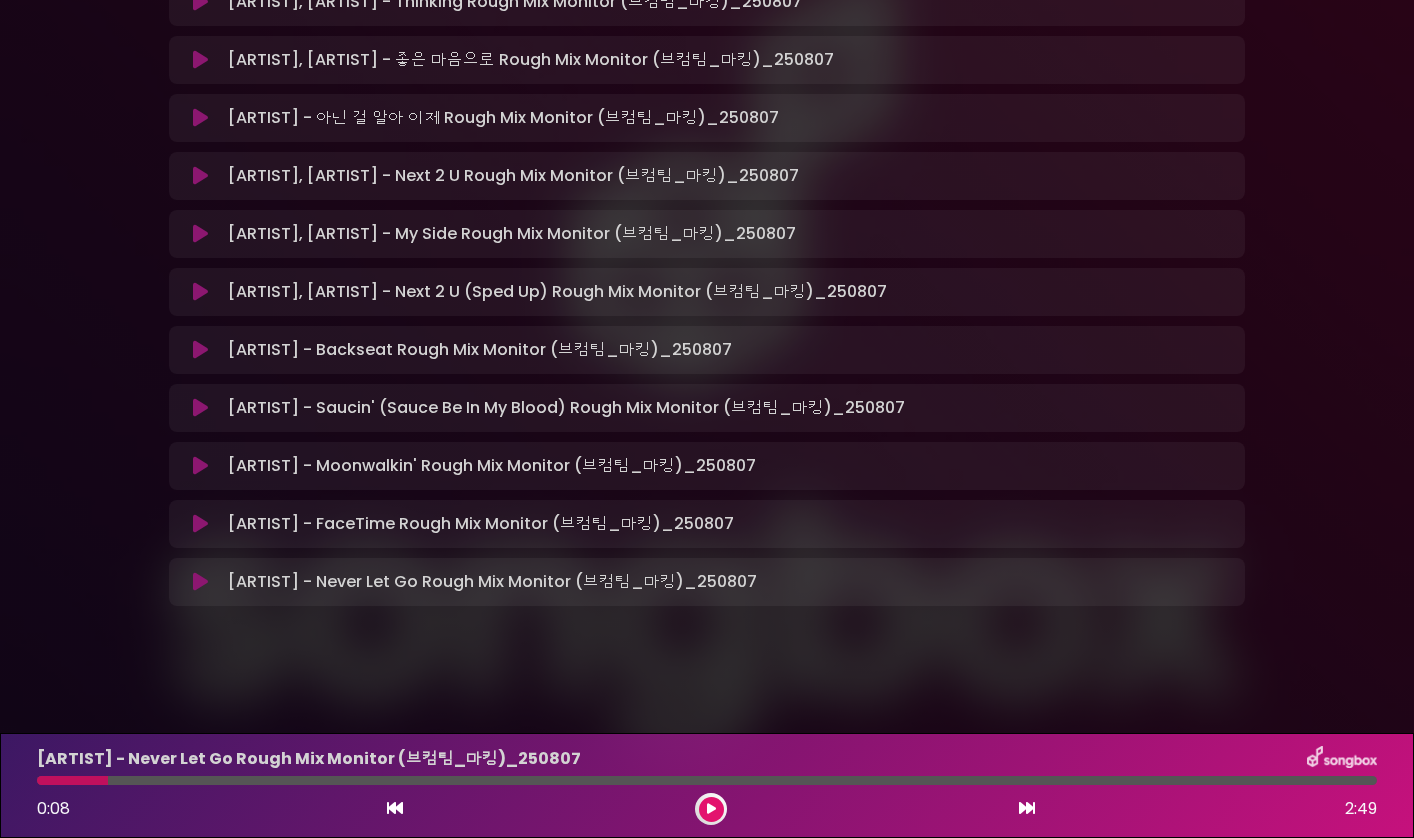 click at bounding box center [200, 582] 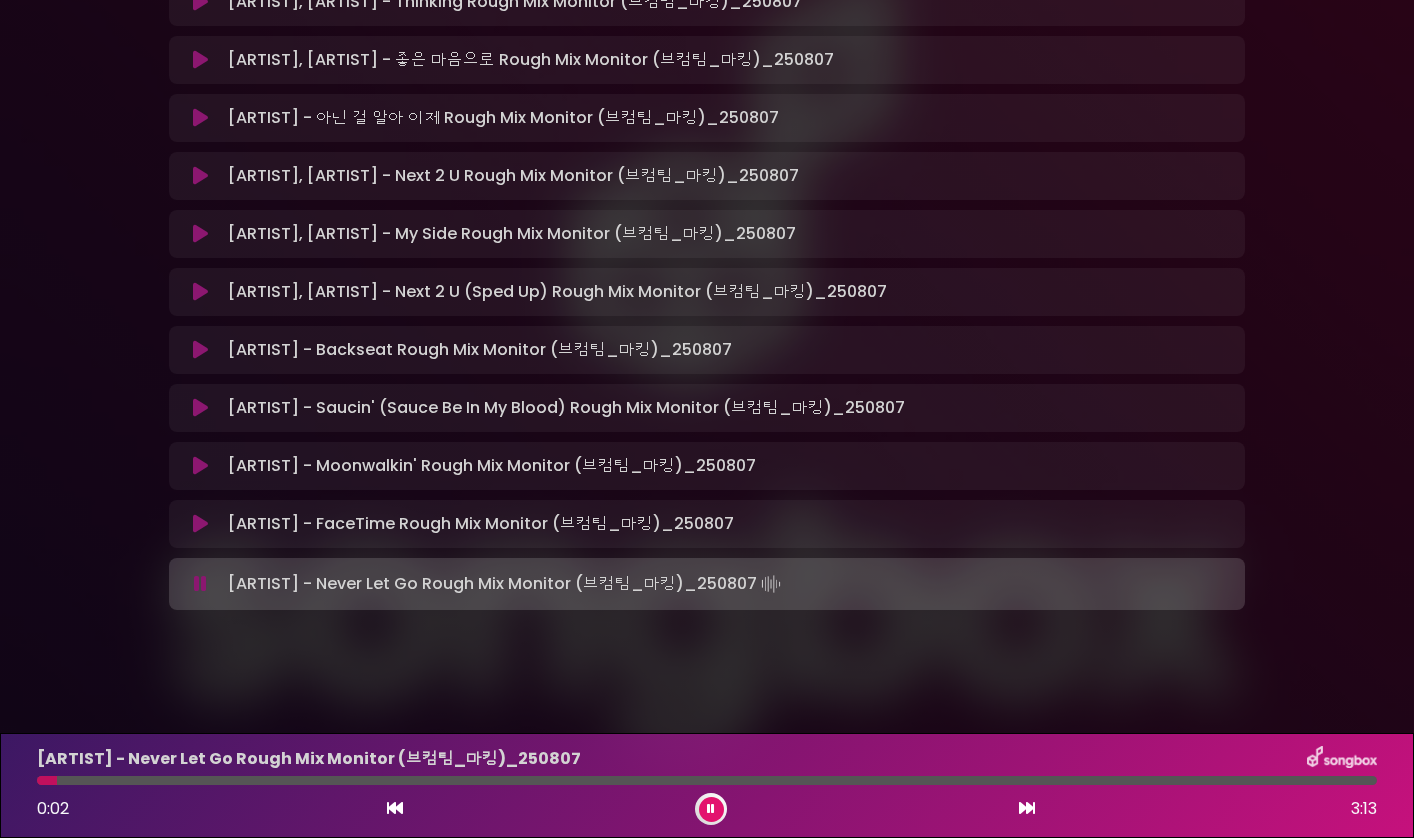 click at bounding box center (707, 780) 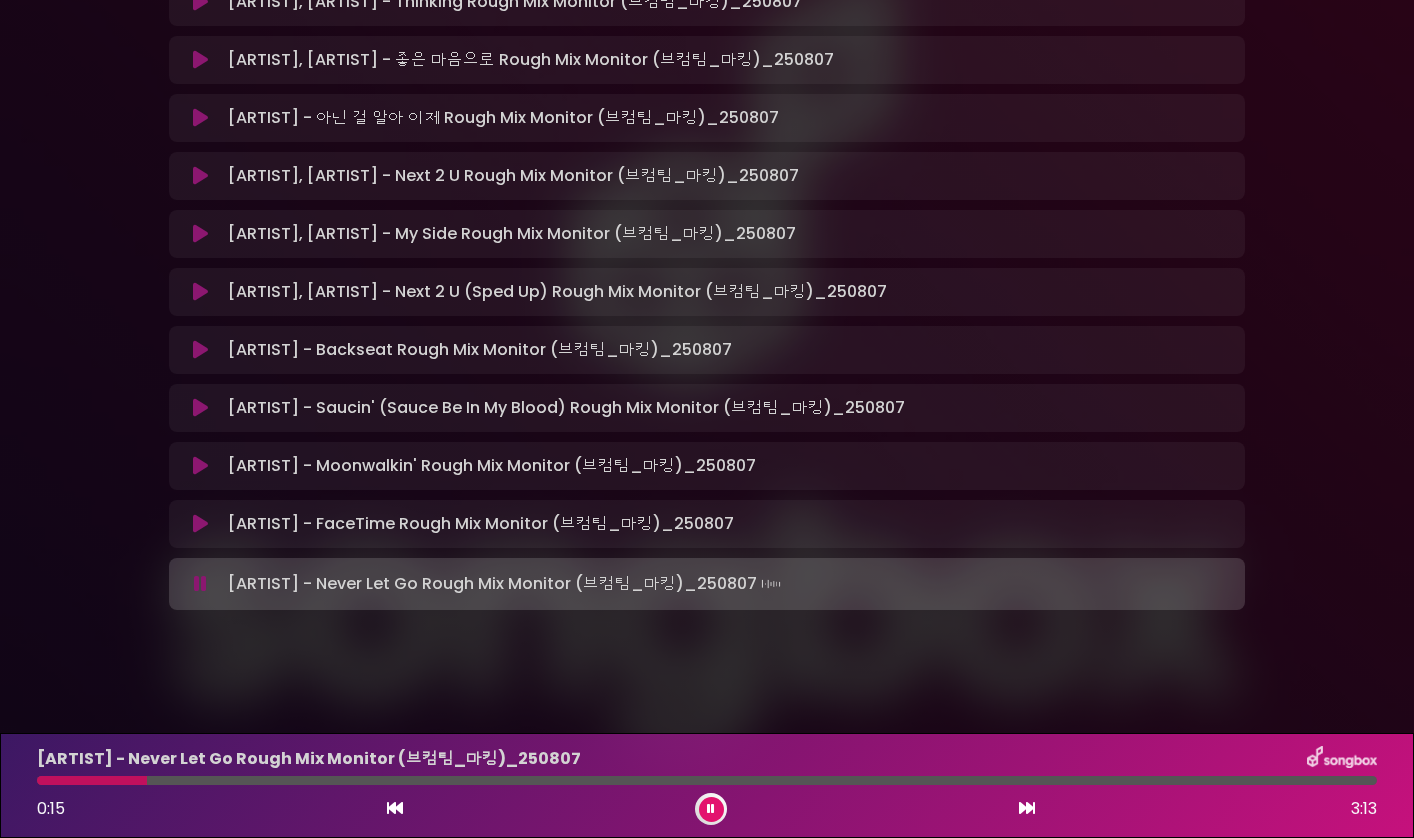 click at bounding box center (707, 780) 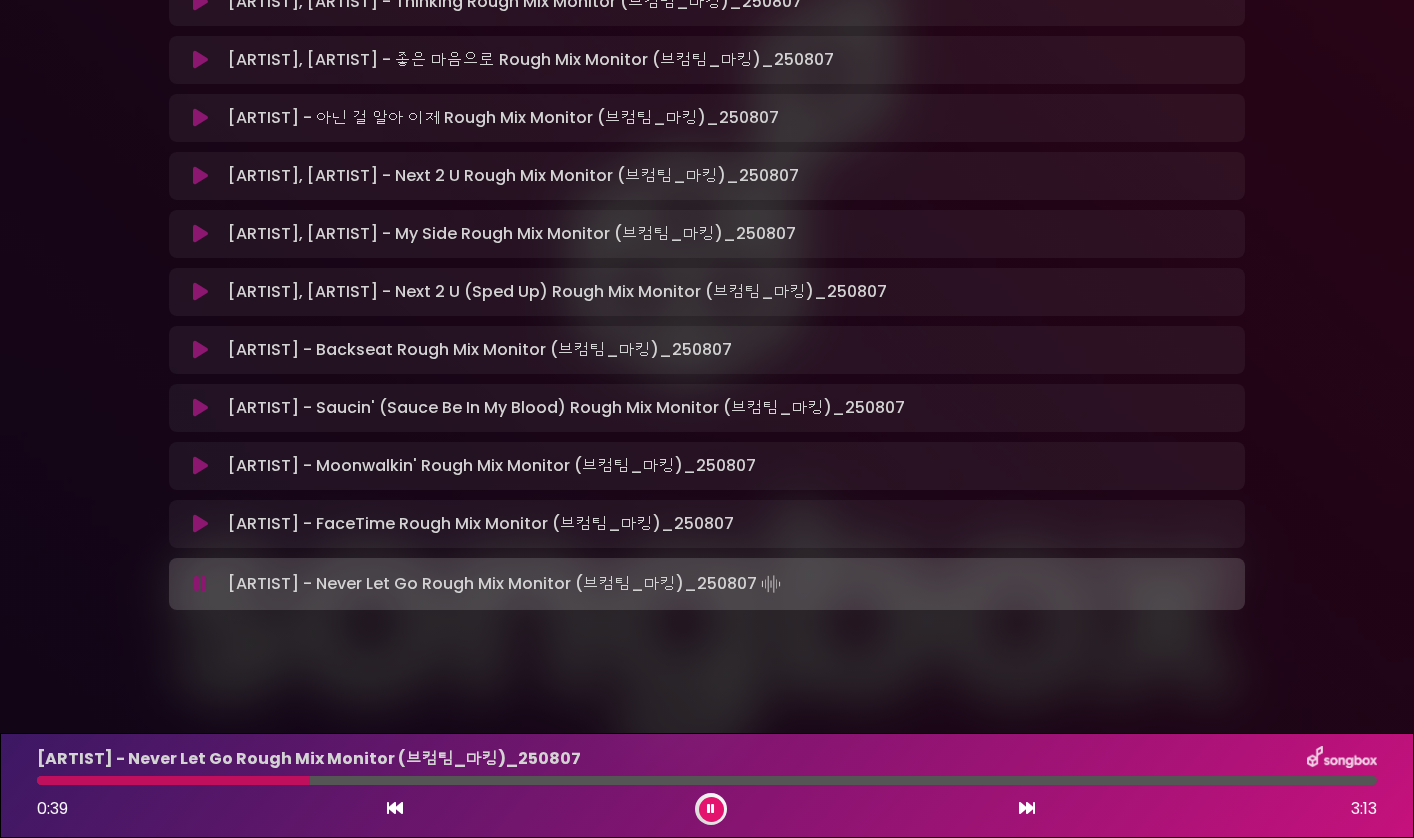 click on "[ARTIST] - Never Let Go Rough Mix Monitor (브컴팀_마킹)_250807
0:39
3:13" at bounding box center [707, 785] 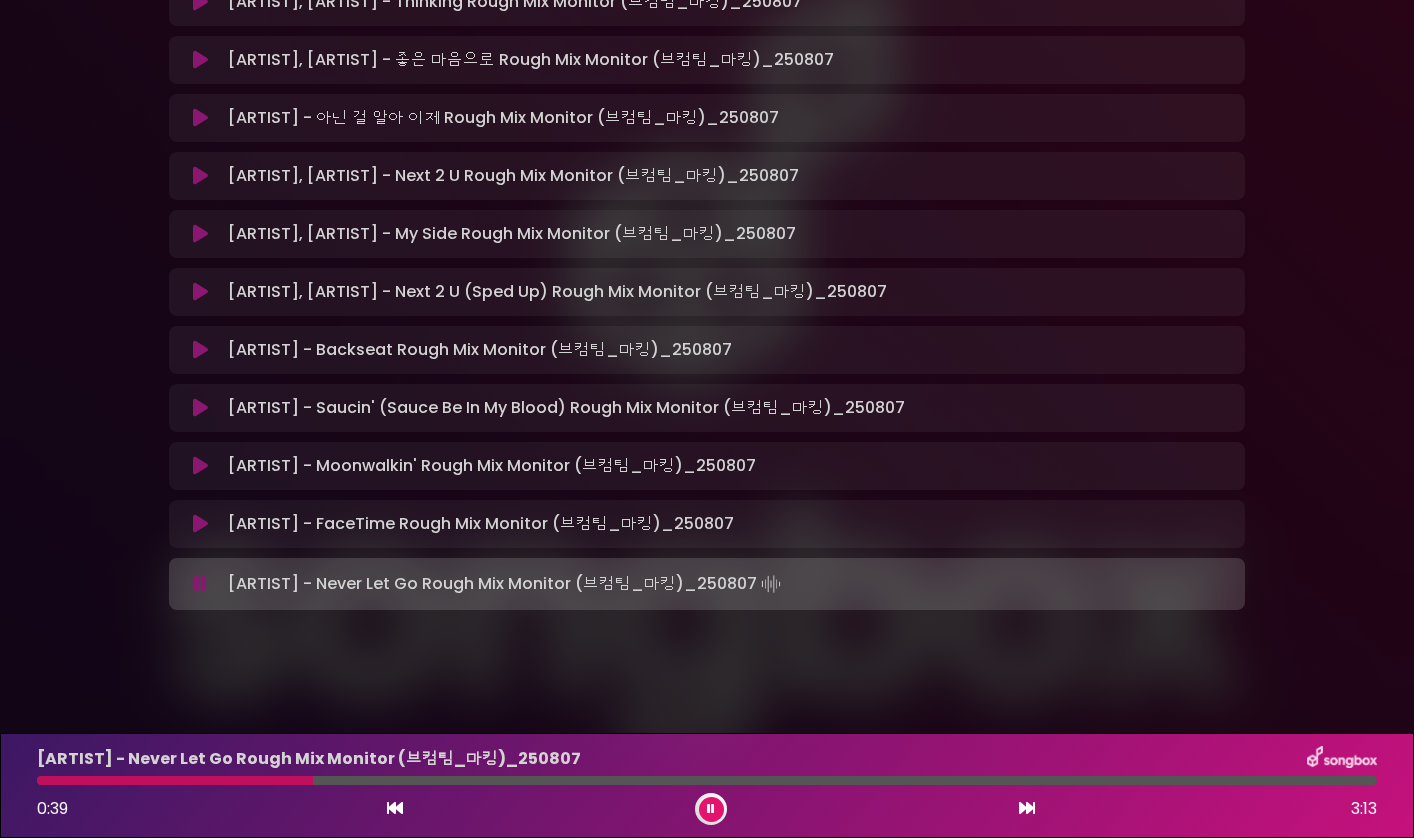 click at bounding box center [707, 780] 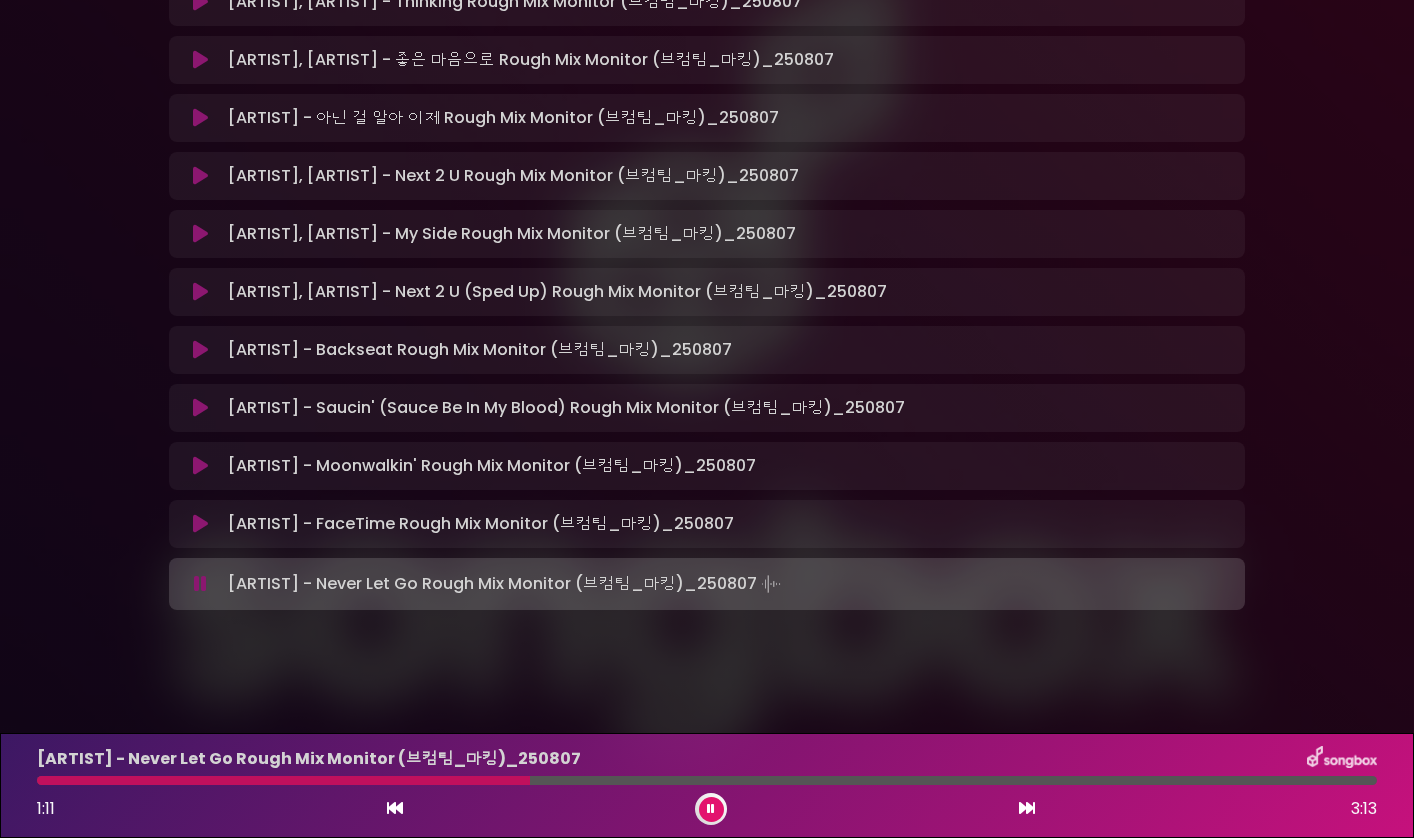 click at bounding box center (707, 780) 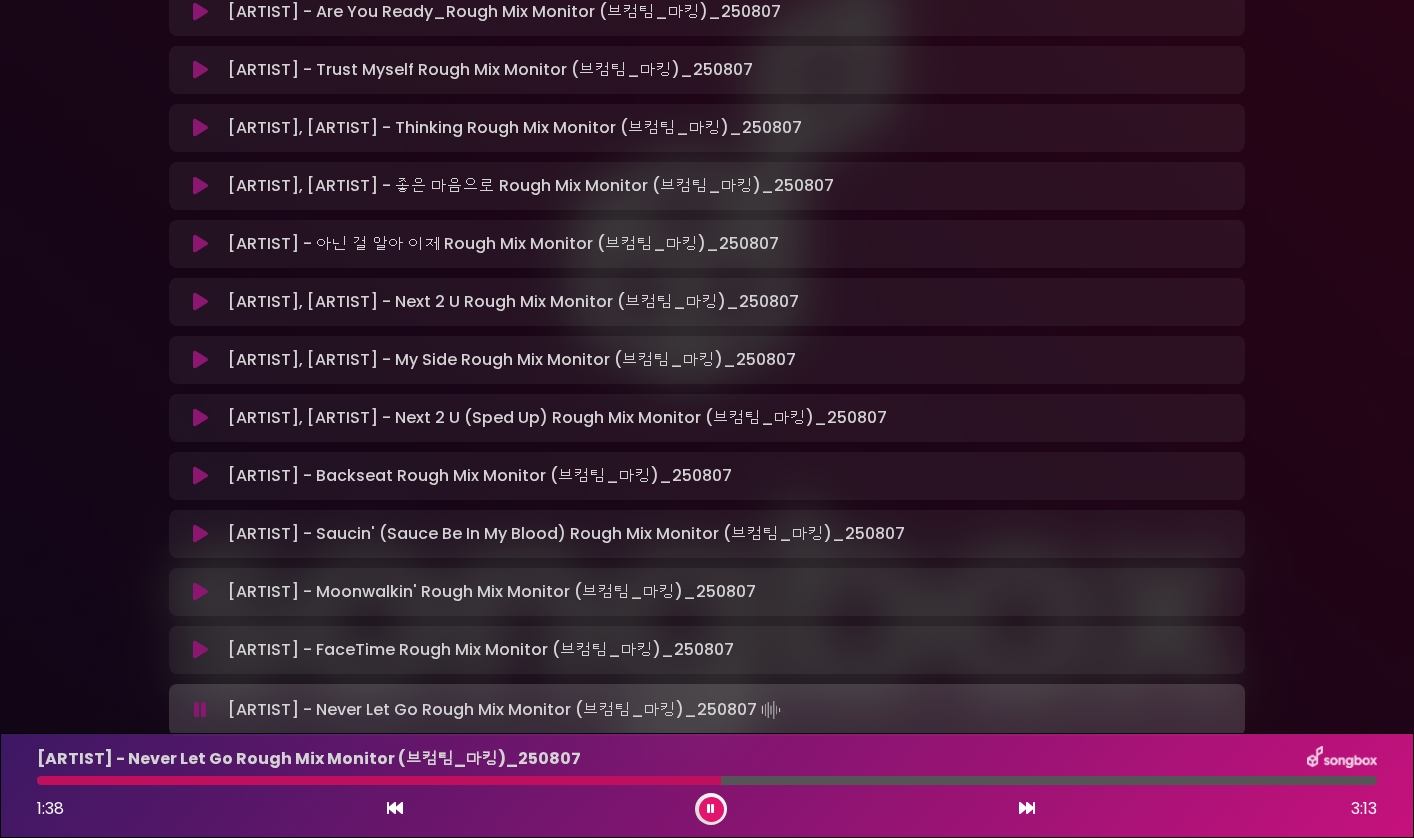 scroll, scrollTop: 440, scrollLeft: 0, axis: vertical 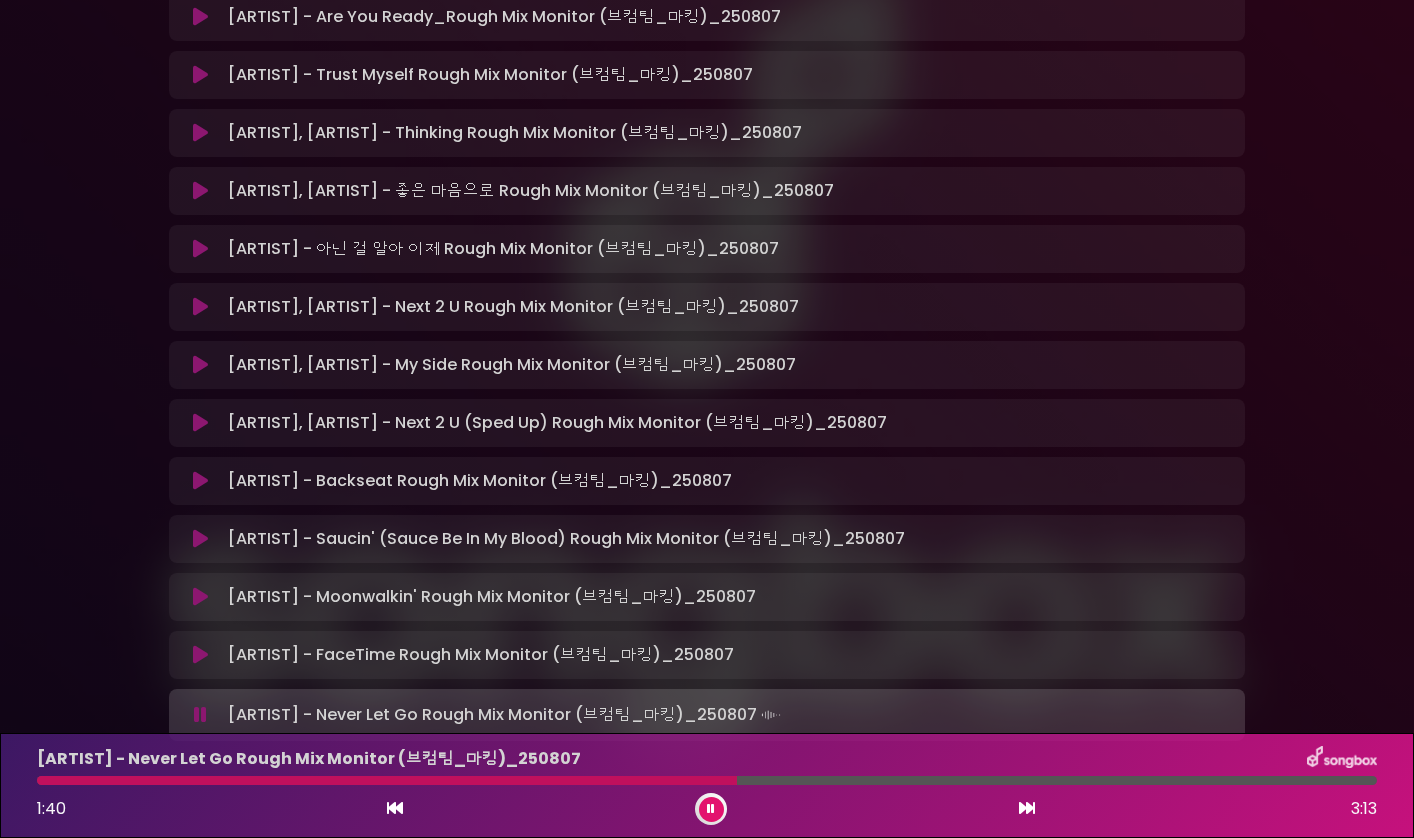 click at bounding box center [200, 597] 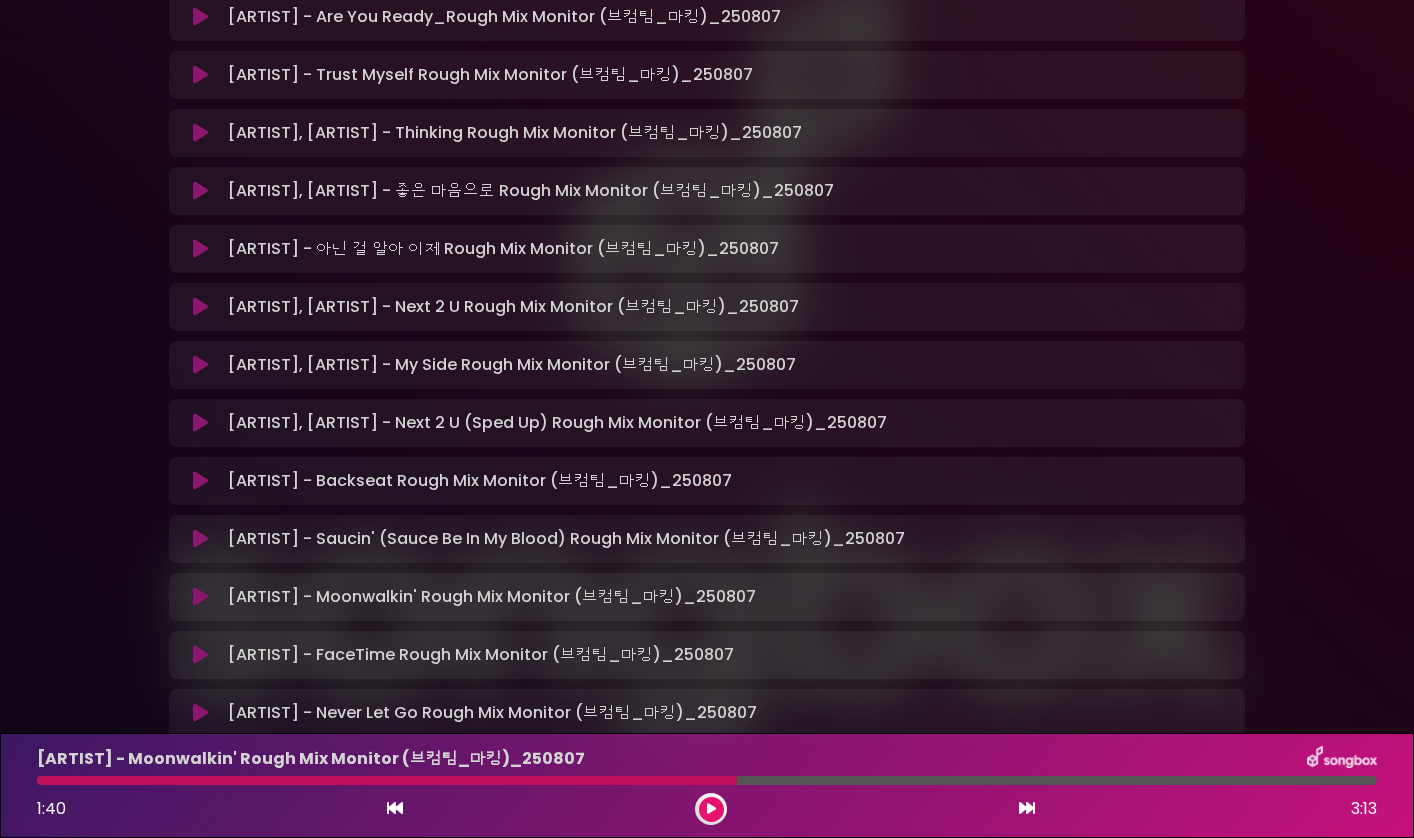 click at bounding box center (200, 597) 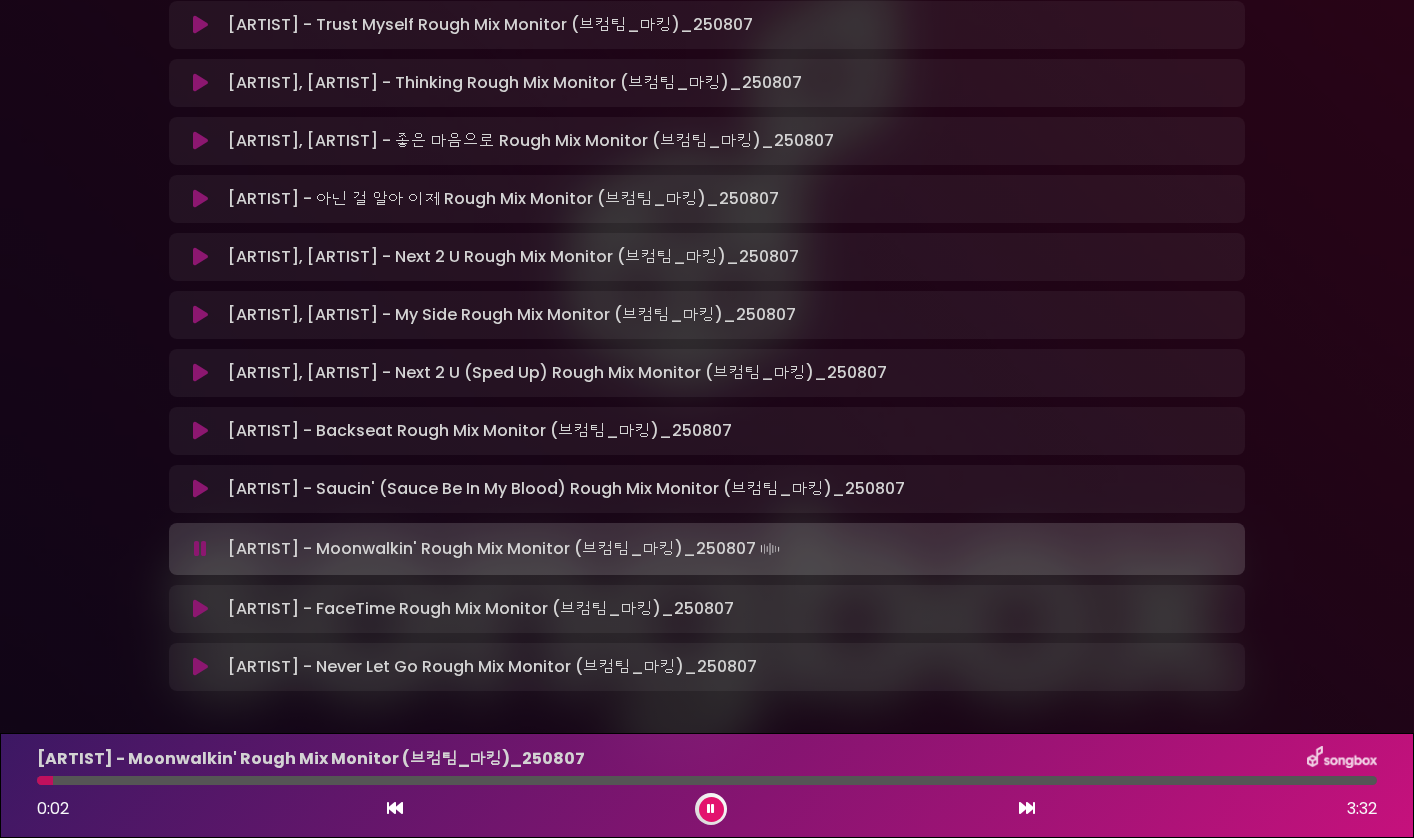 scroll, scrollTop: 516, scrollLeft: 0, axis: vertical 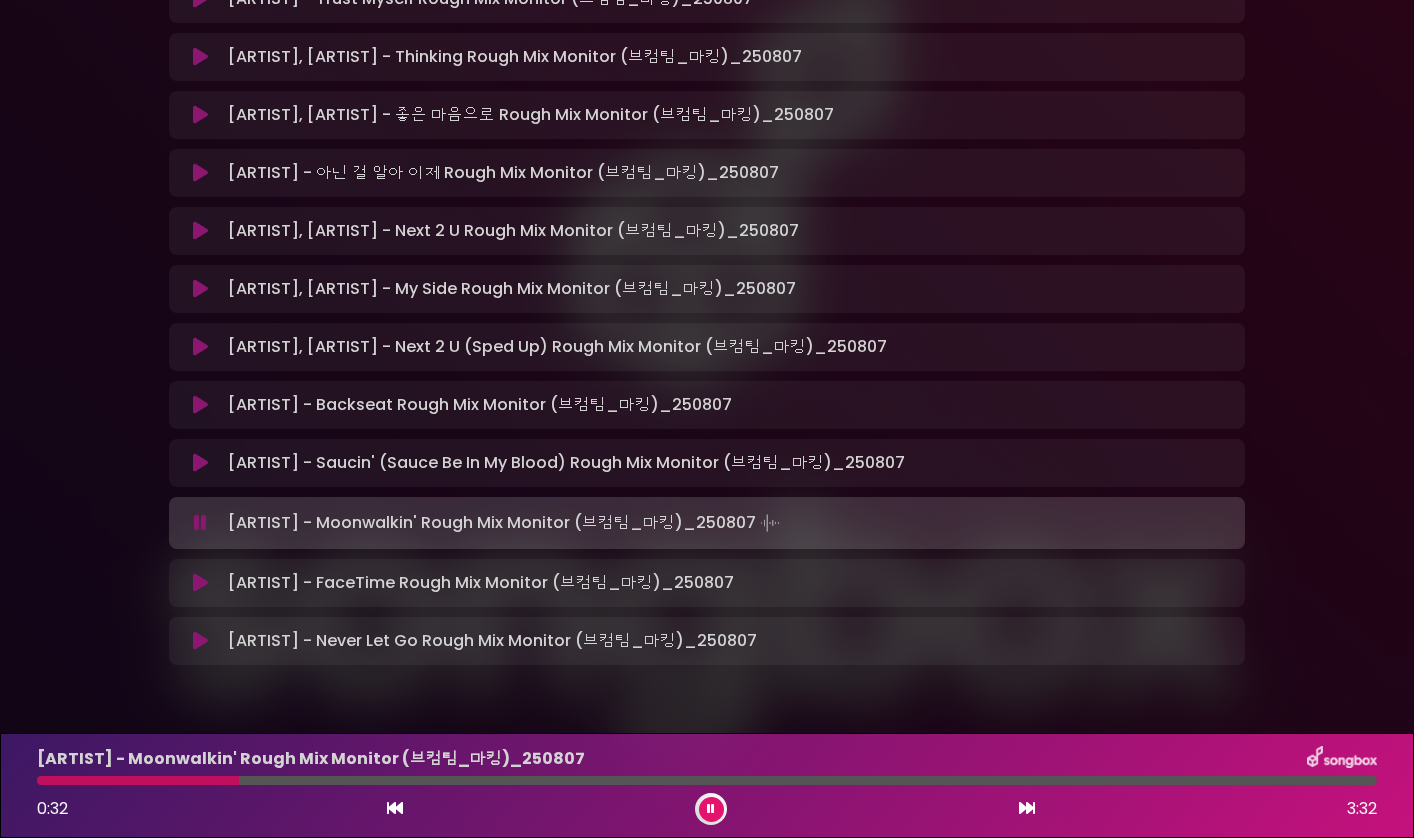 click on "[ARTIST] - Saucin' (Sauce Be In My Blood) Rough Mix Monitor (브컴팀_마킹)_250807
Loading Track..." at bounding box center (566, 463) 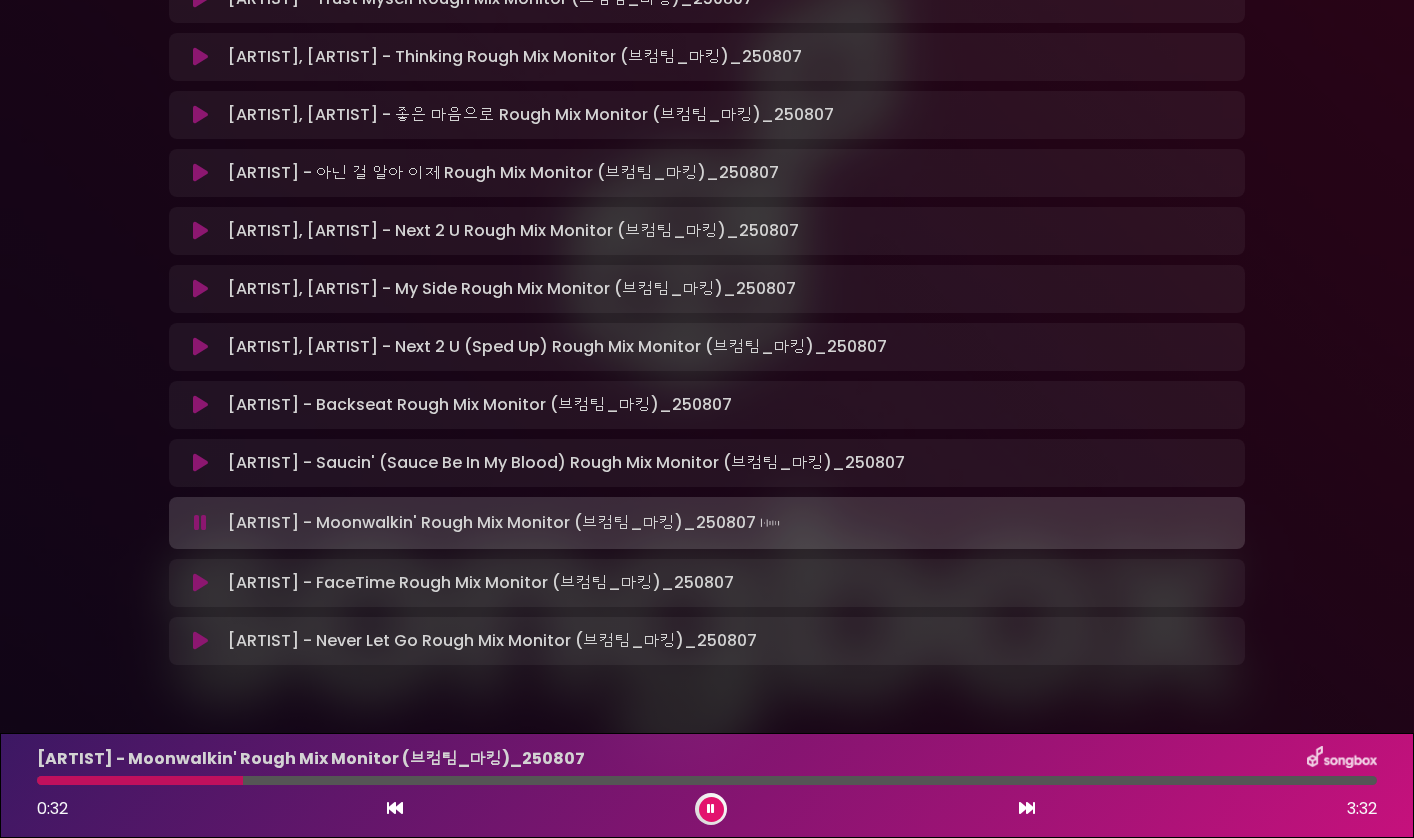 click on "[ARTIST] - Saucin' (Sauce Be In My Blood) Rough Mix Monitor (브컴팀_마킹)_250807
Loading Track..." at bounding box center [566, 463] 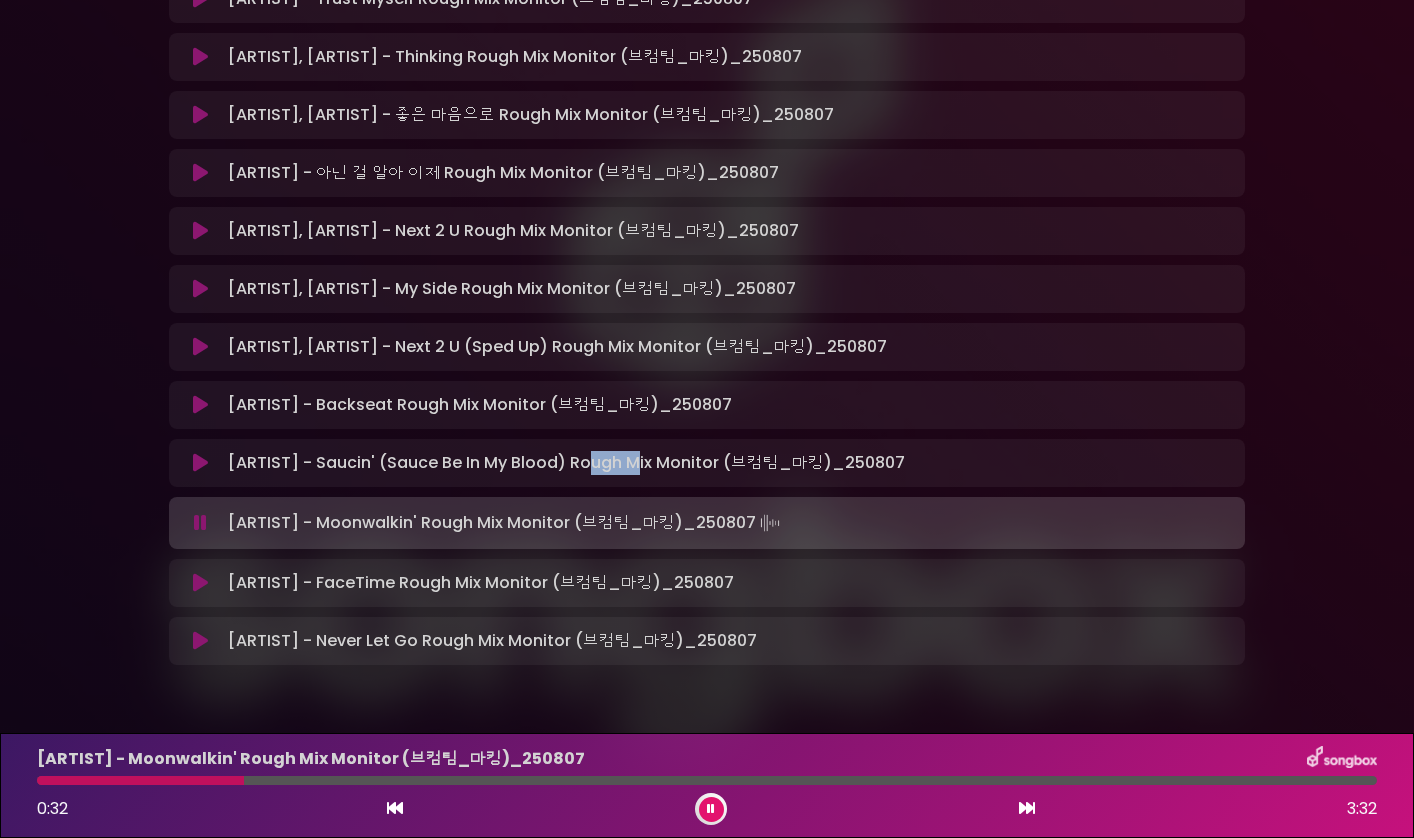 click on "[ARTIST] - Saucin' (Sauce Be In My Blood) Rough Mix Monitor (브컴팀_마킹)_250807
Loading Track..." at bounding box center [566, 463] 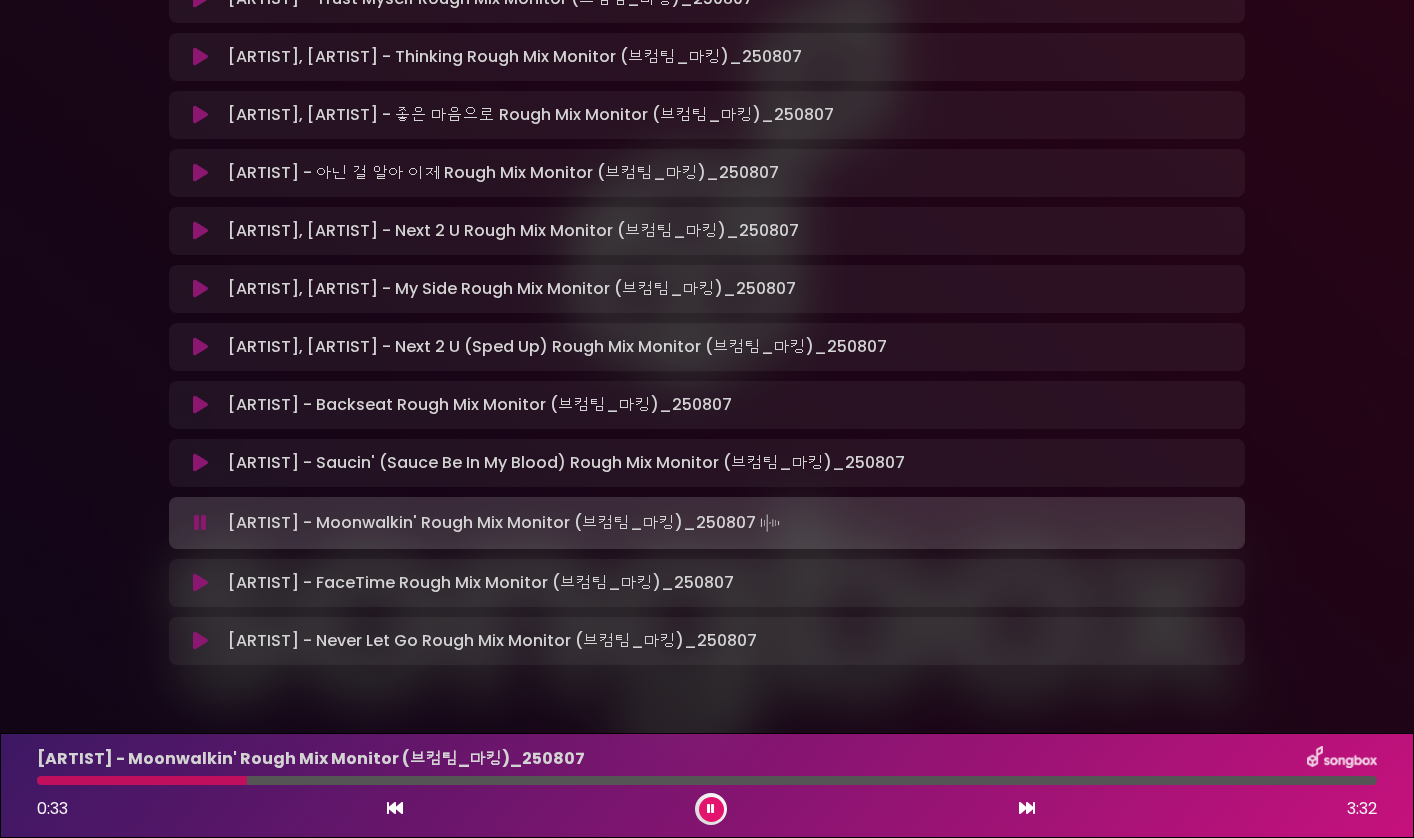 click on "[ARTIST] - Saucin' (Sauce Be In My Blood) Rough Mix Monitor (브컴팀_마킹)_250807
Loading Track..." at bounding box center [566, 463] 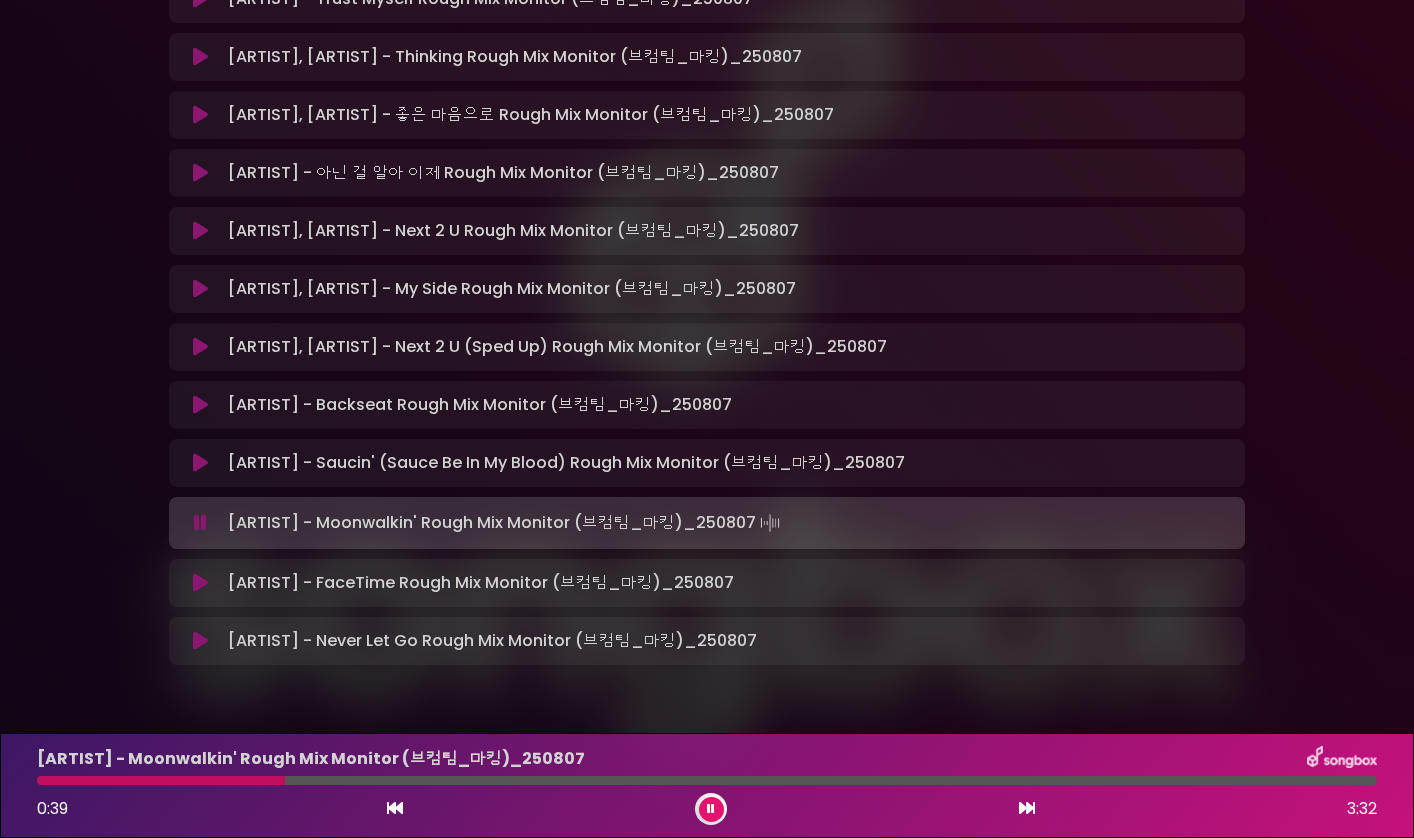 click at bounding box center (200, 463) 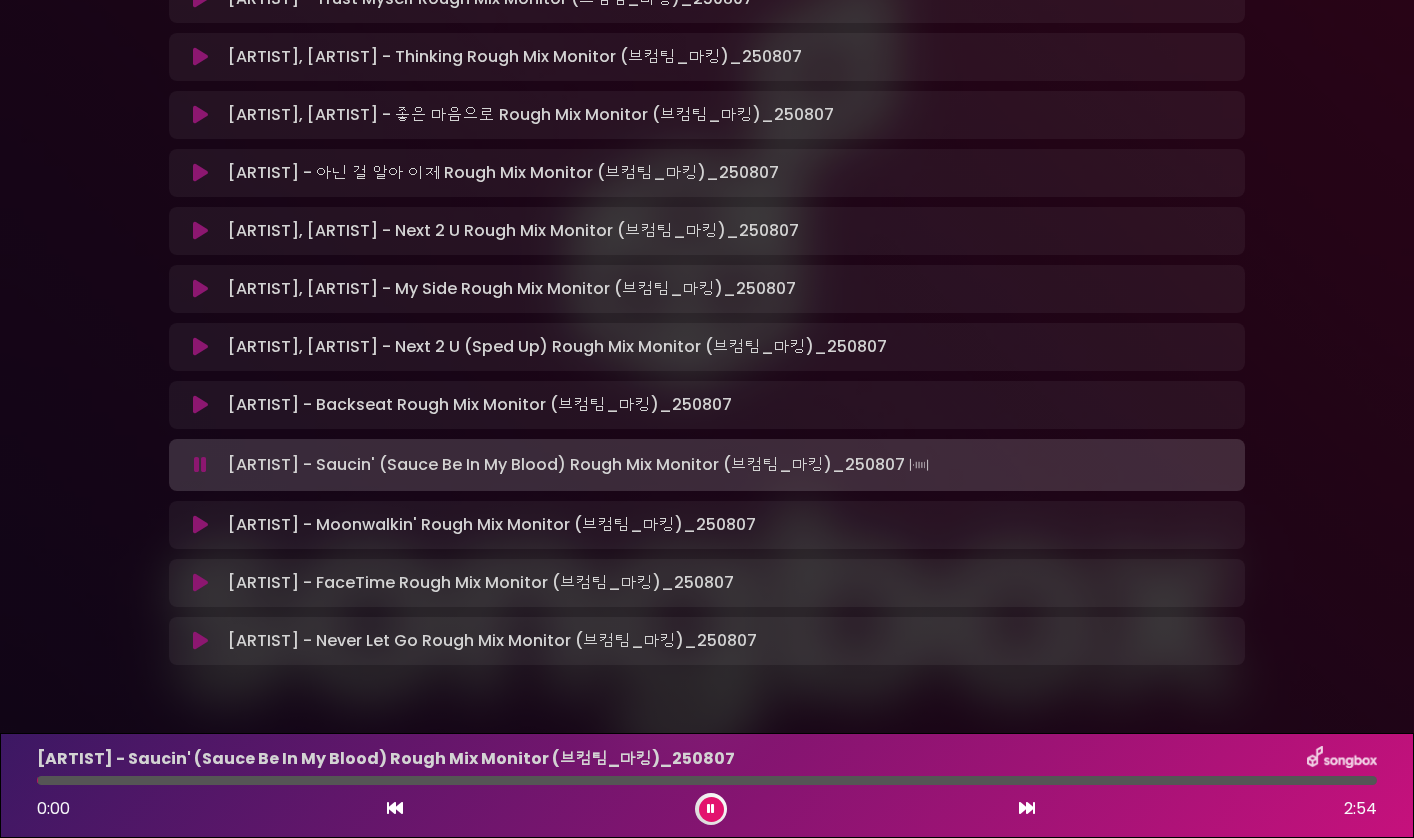 click at bounding box center [200, 465] 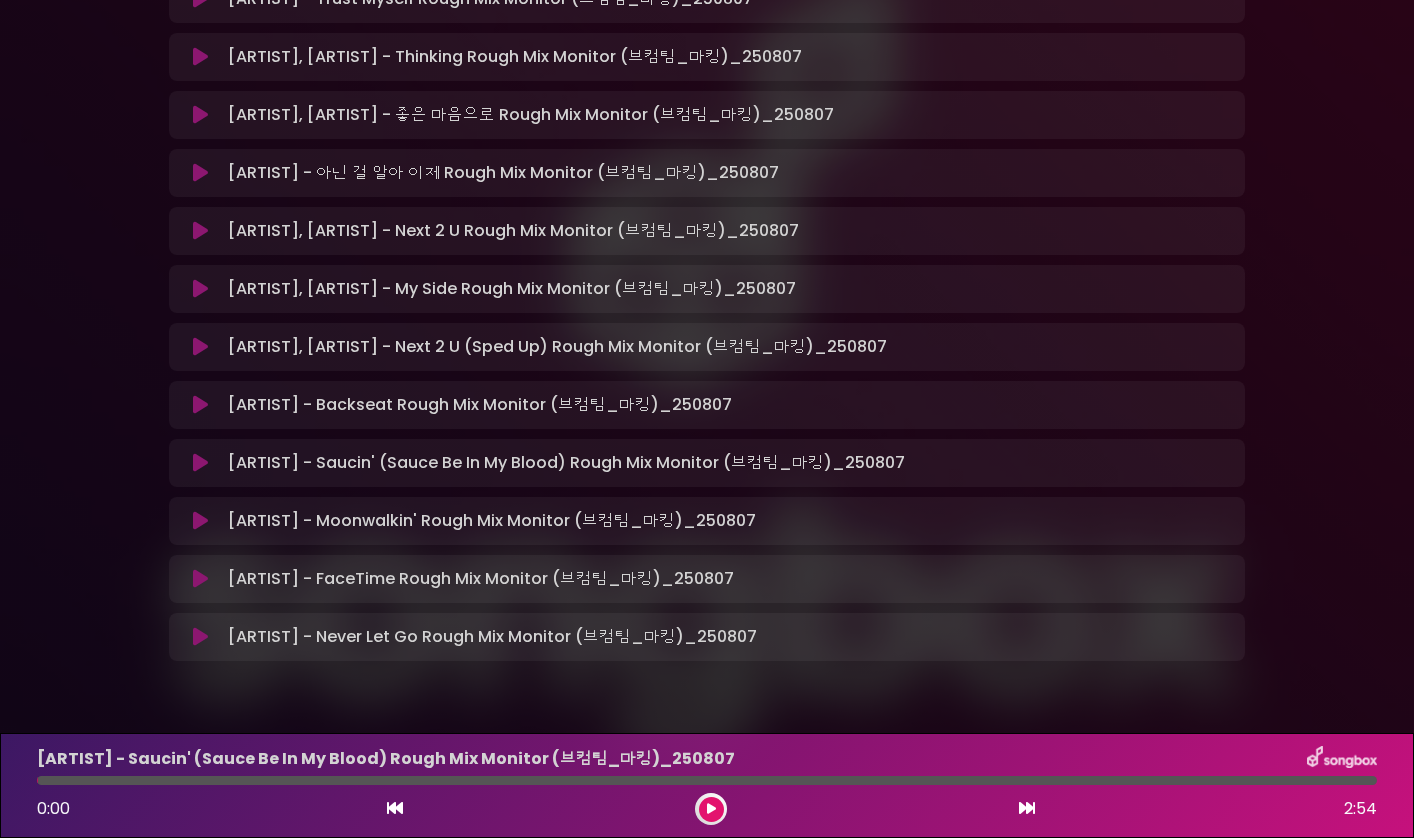 click at bounding box center (200, 463) 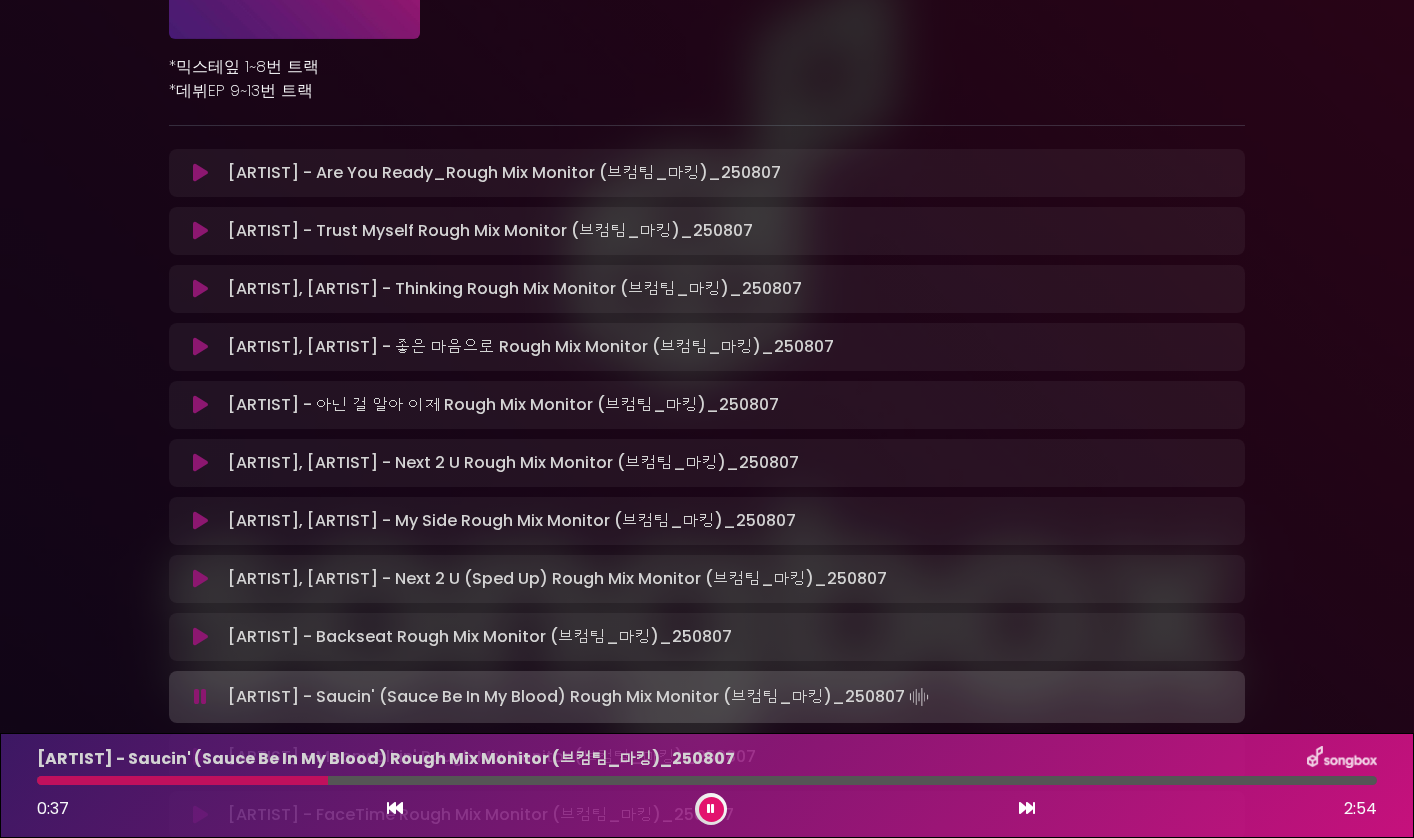scroll, scrollTop: 240, scrollLeft: 0, axis: vertical 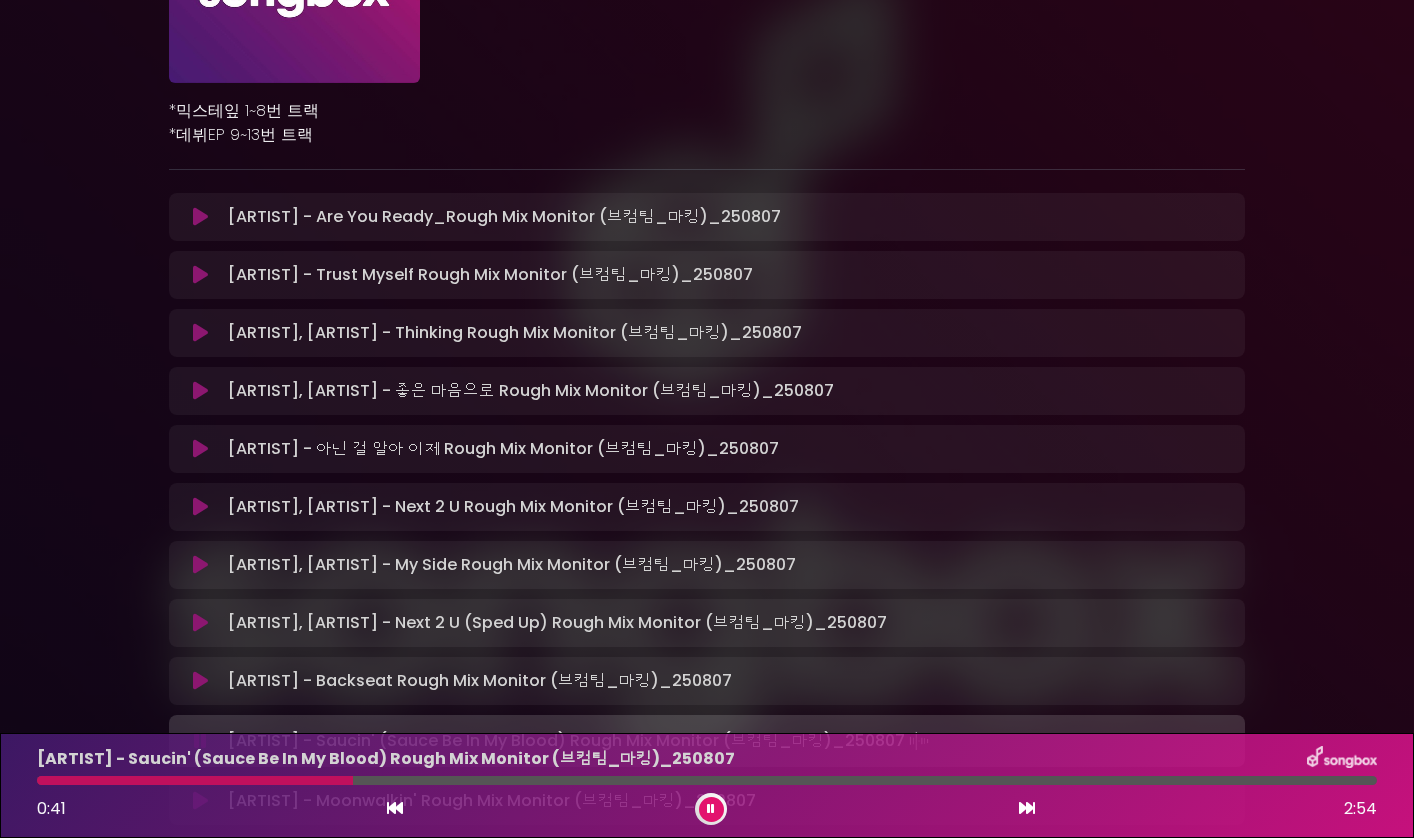 click at bounding box center [200, 507] 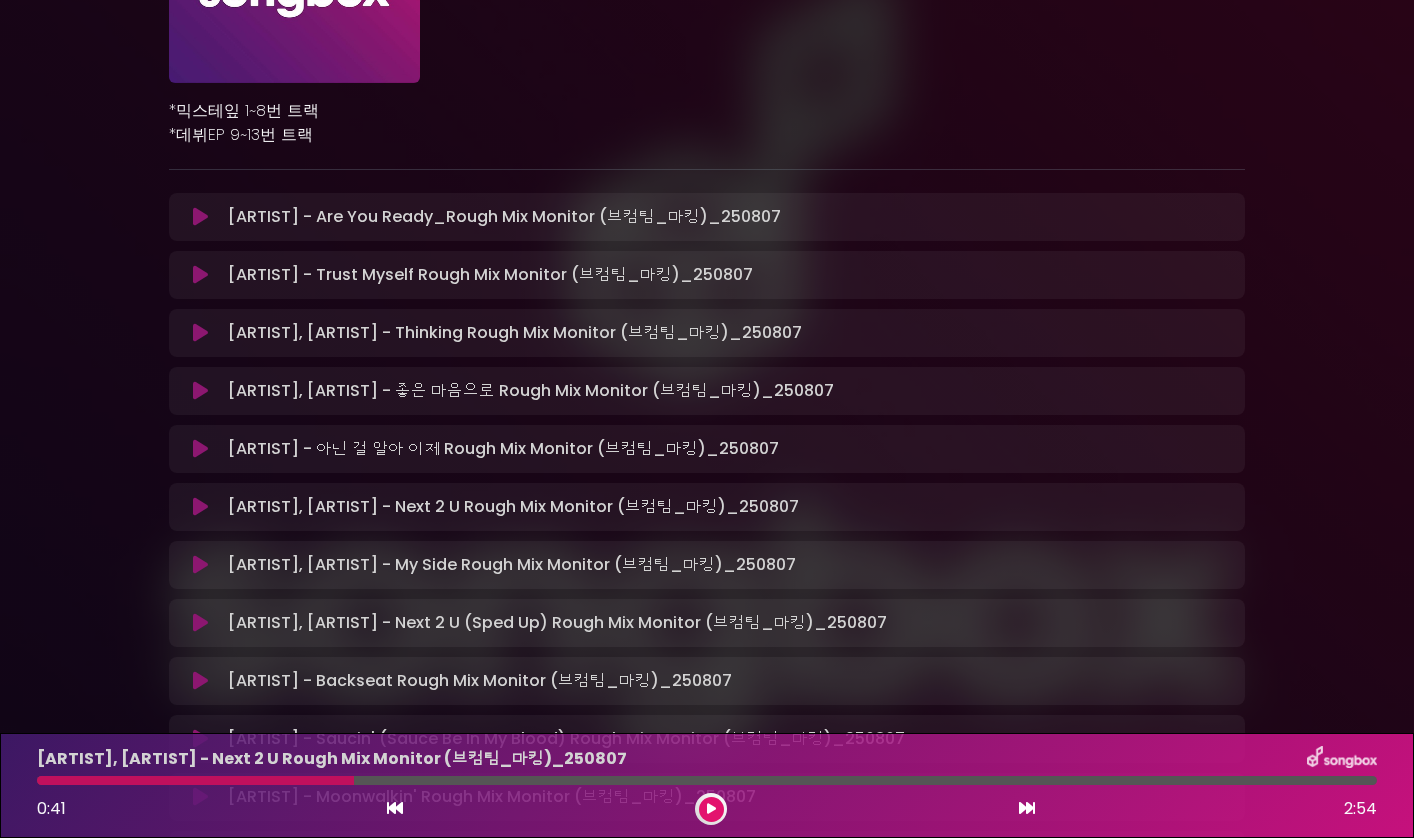 click at bounding box center [200, 623] 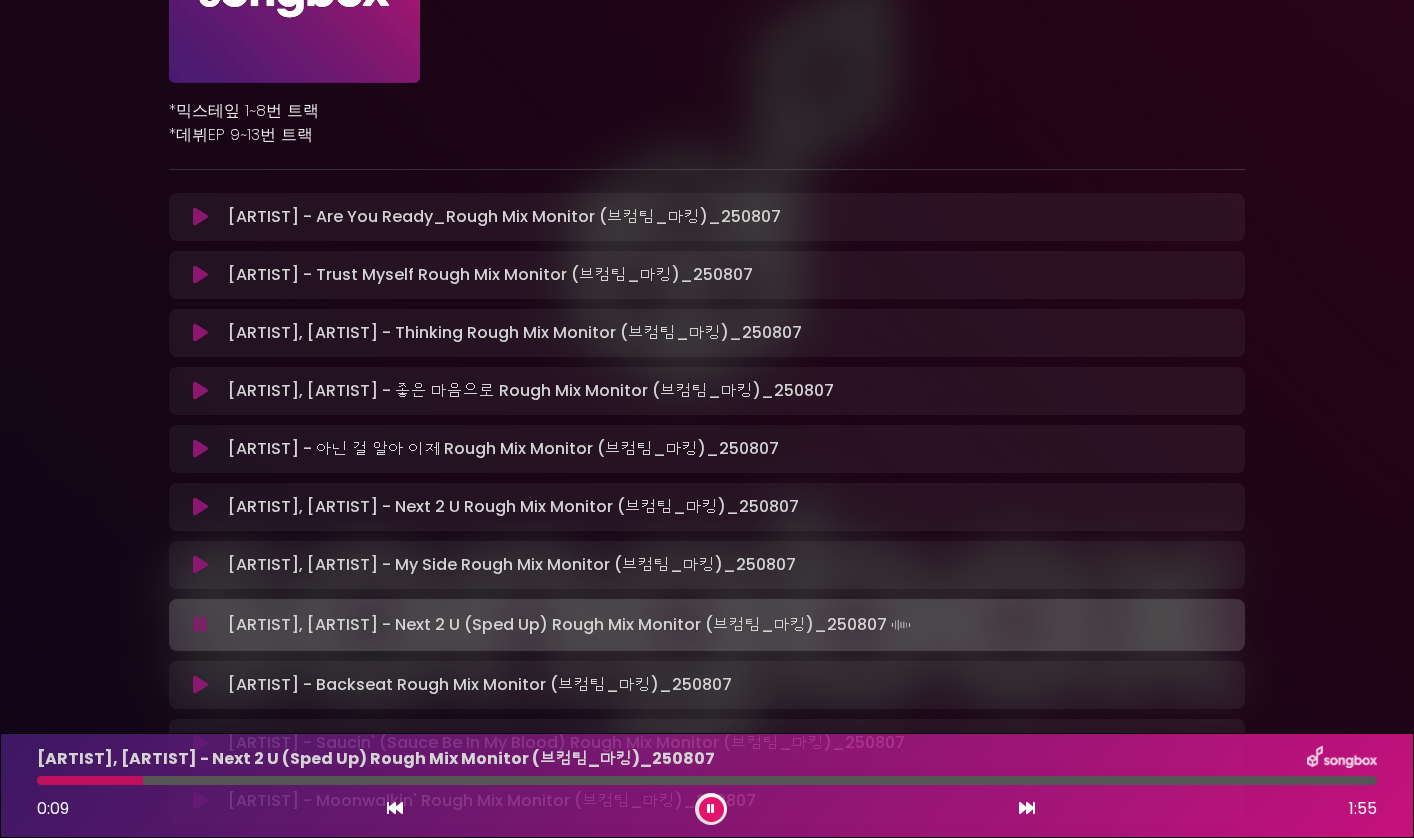 click at bounding box center [200, 507] 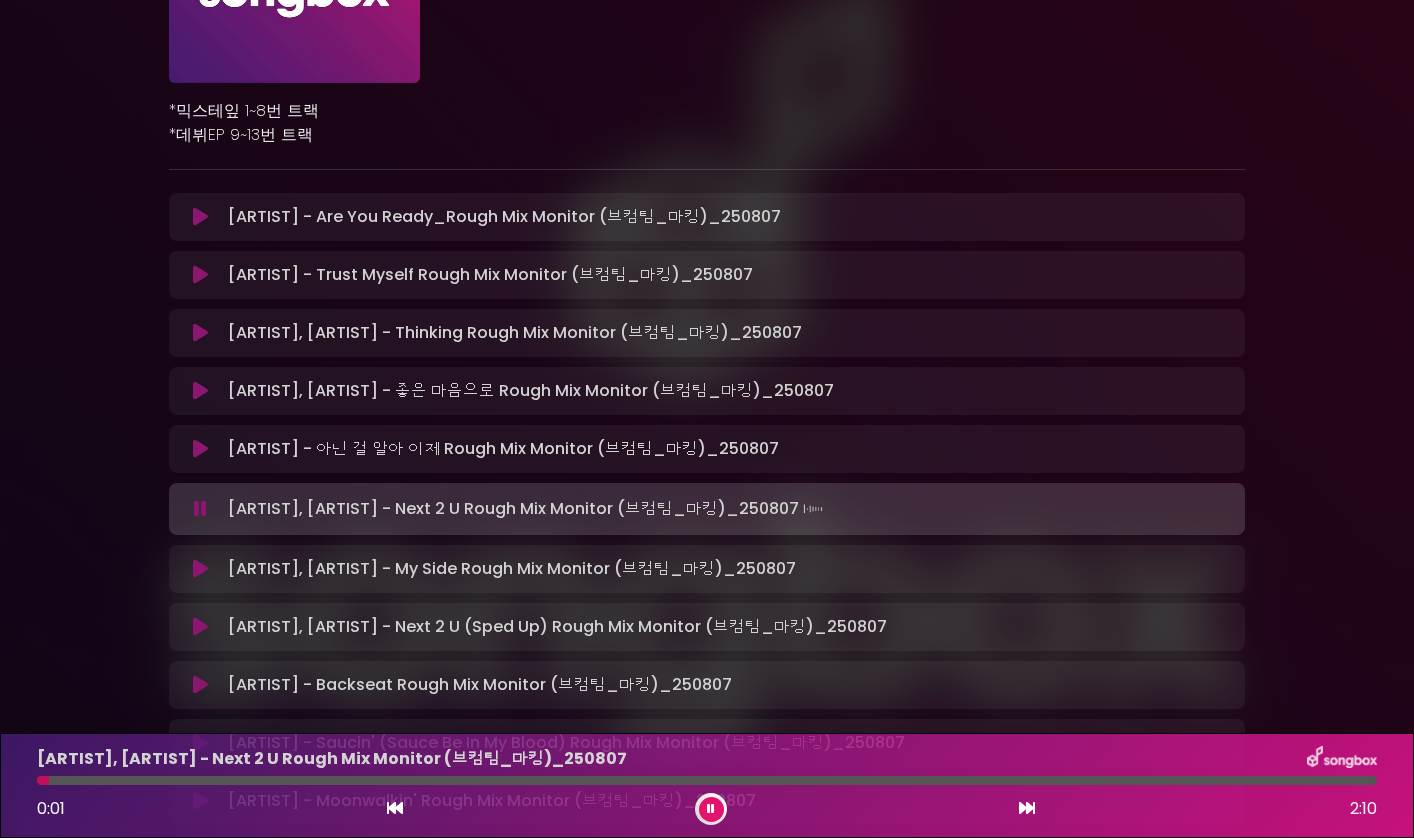 click at bounding box center [707, 780] 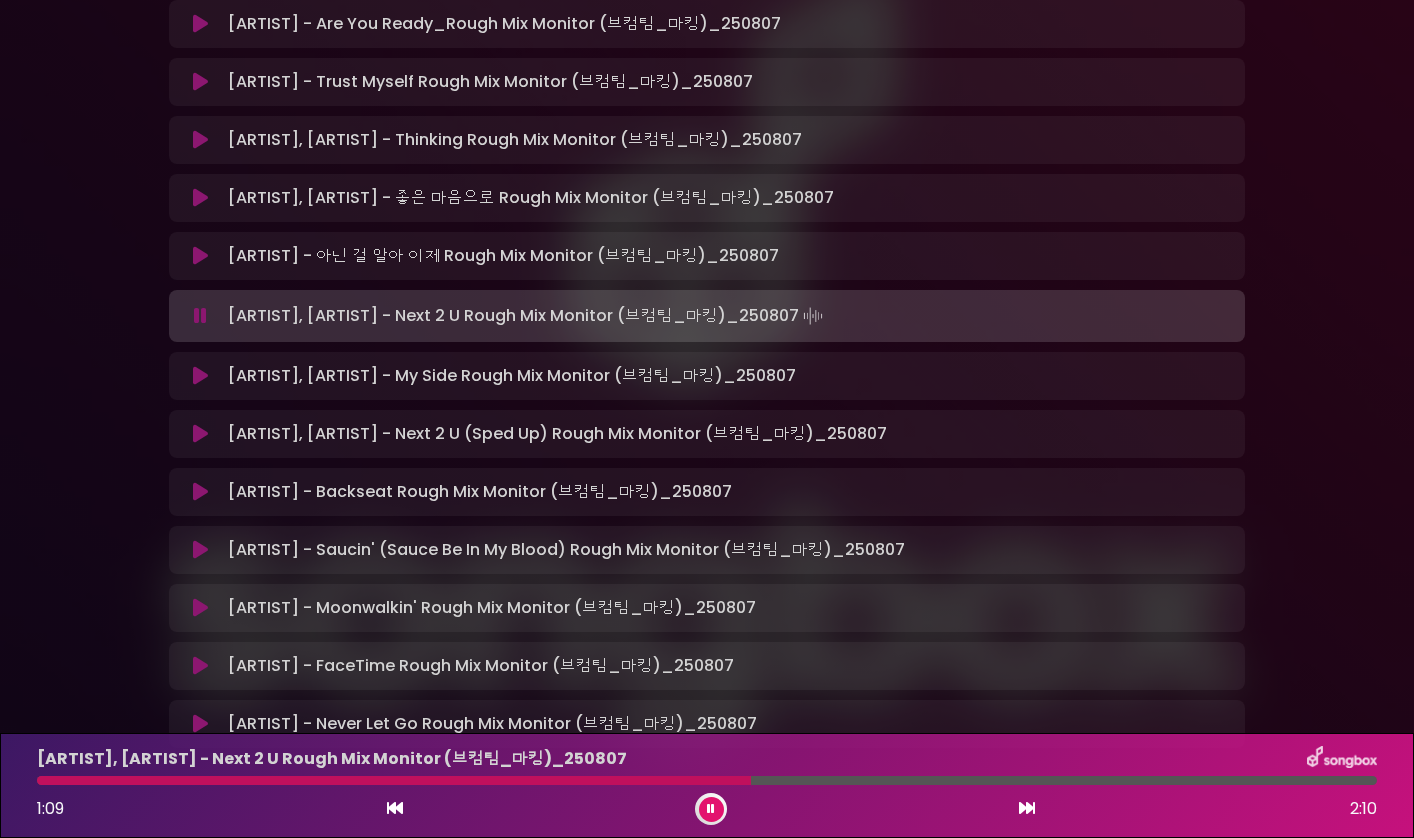 scroll, scrollTop: 561, scrollLeft: 0, axis: vertical 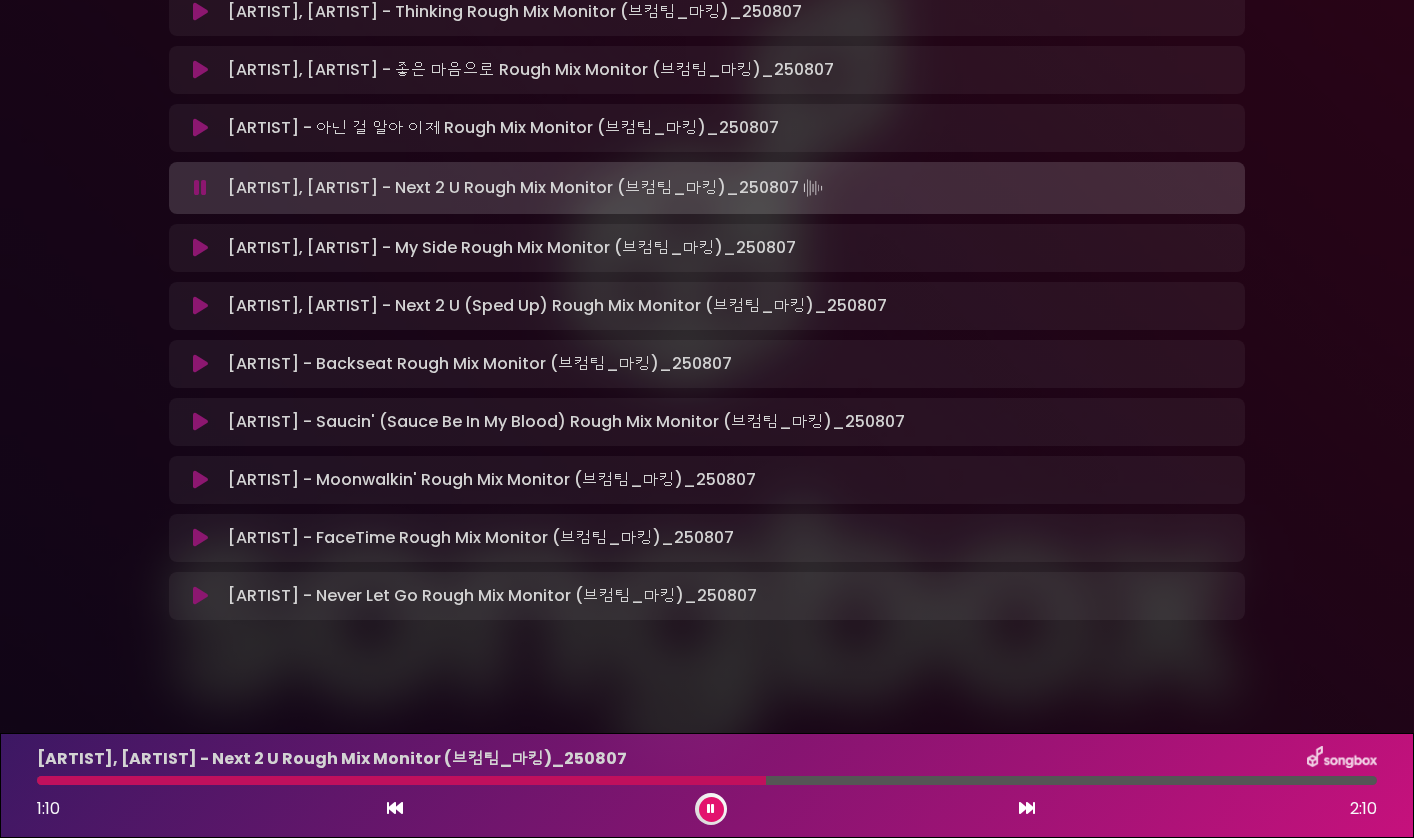 click at bounding box center (200, 364) 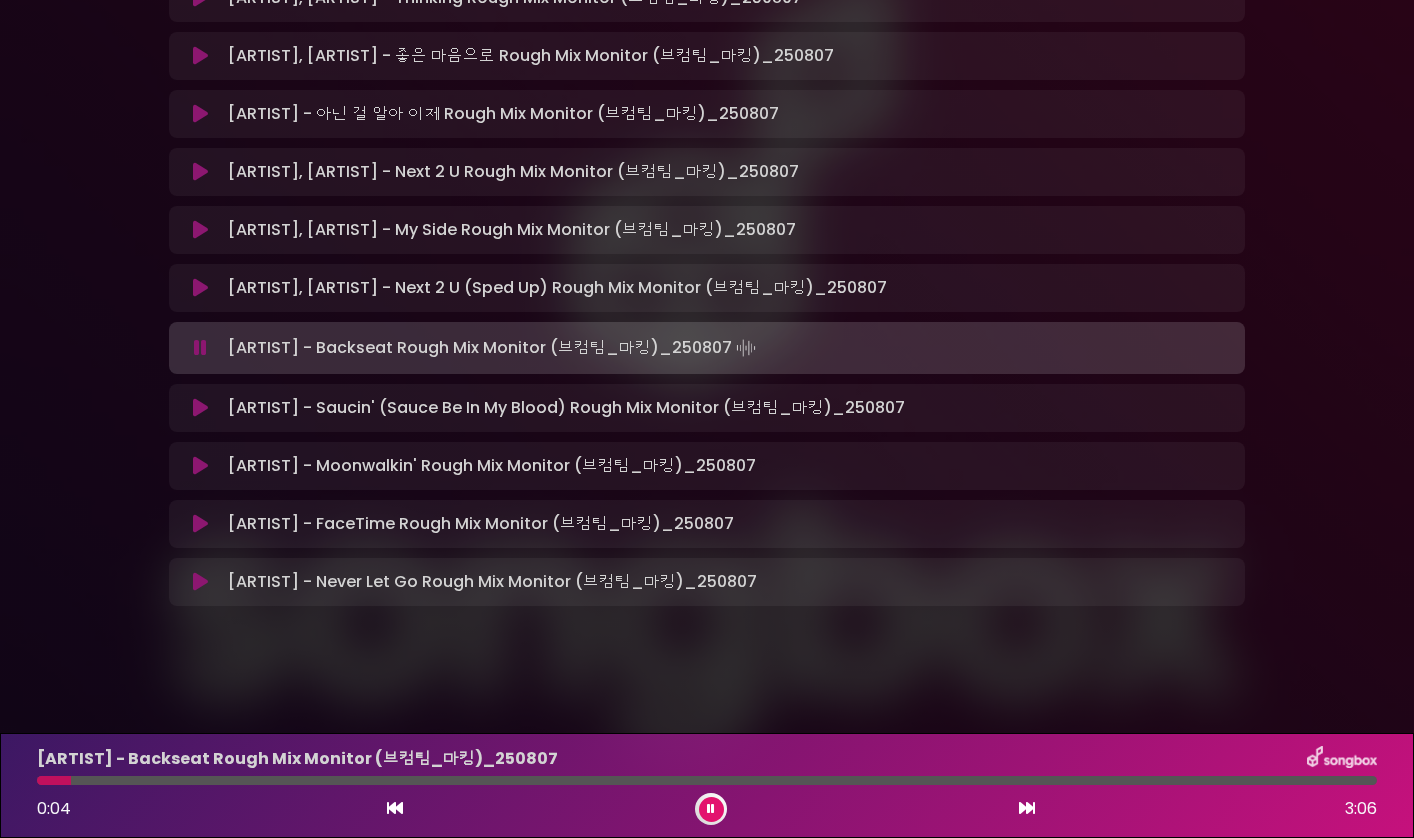 scroll, scrollTop: 147, scrollLeft: 0, axis: vertical 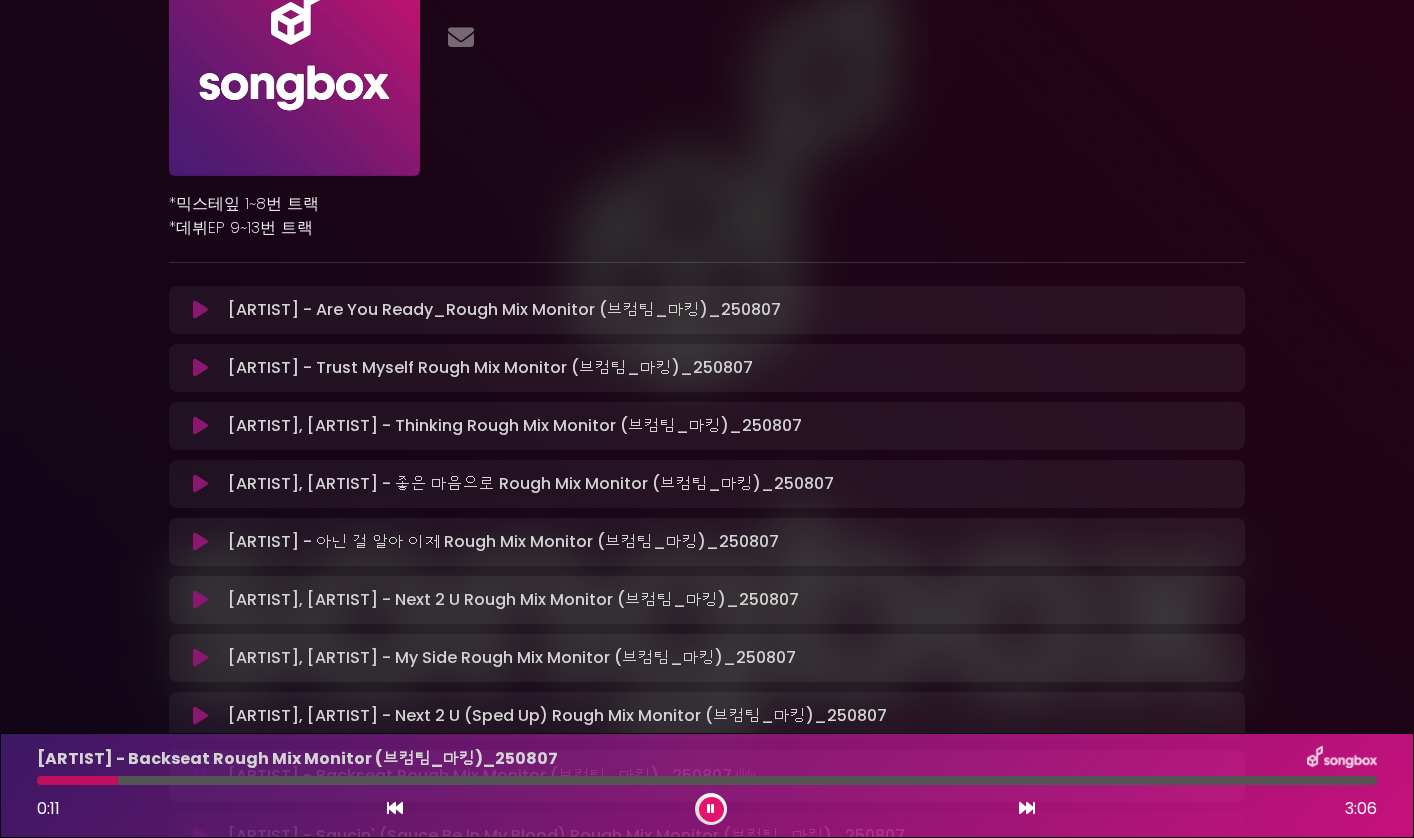 click at bounding box center (707, 780) 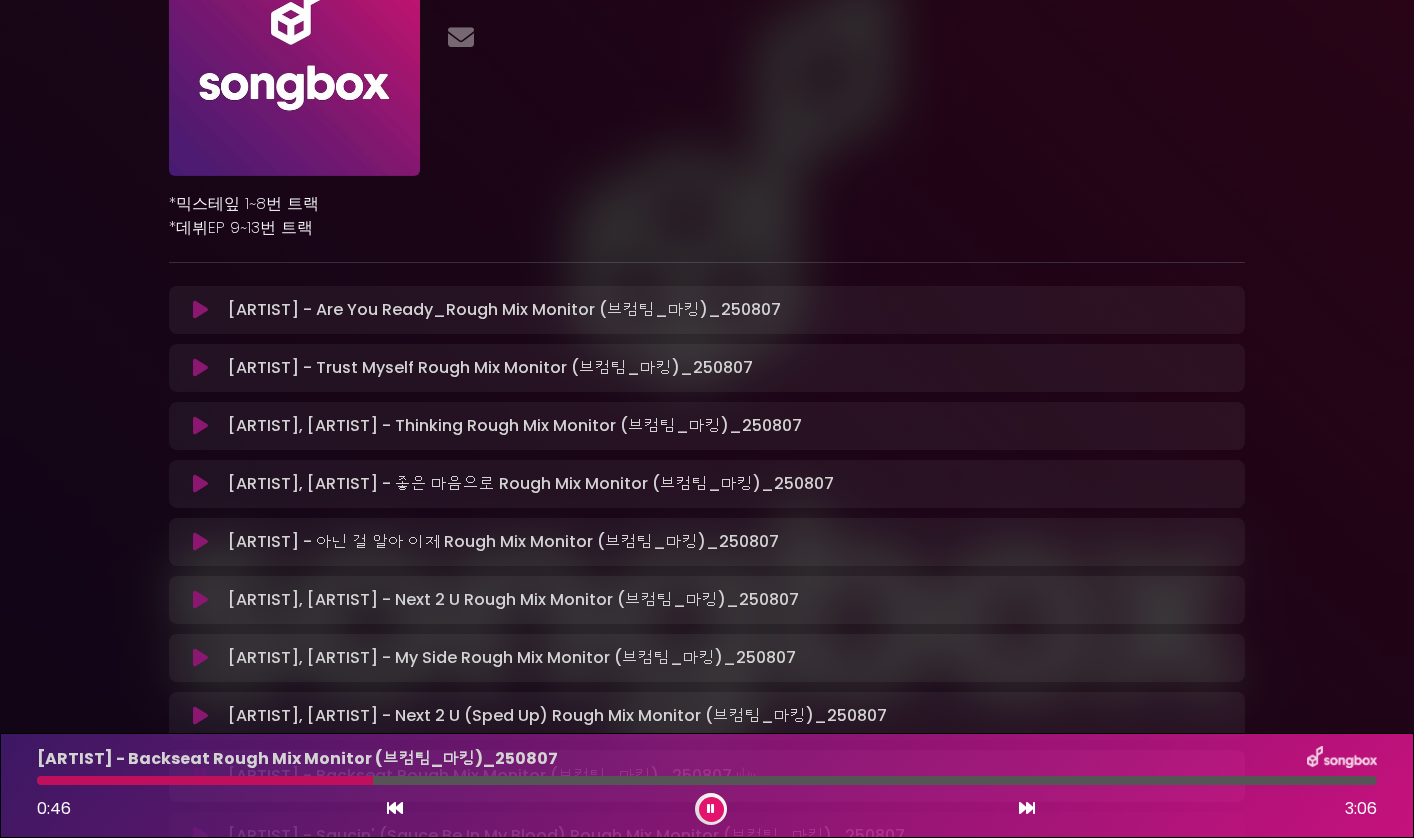 click at bounding box center (707, 780) 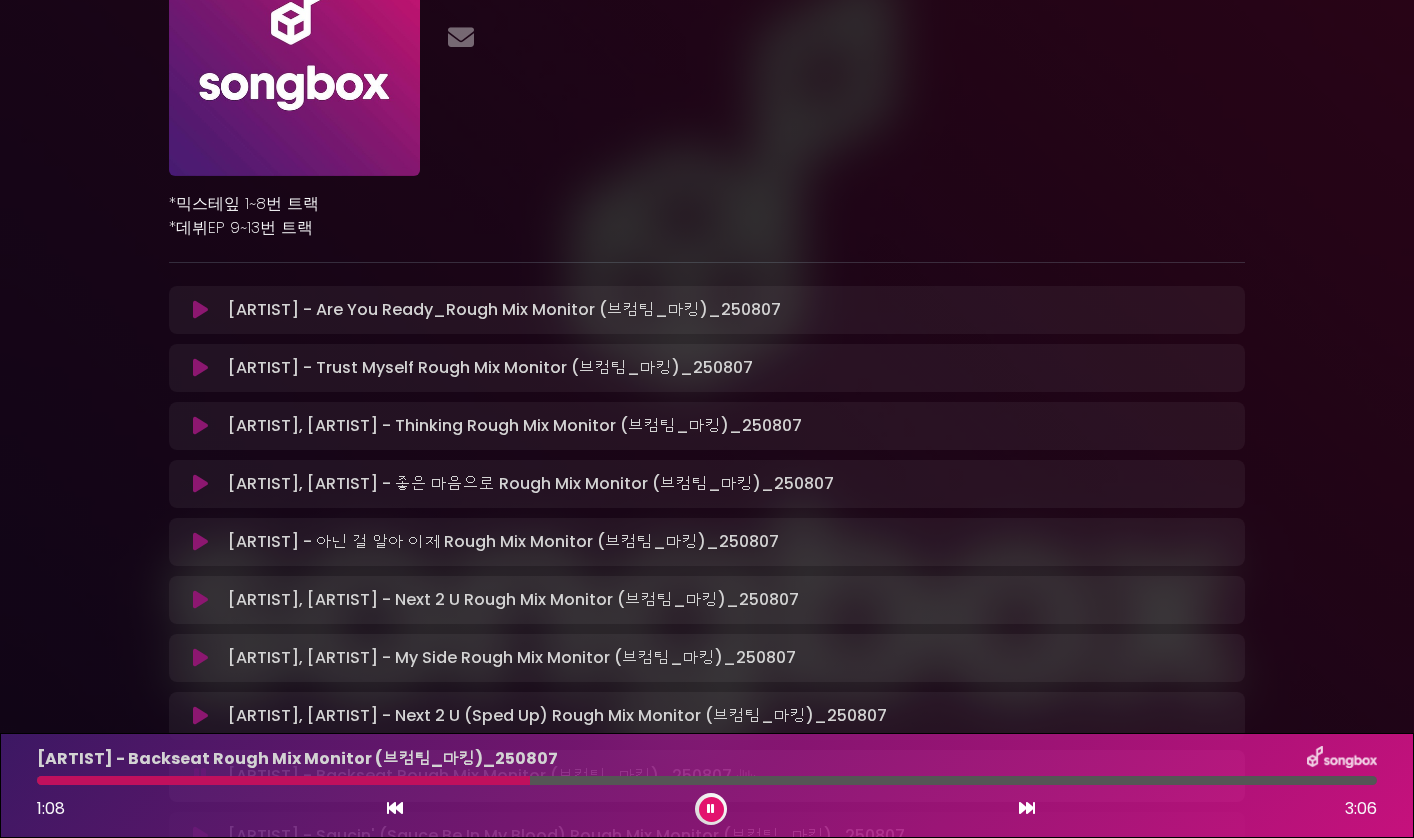 click at bounding box center (707, 780) 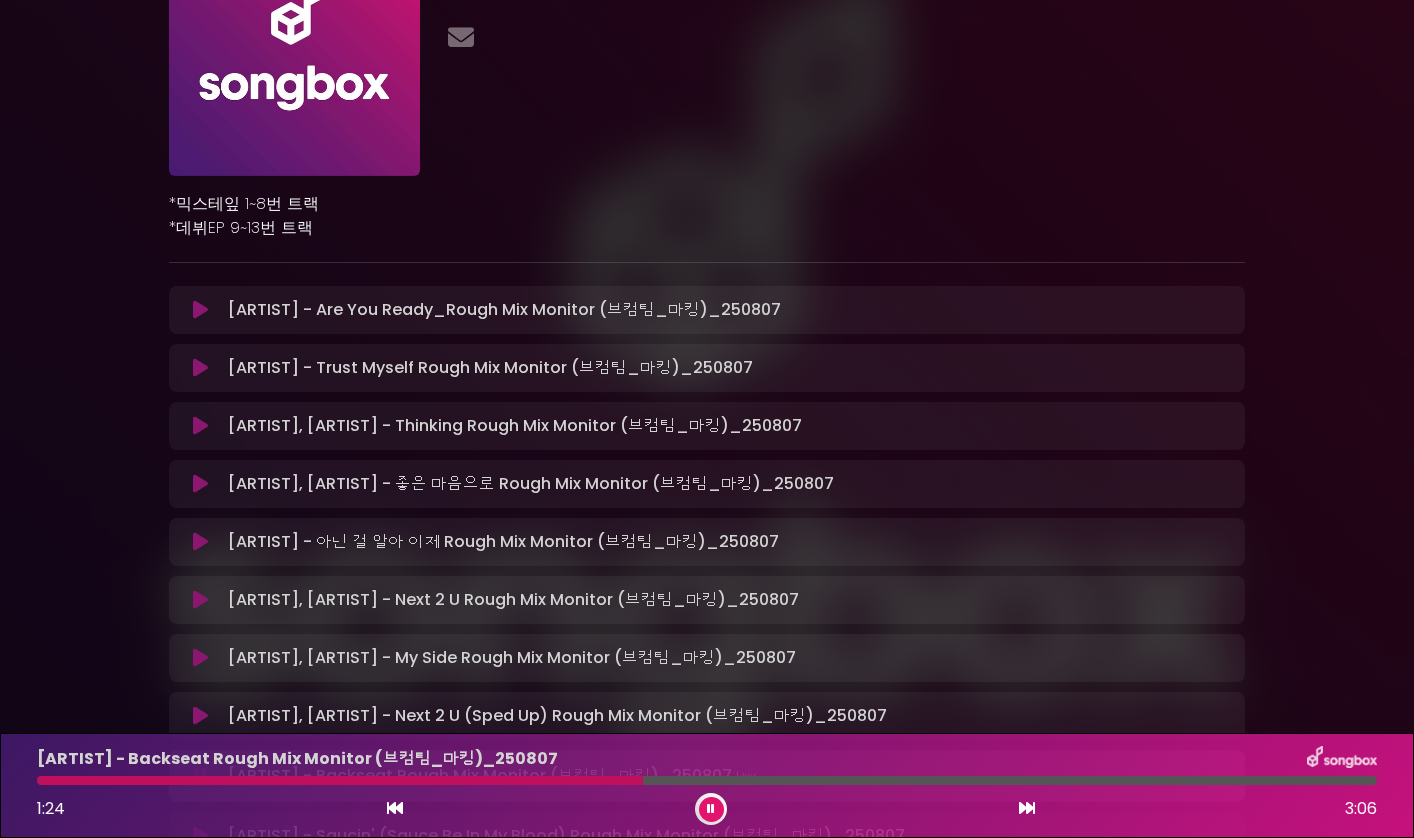 click at bounding box center [707, 780] 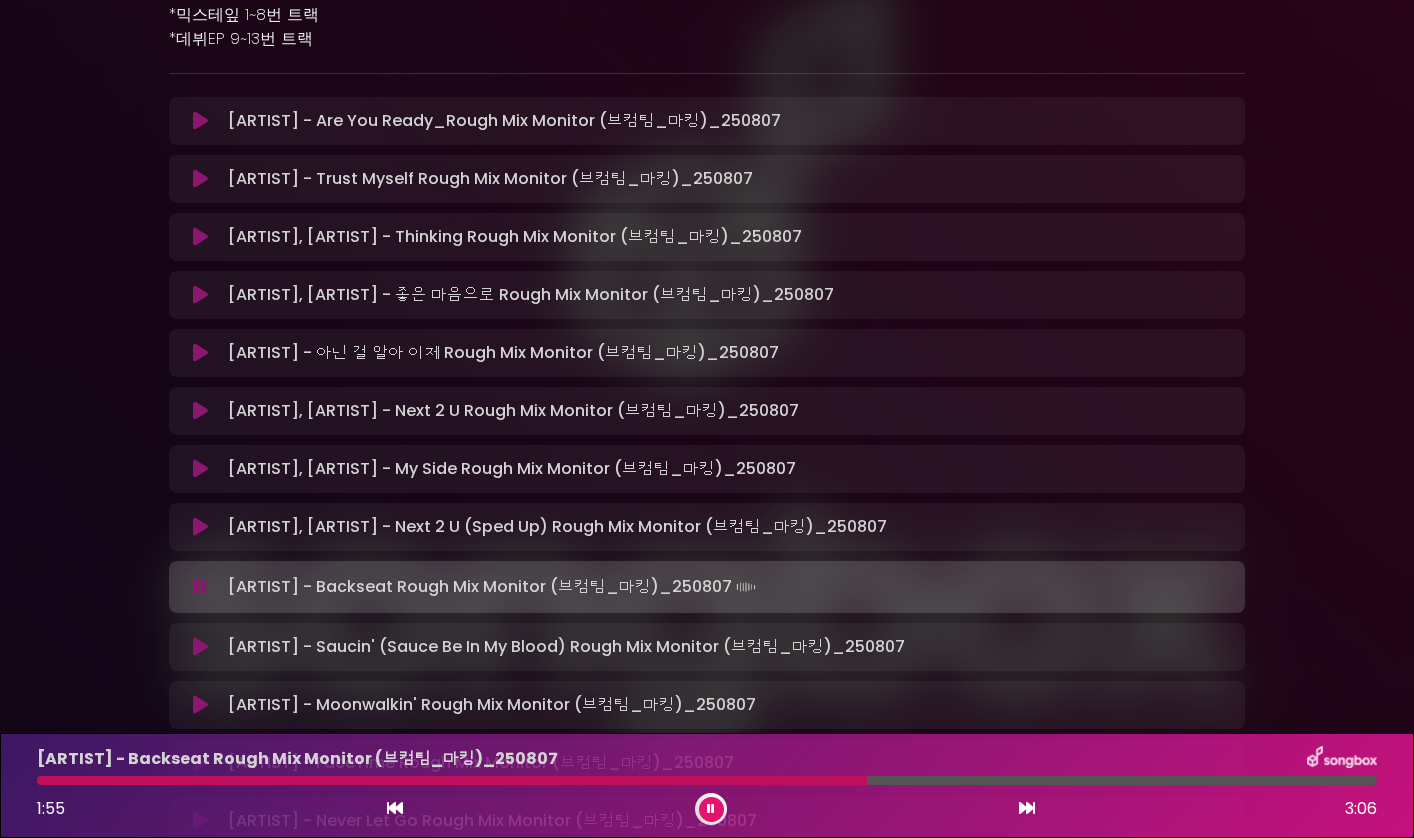 scroll, scrollTop: 575, scrollLeft: 0, axis: vertical 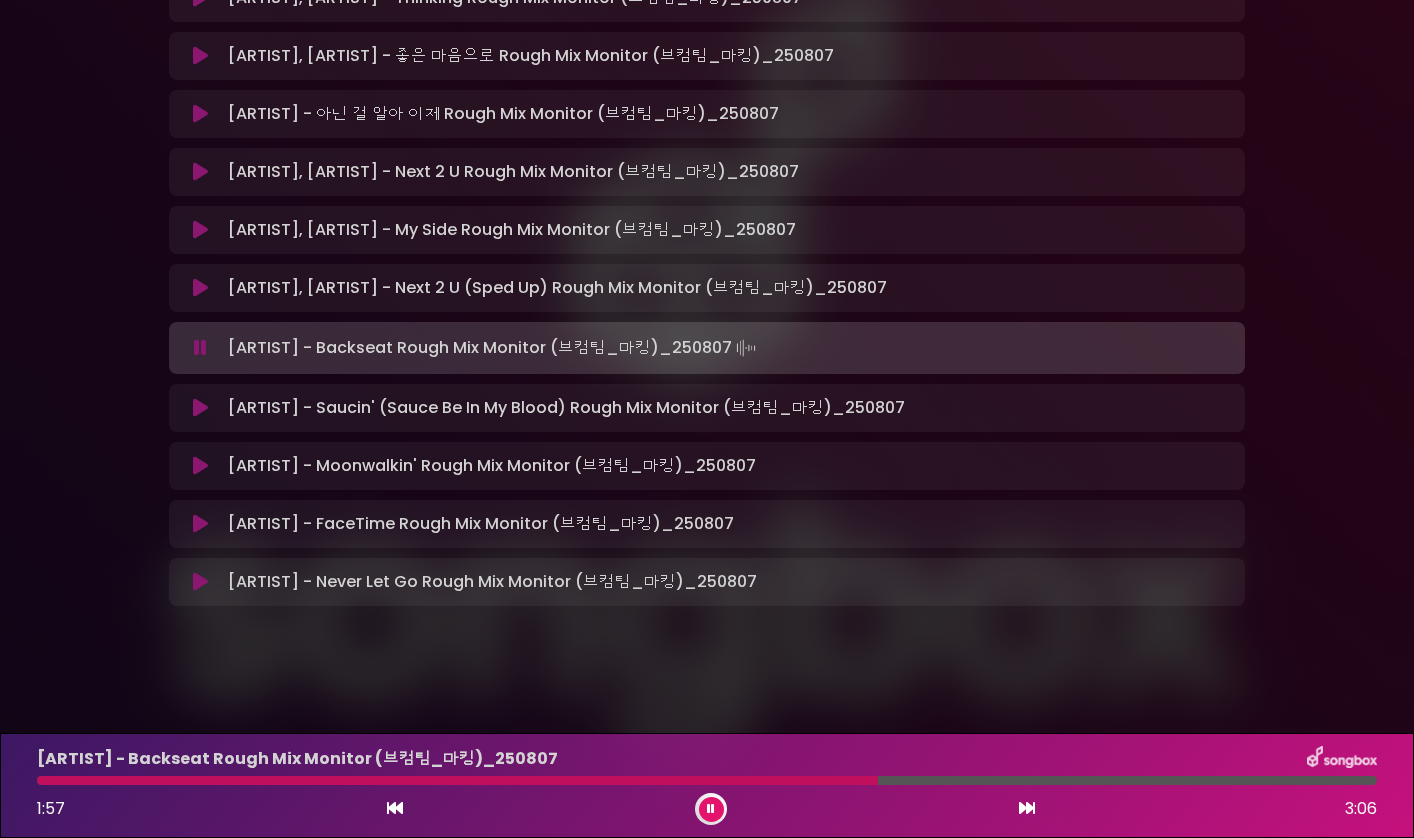 click at bounding box center [200, 408] 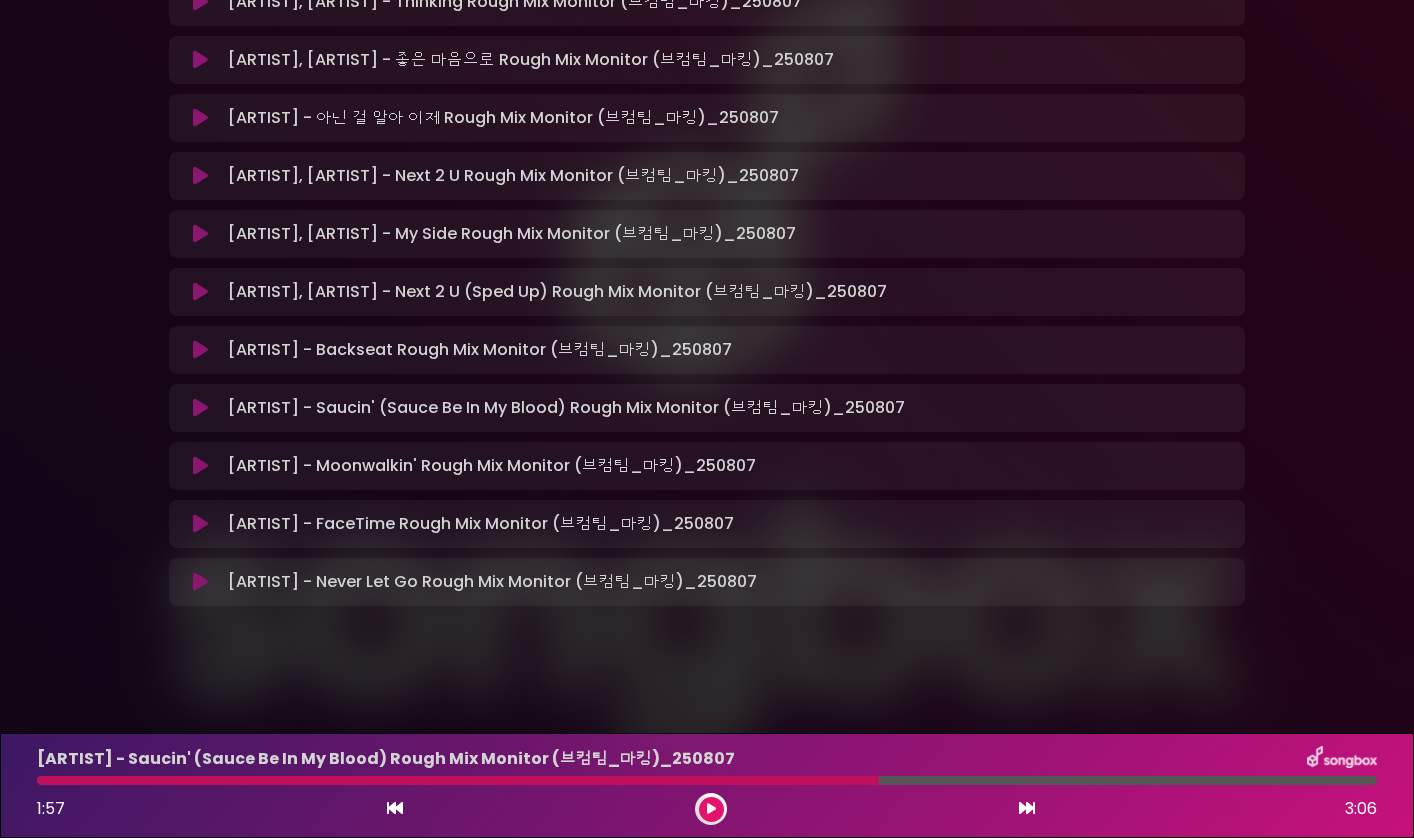 scroll, scrollTop: 575, scrollLeft: 0, axis: vertical 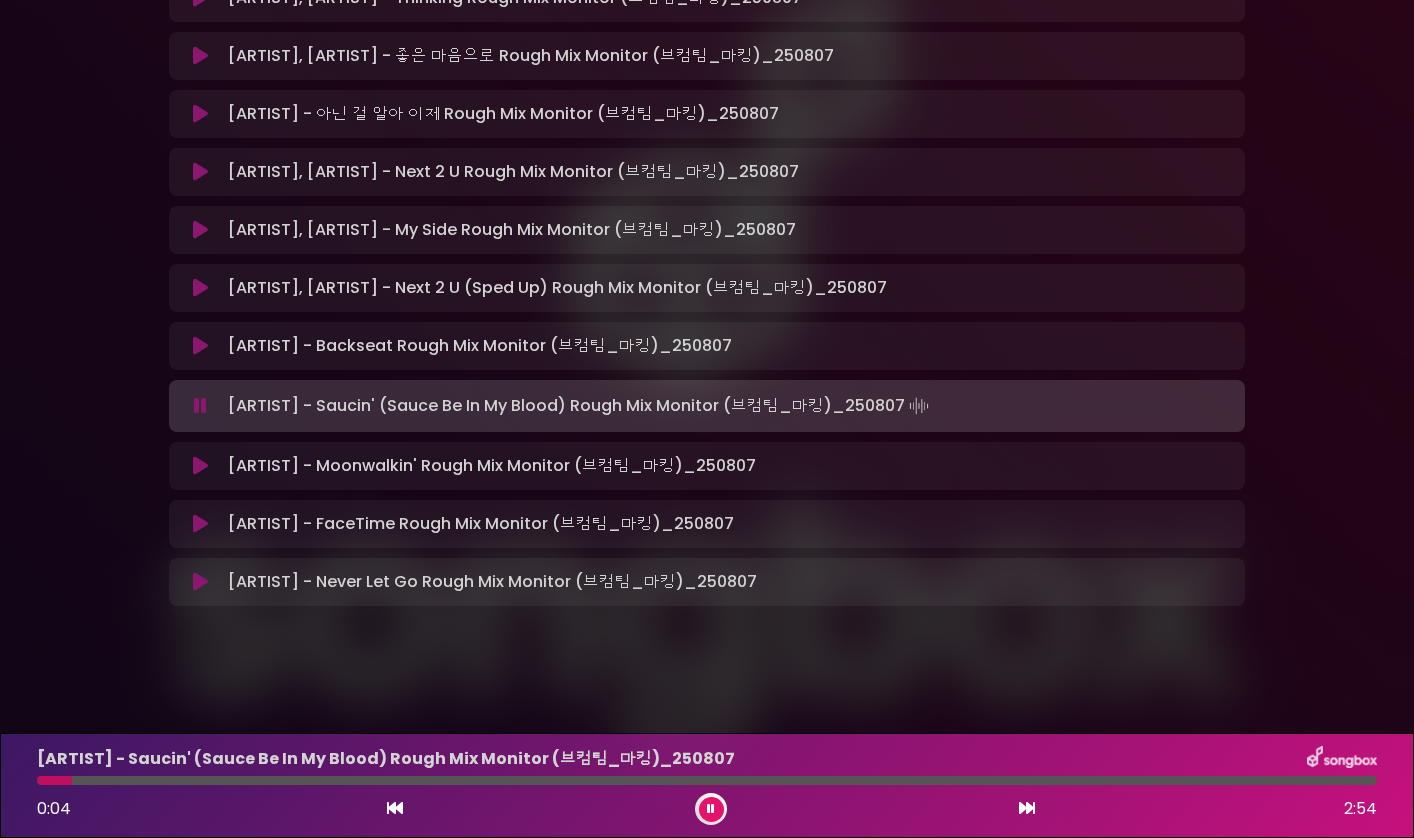 click on "0:04
2:54" at bounding box center [707, 809] 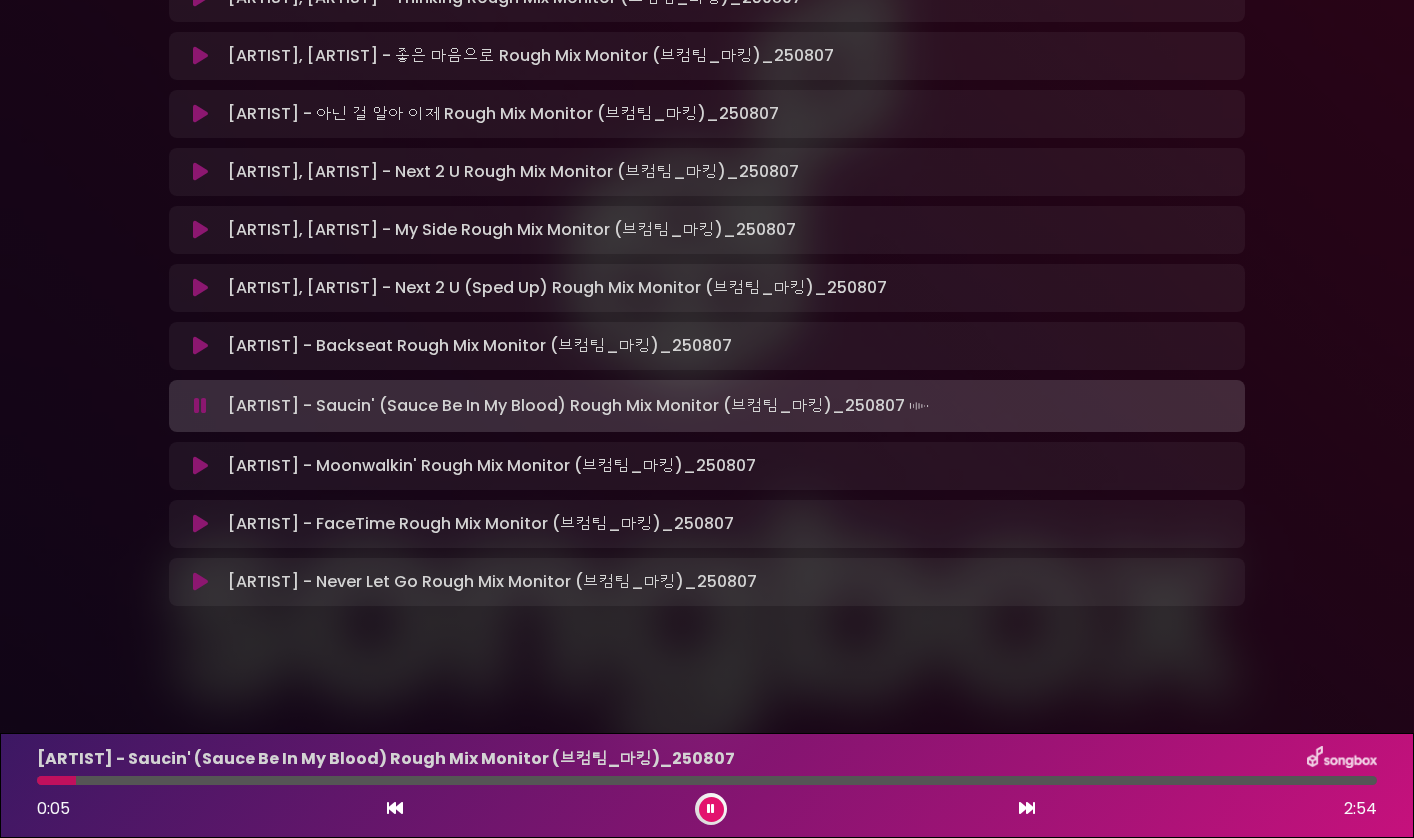 click at bounding box center (707, 780) 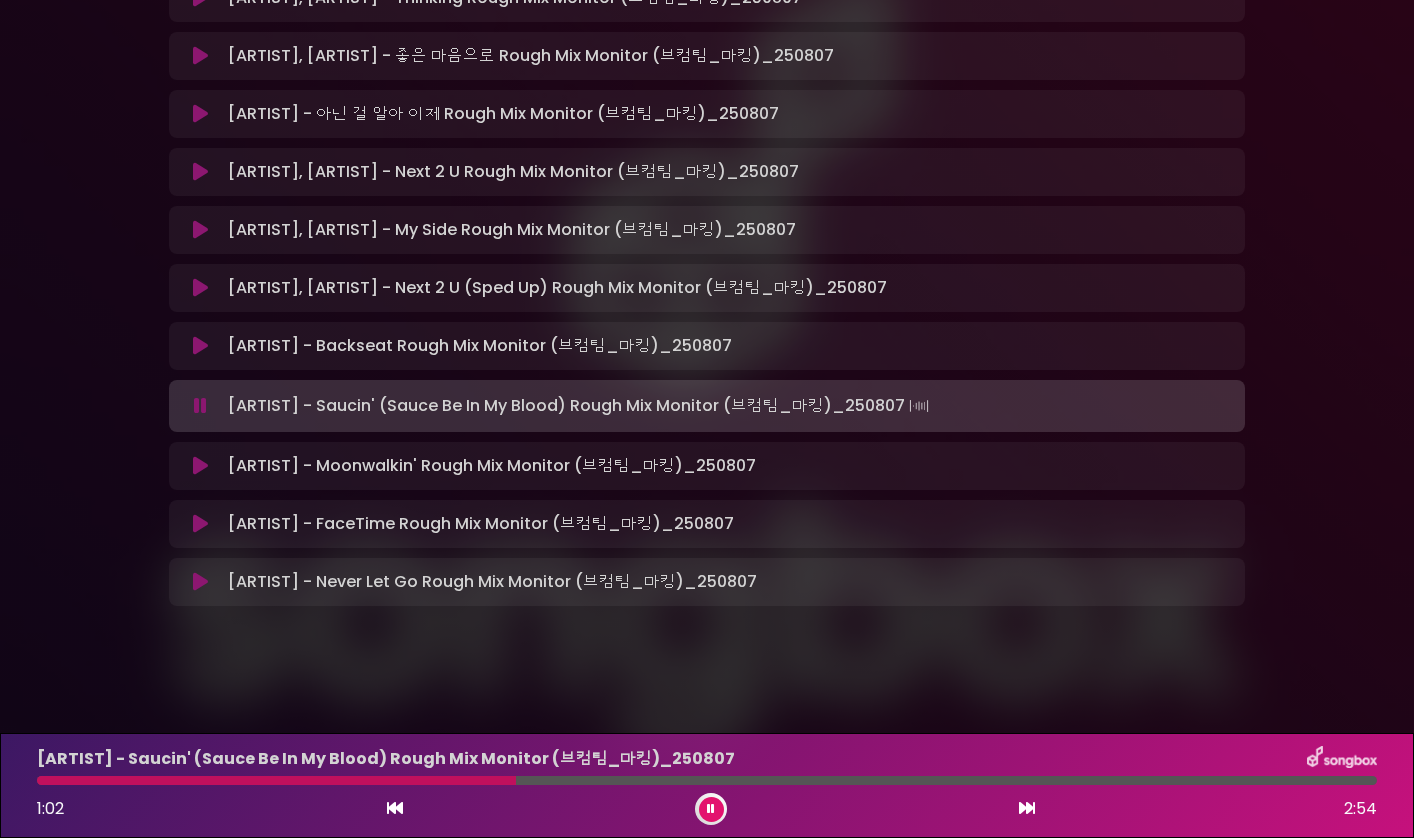 click at bounding box center (200, 466) 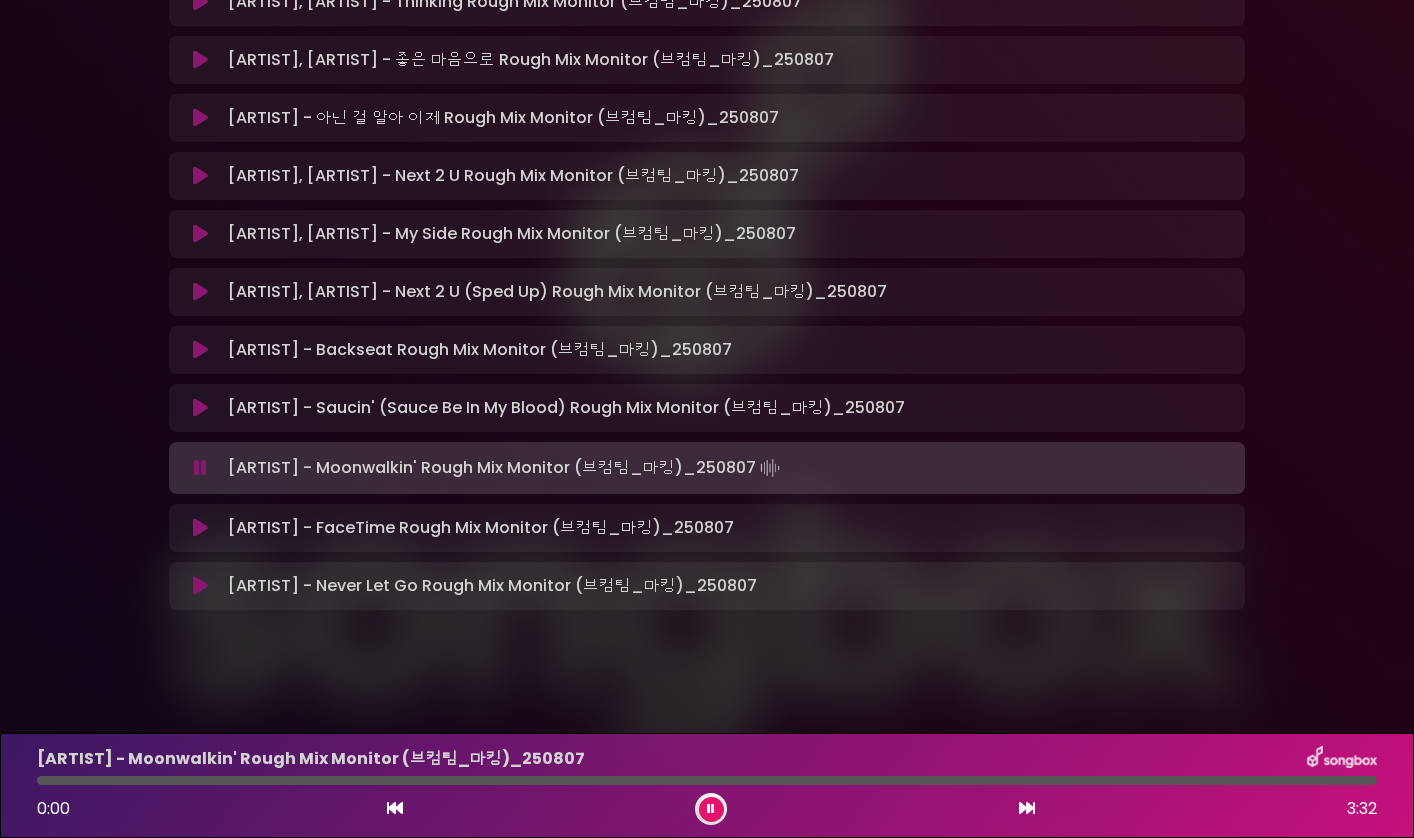 scroll, scrollTop: 575, scrollLeft: 0, axis: vertical 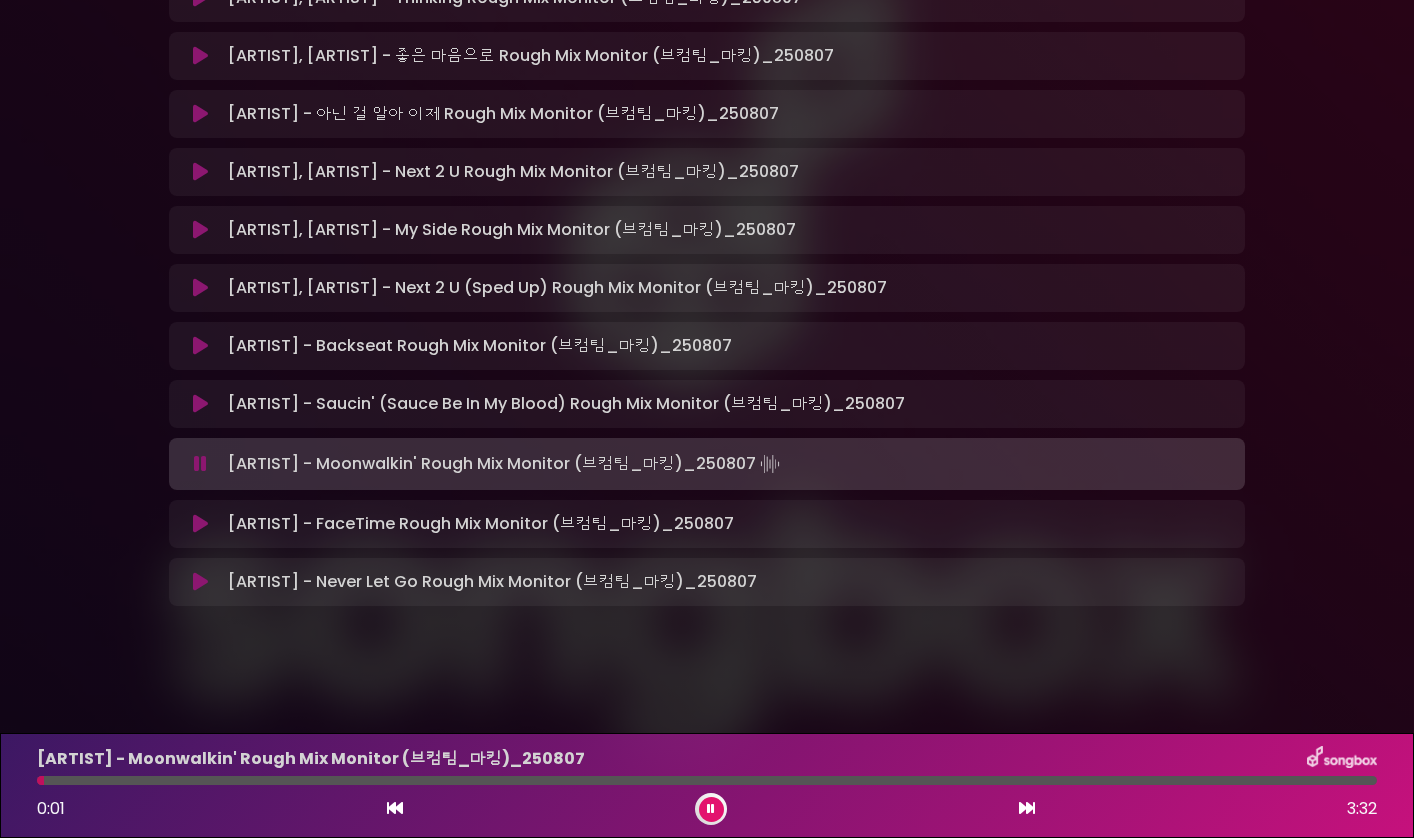 click at bounding box center [200, 524] 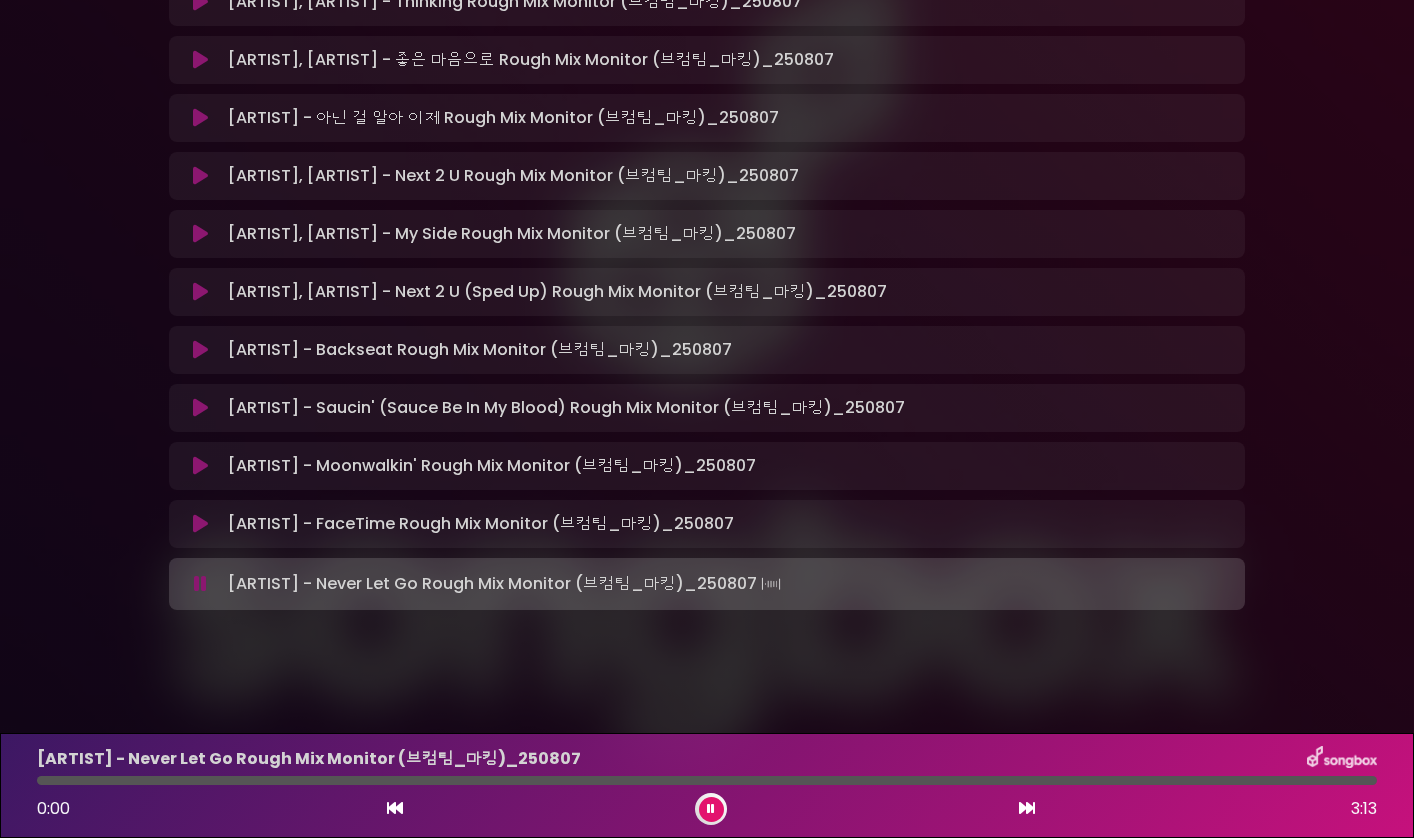 scroll, scrollTop: 575, scrollLeft: 0, axis: vertical 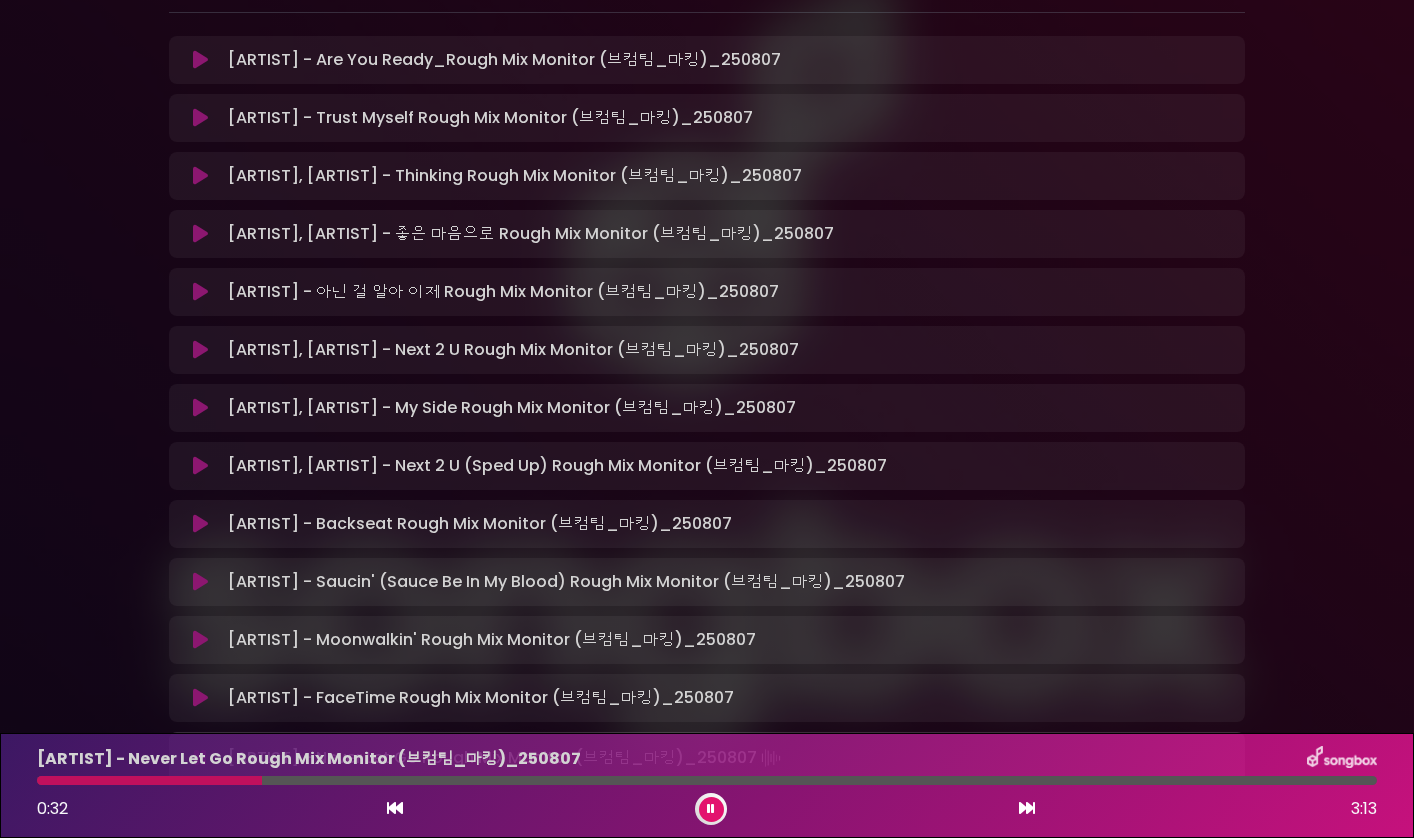 click at bounding box center (200, 408) 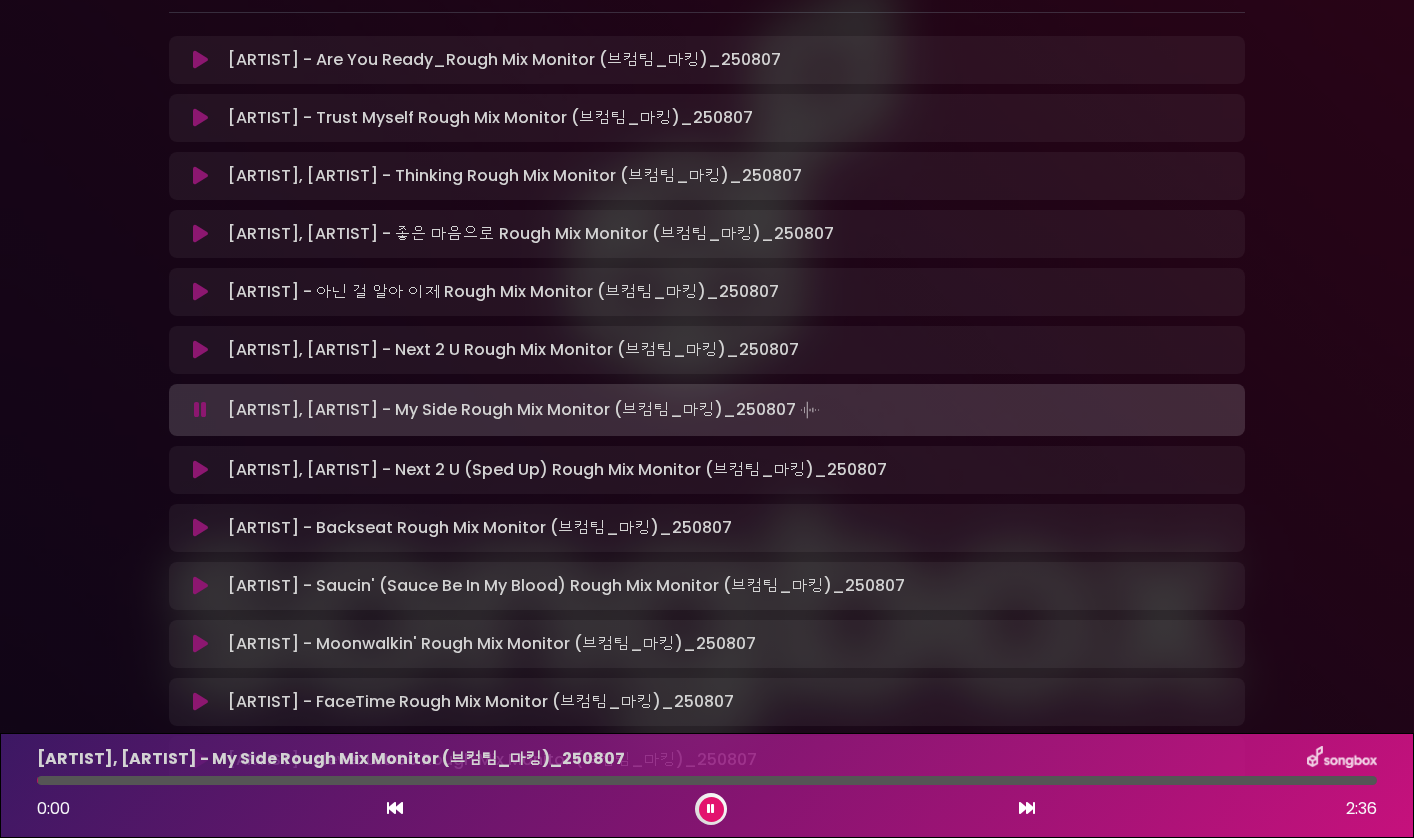 click at bounding box center (200, 470) 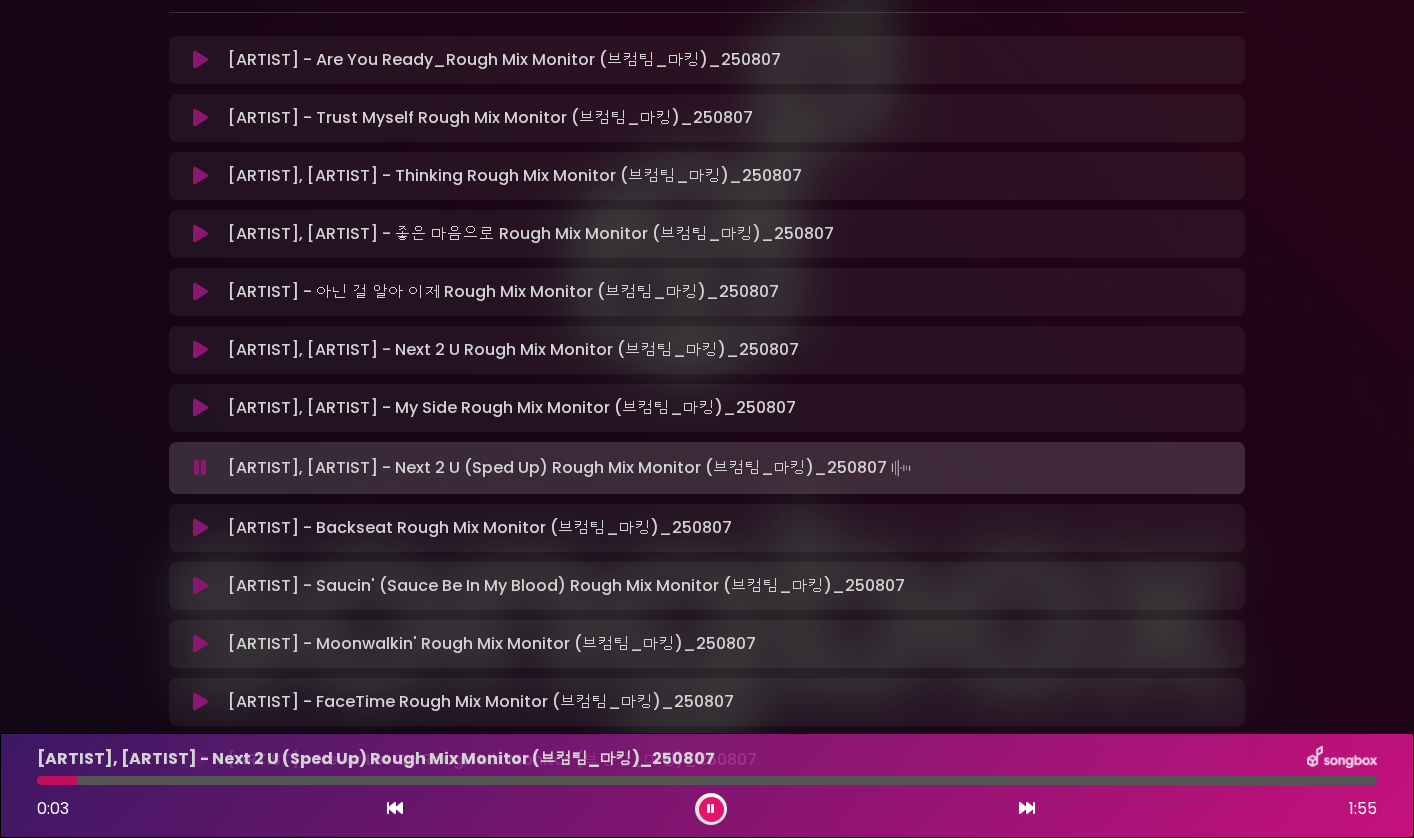 click at bounding box center [200, 118] 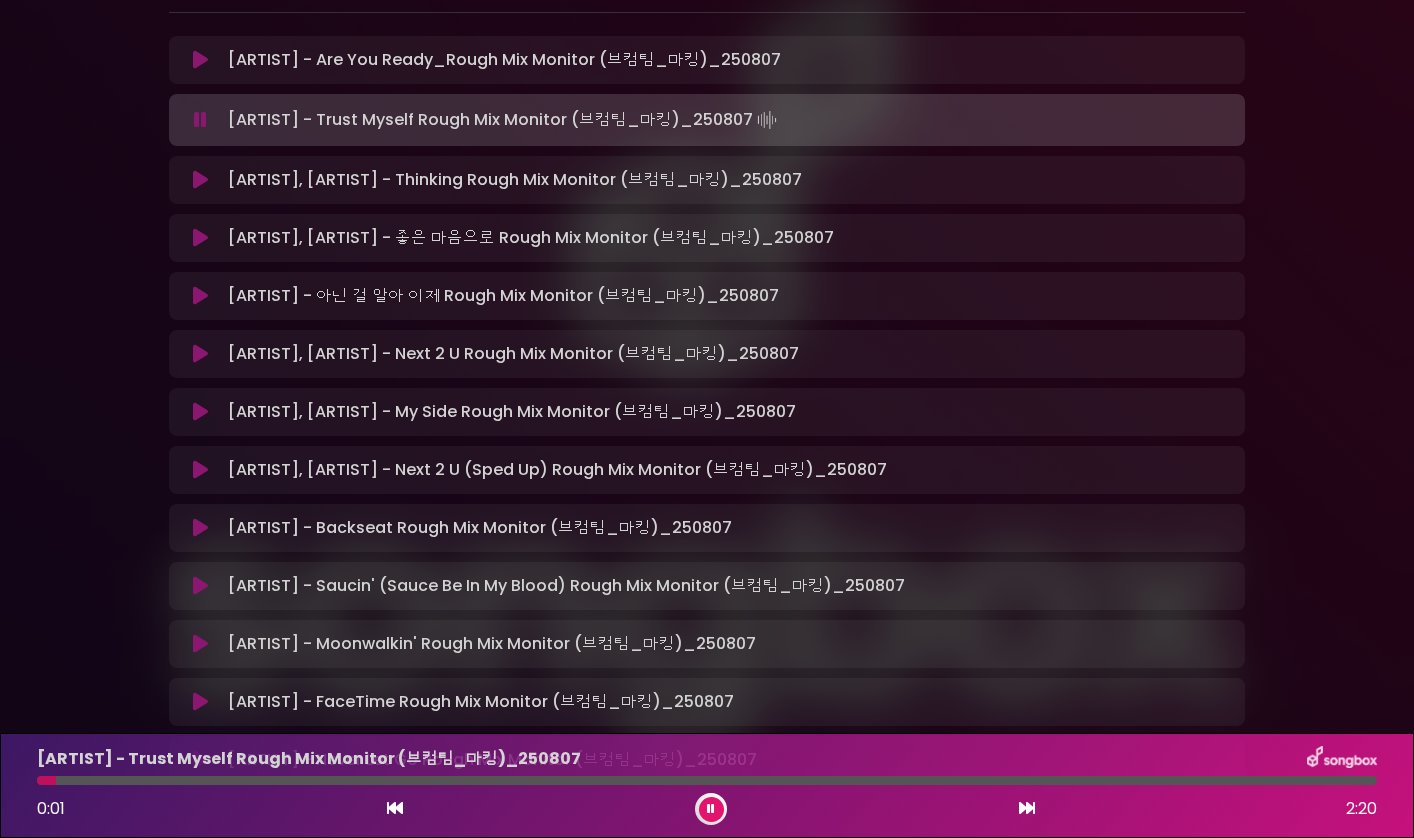 click at bounding box center (707, 780) 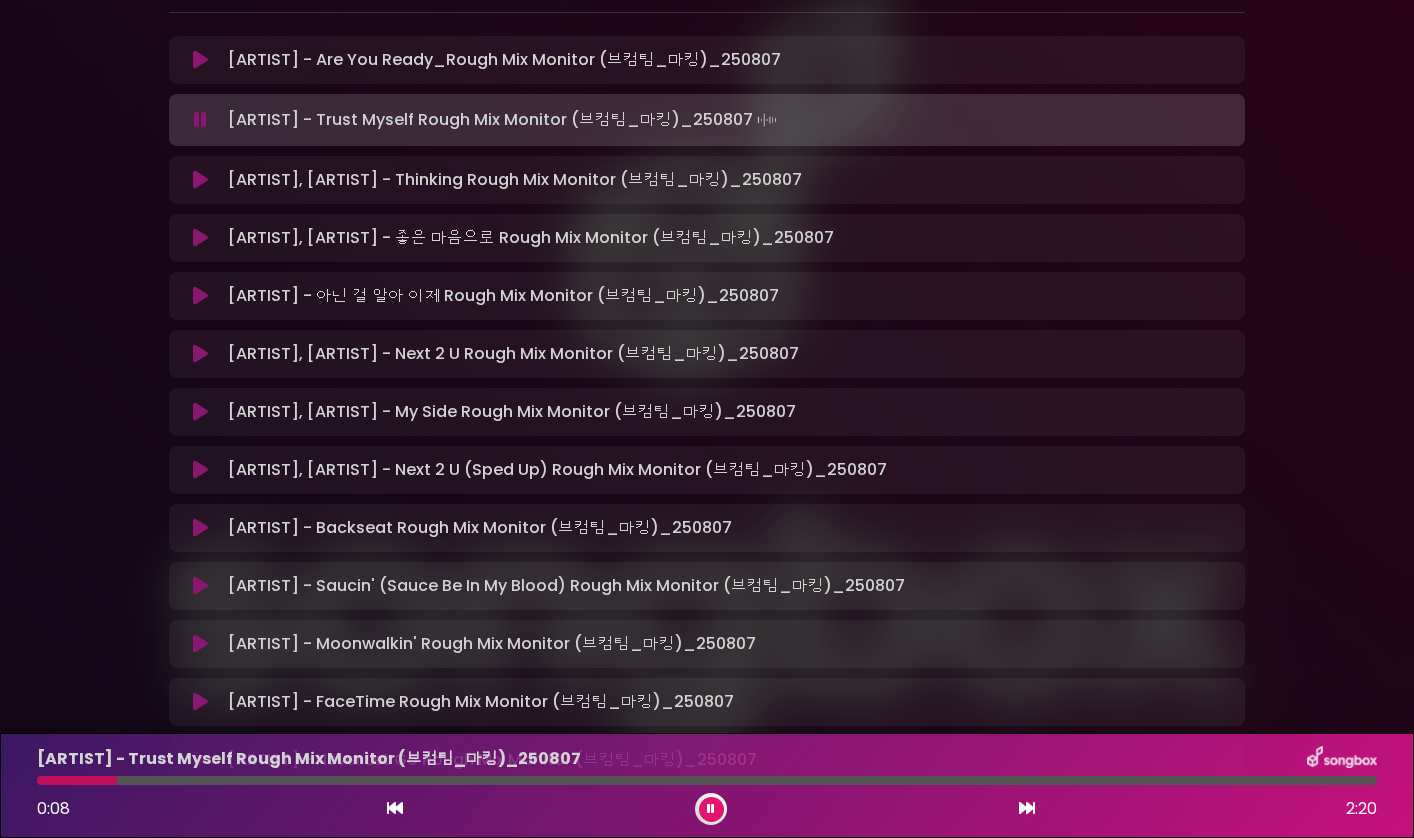 click at bounding box center (707, 780) 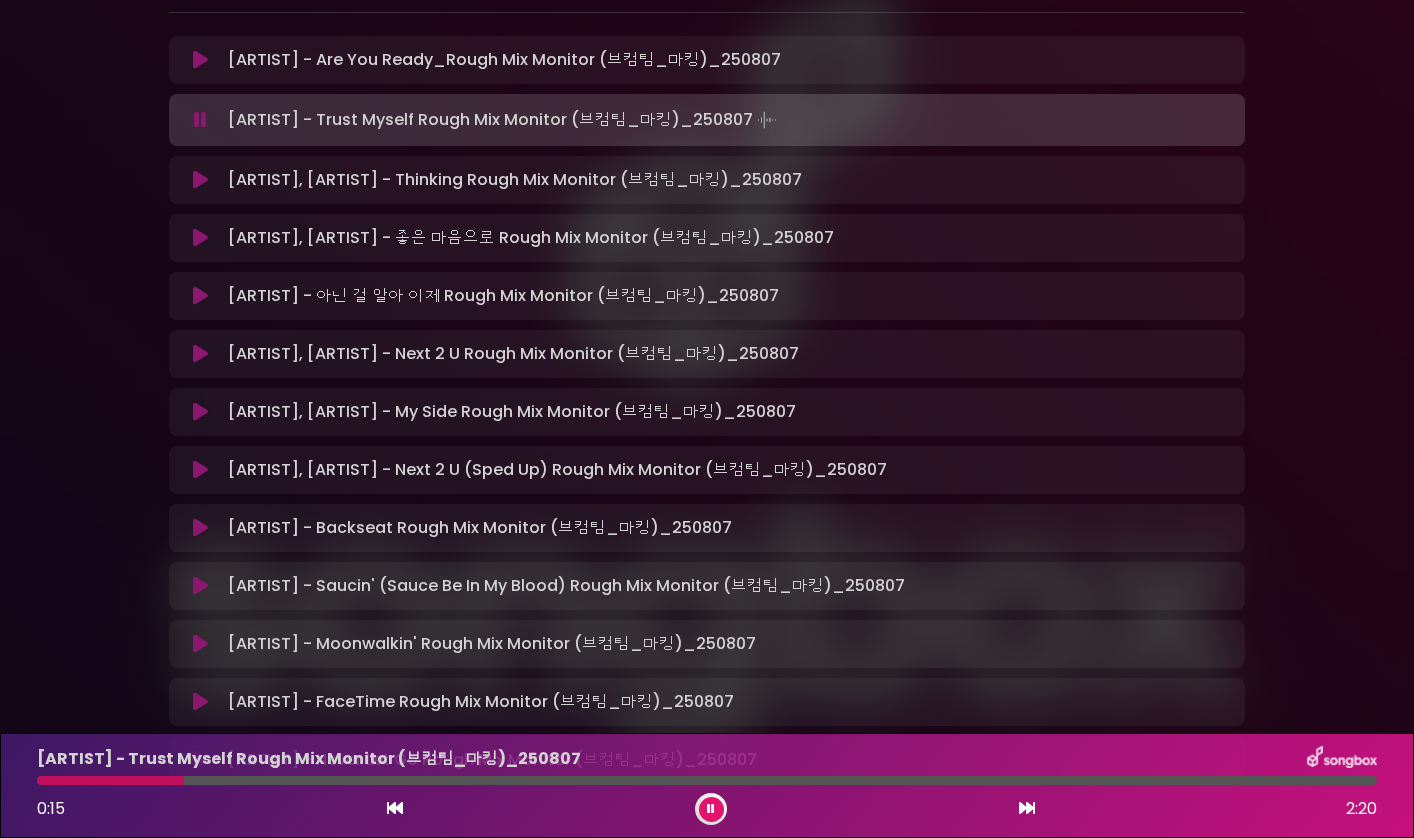 click at bounding box center (707, 780) 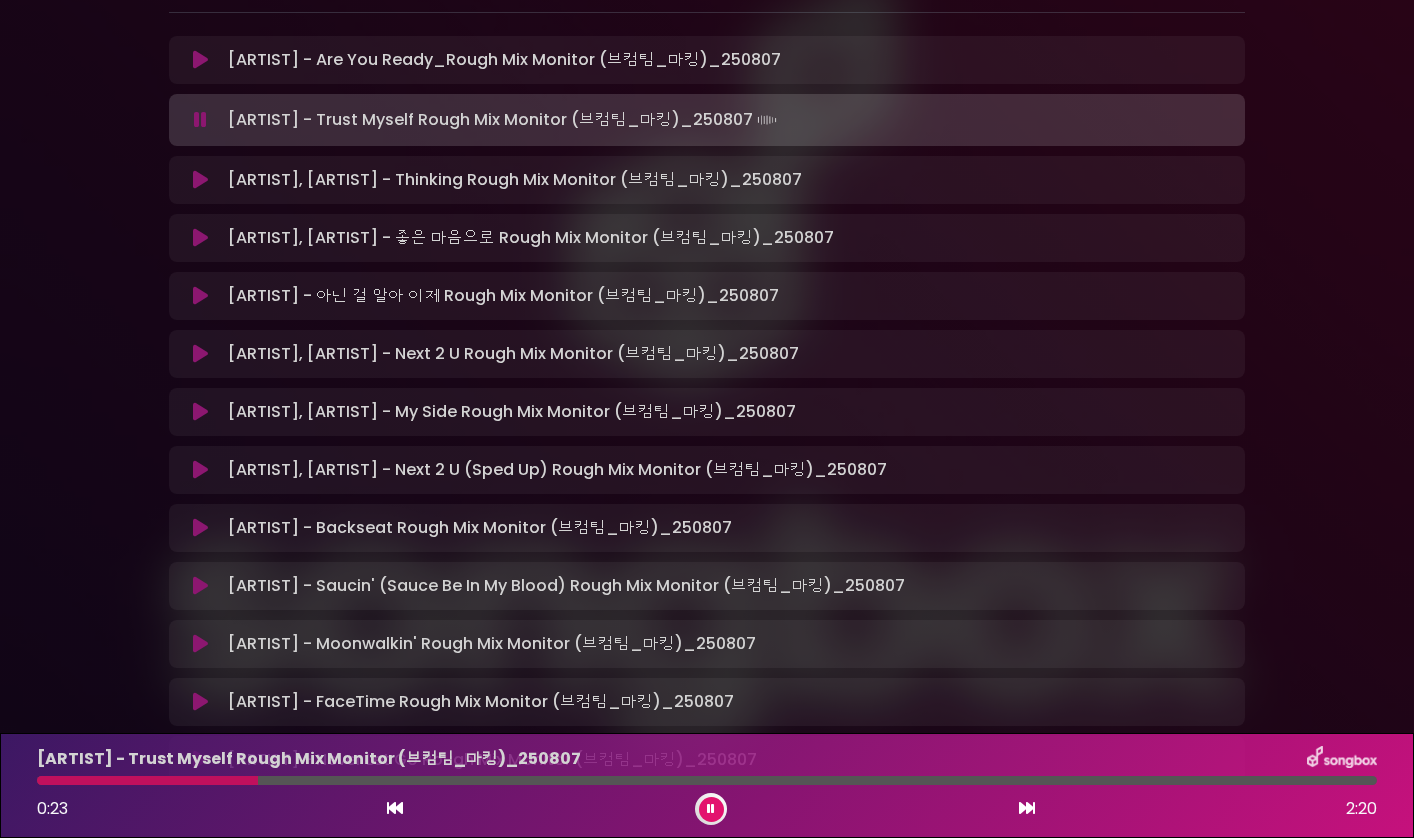 click at bounding box center (707, 780) 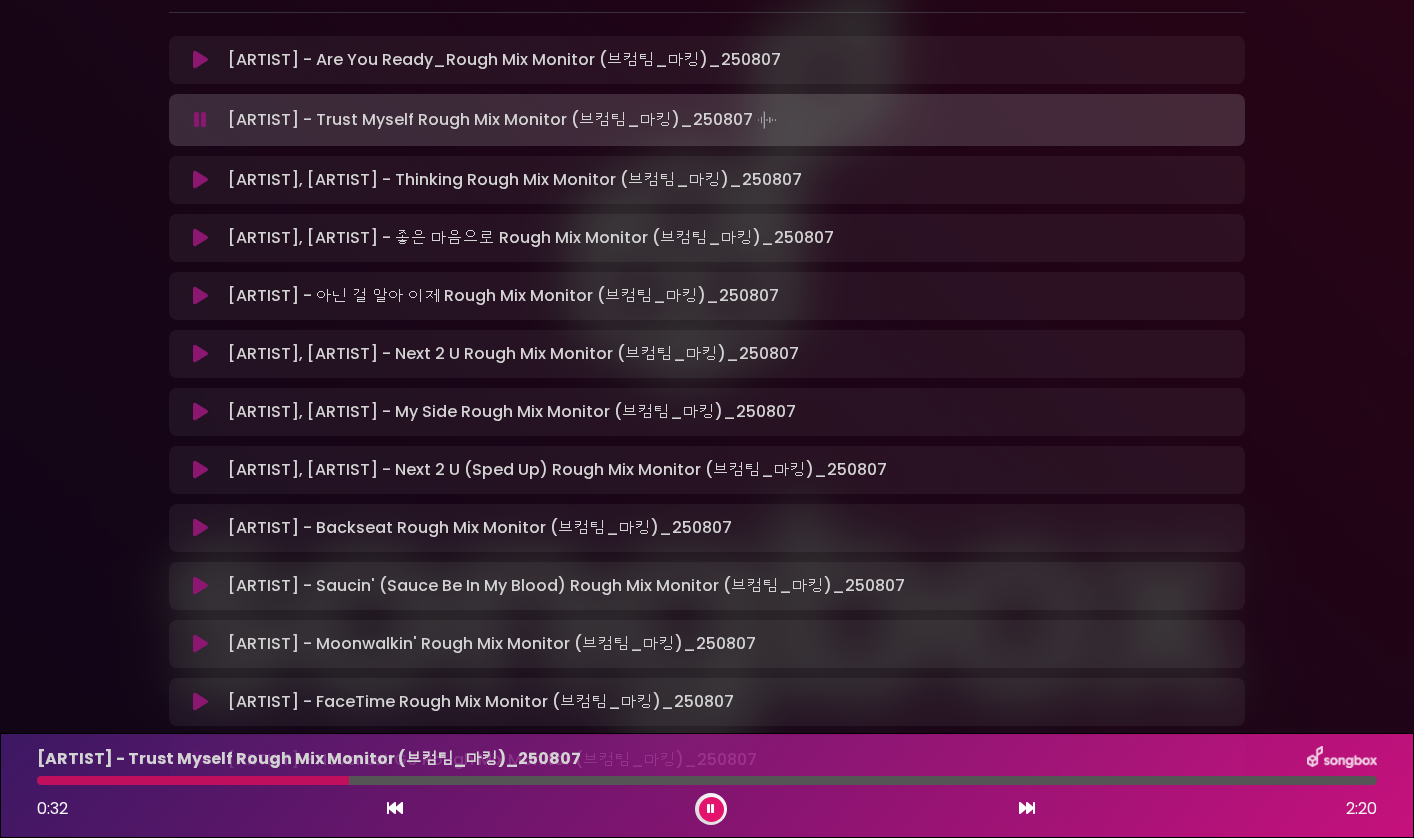 click at bounding box center [707, 780] 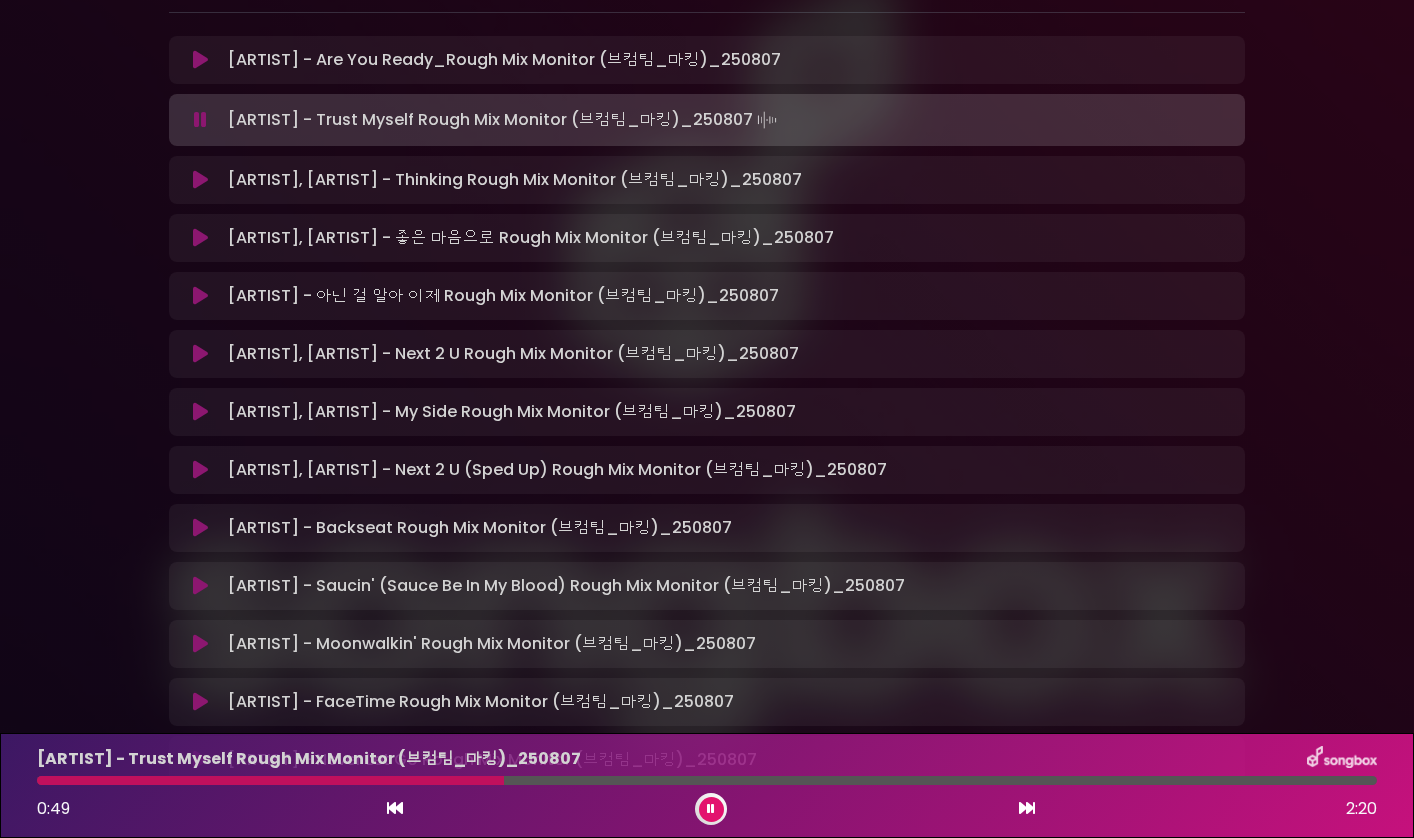 click at bounding box center (200, 180) 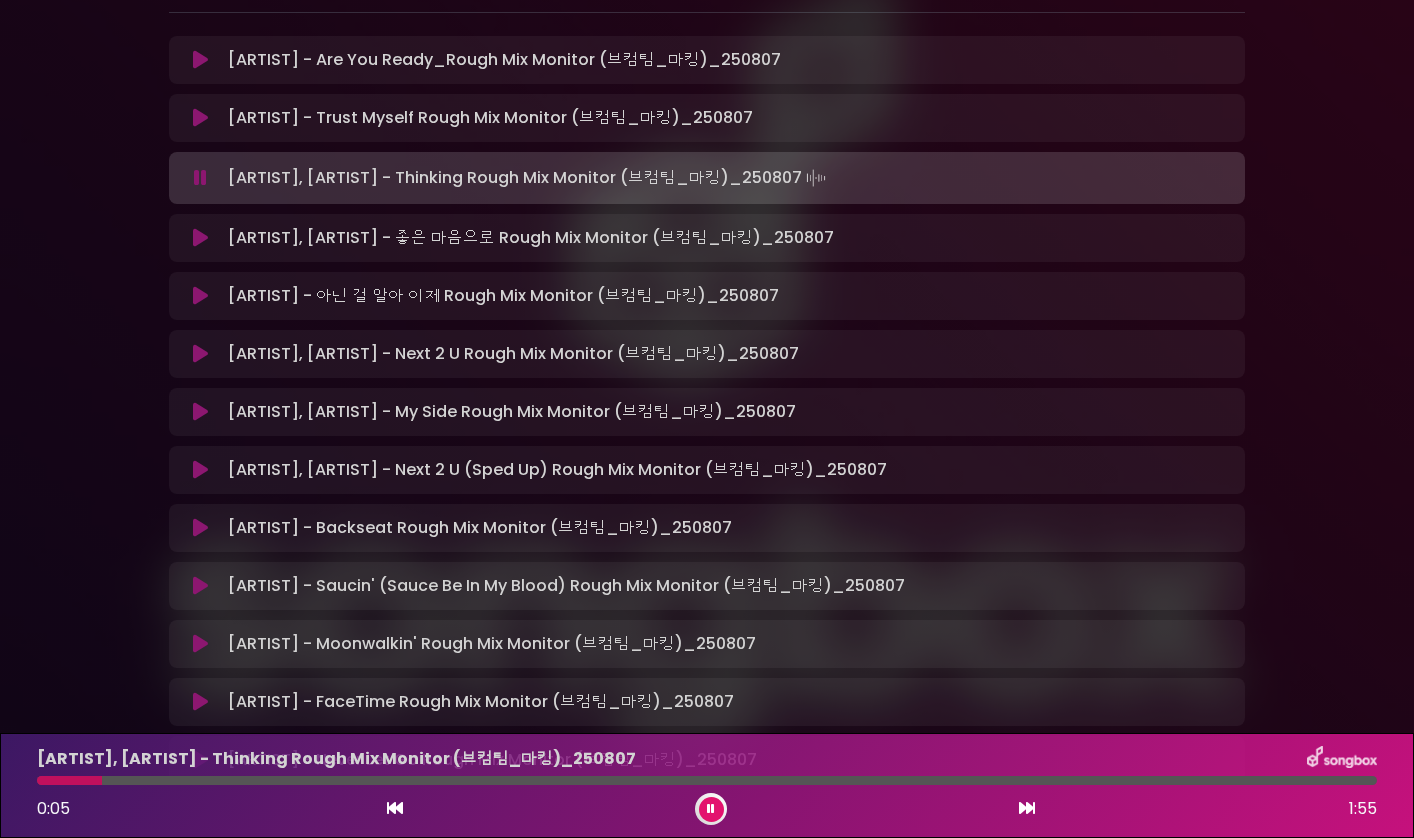 click at bounding box center (707, 780) 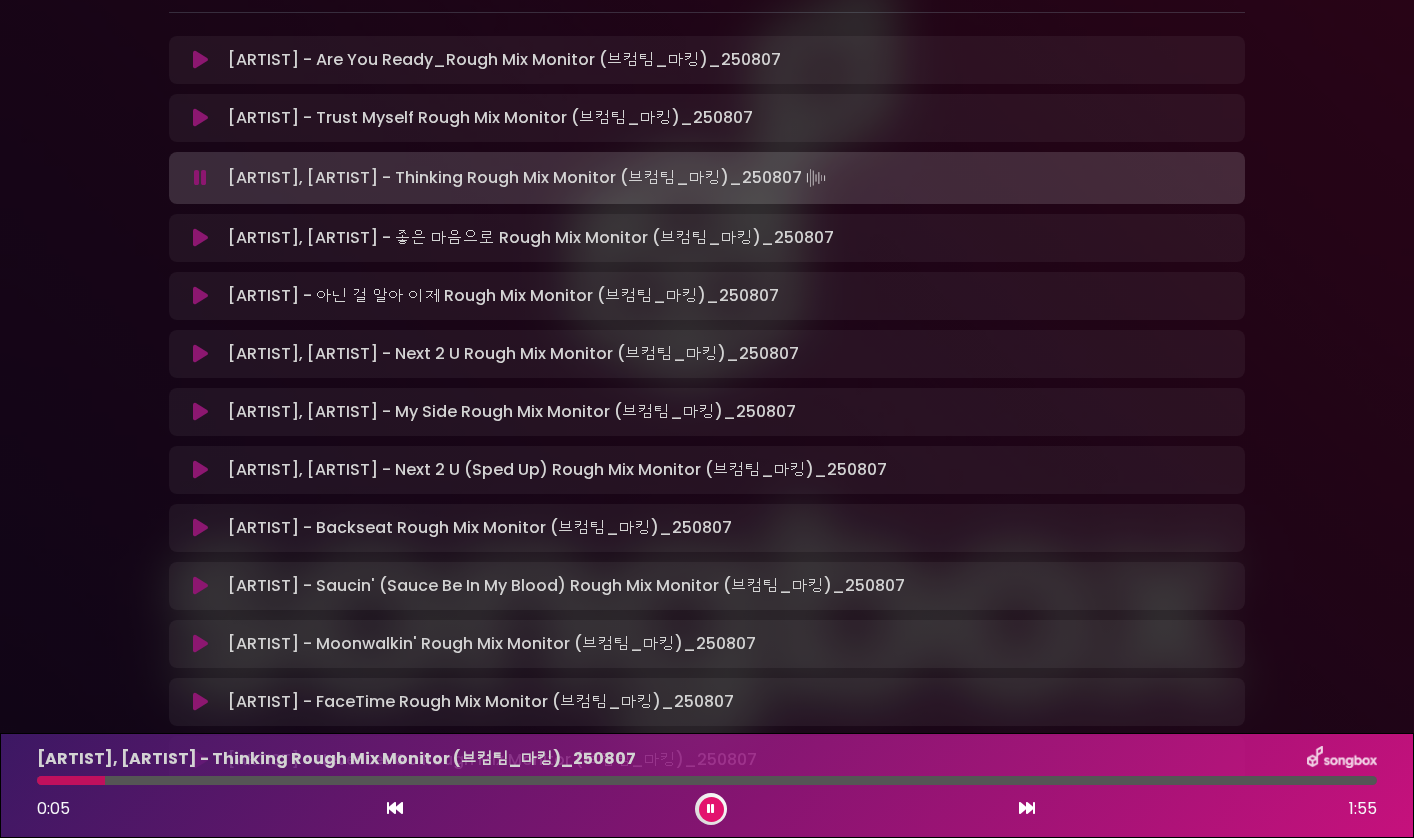 click at bounding box center (707, 780) 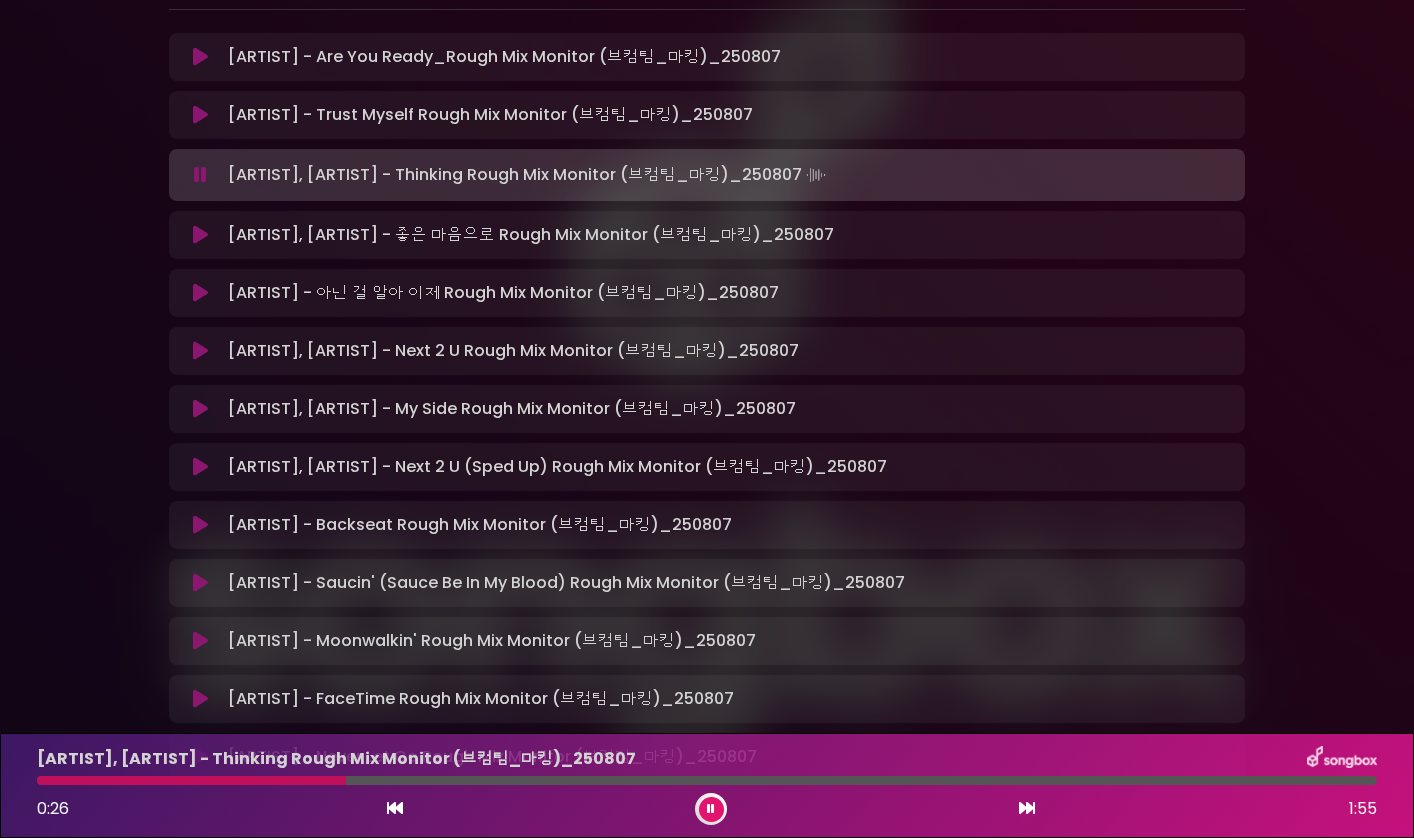 scroll, scrollTop: 401, scrollLeft: 0, axis: vertical 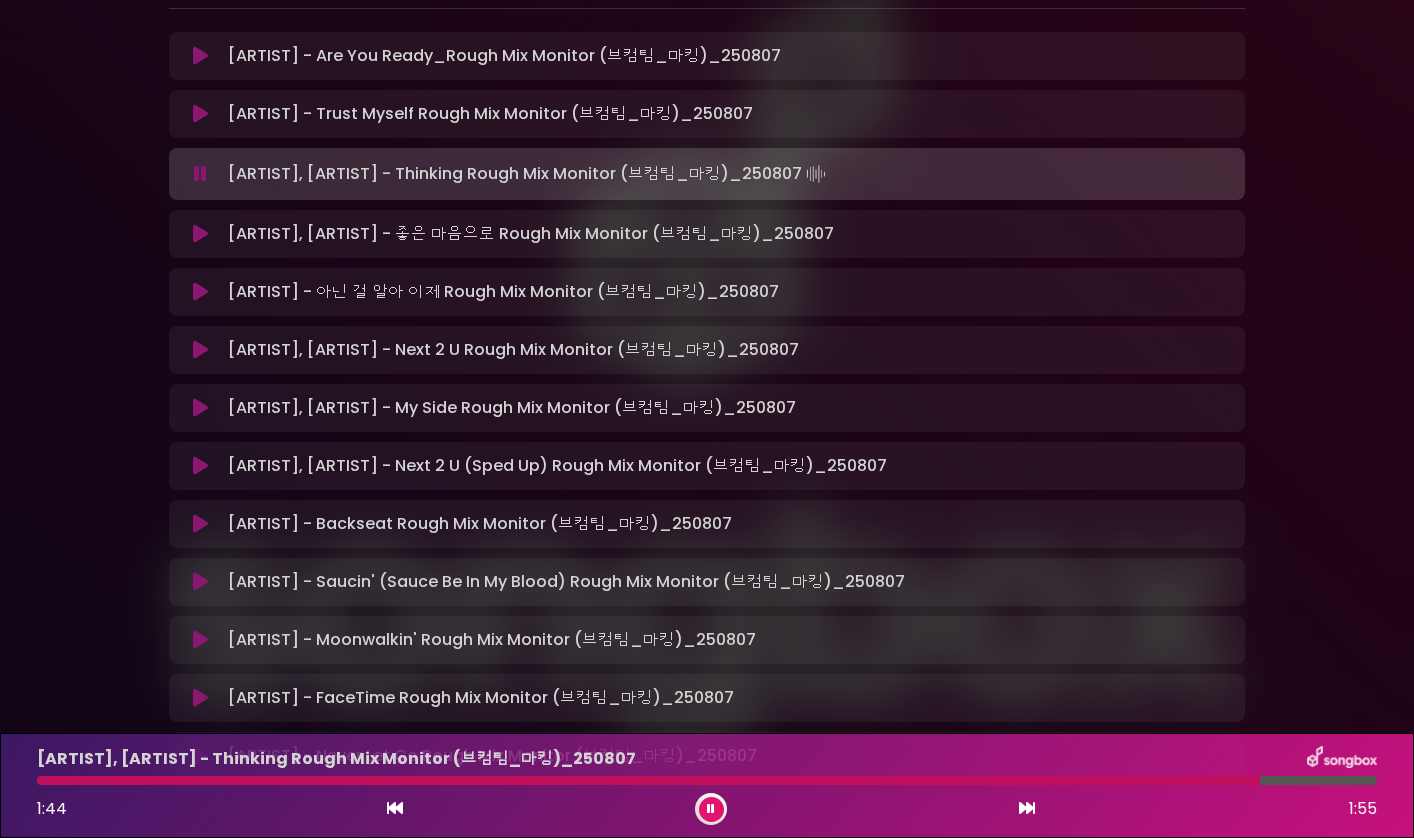 click at bounding box center (200, 234) 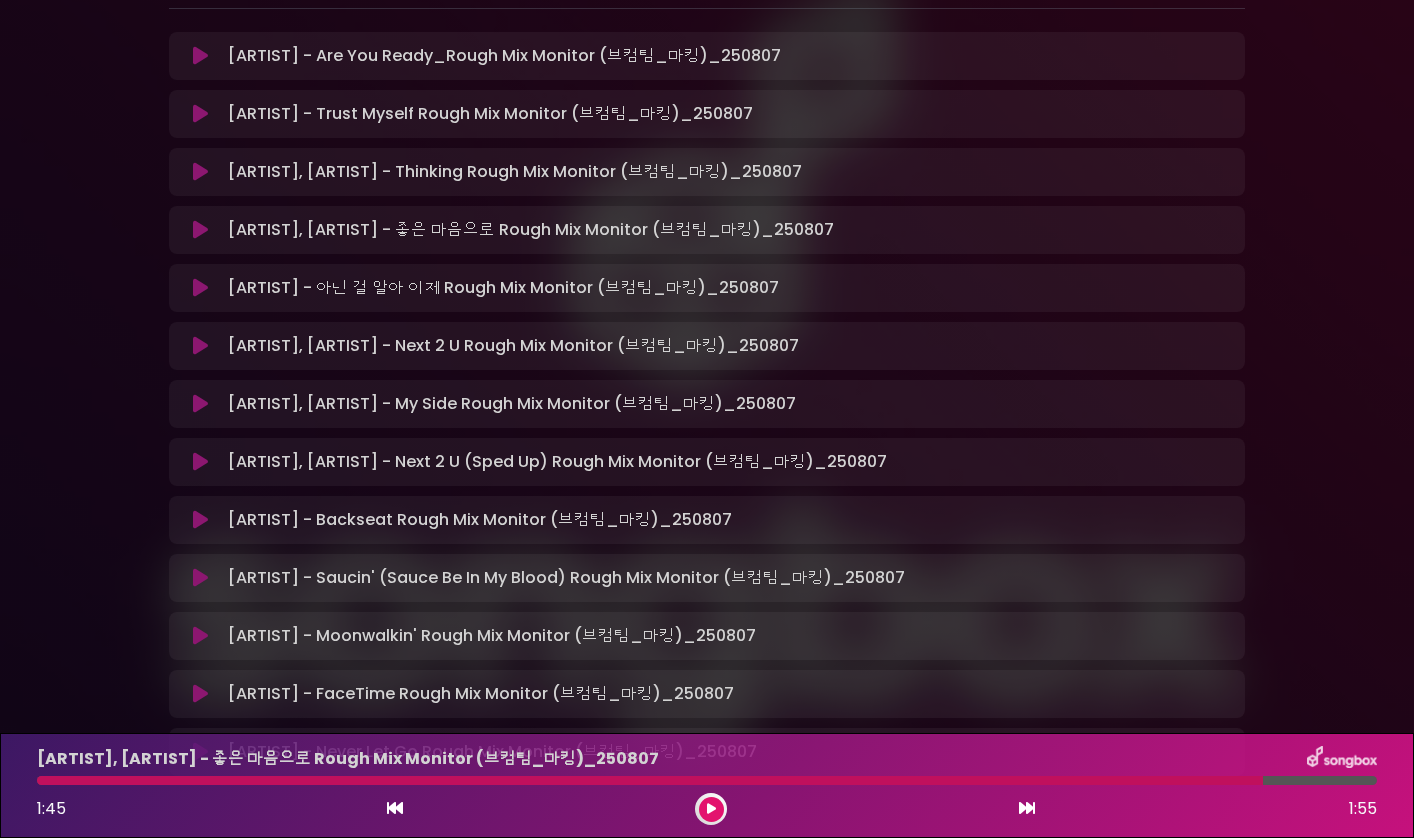 click at bounding box center (200, 230) 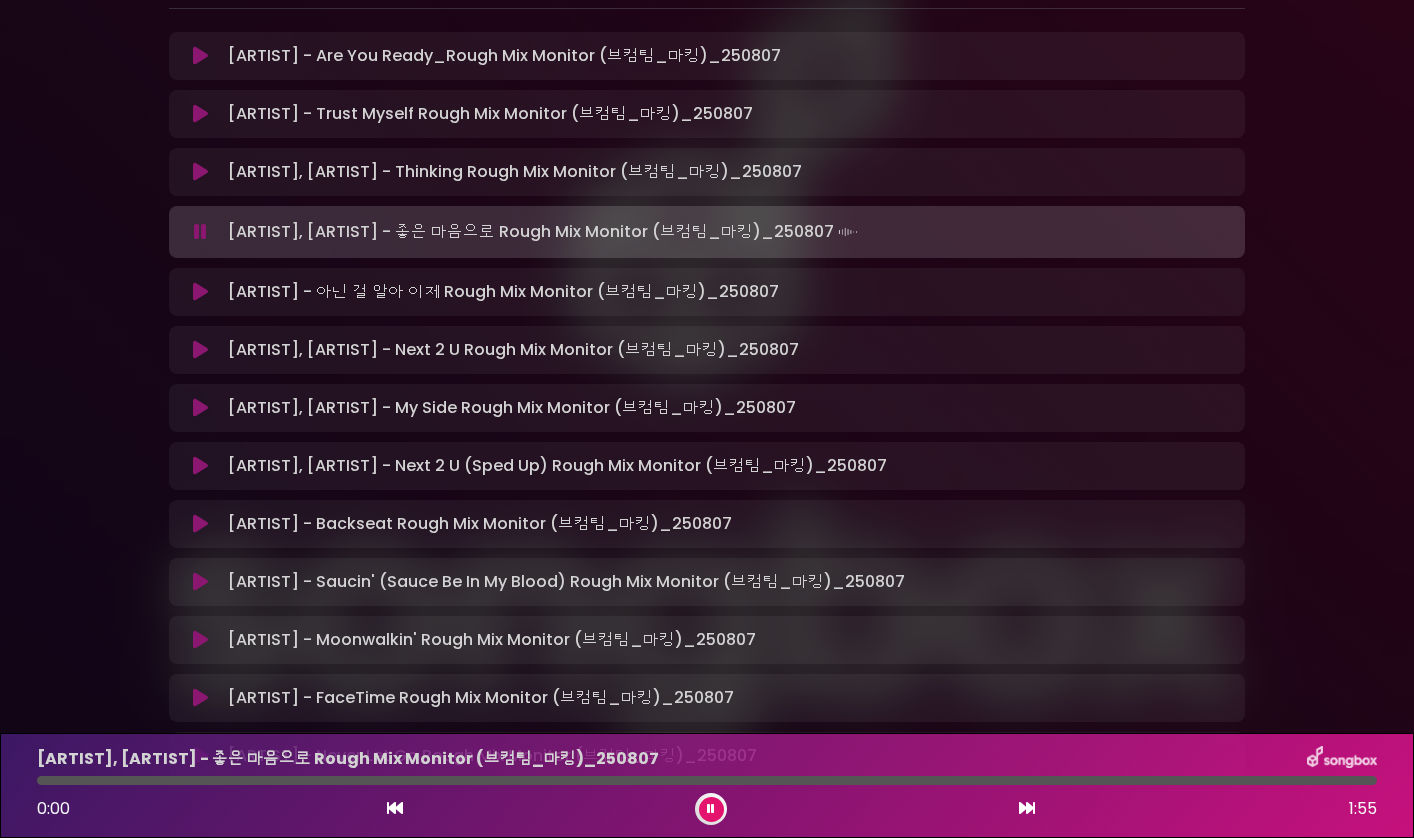 click on "[ARTIST], [ARTIST] - 좋은 마음으로 Rough Mix Monitor (브컴팀_마킹)_250807
Loading Track..." at bounding box center (545, 232) 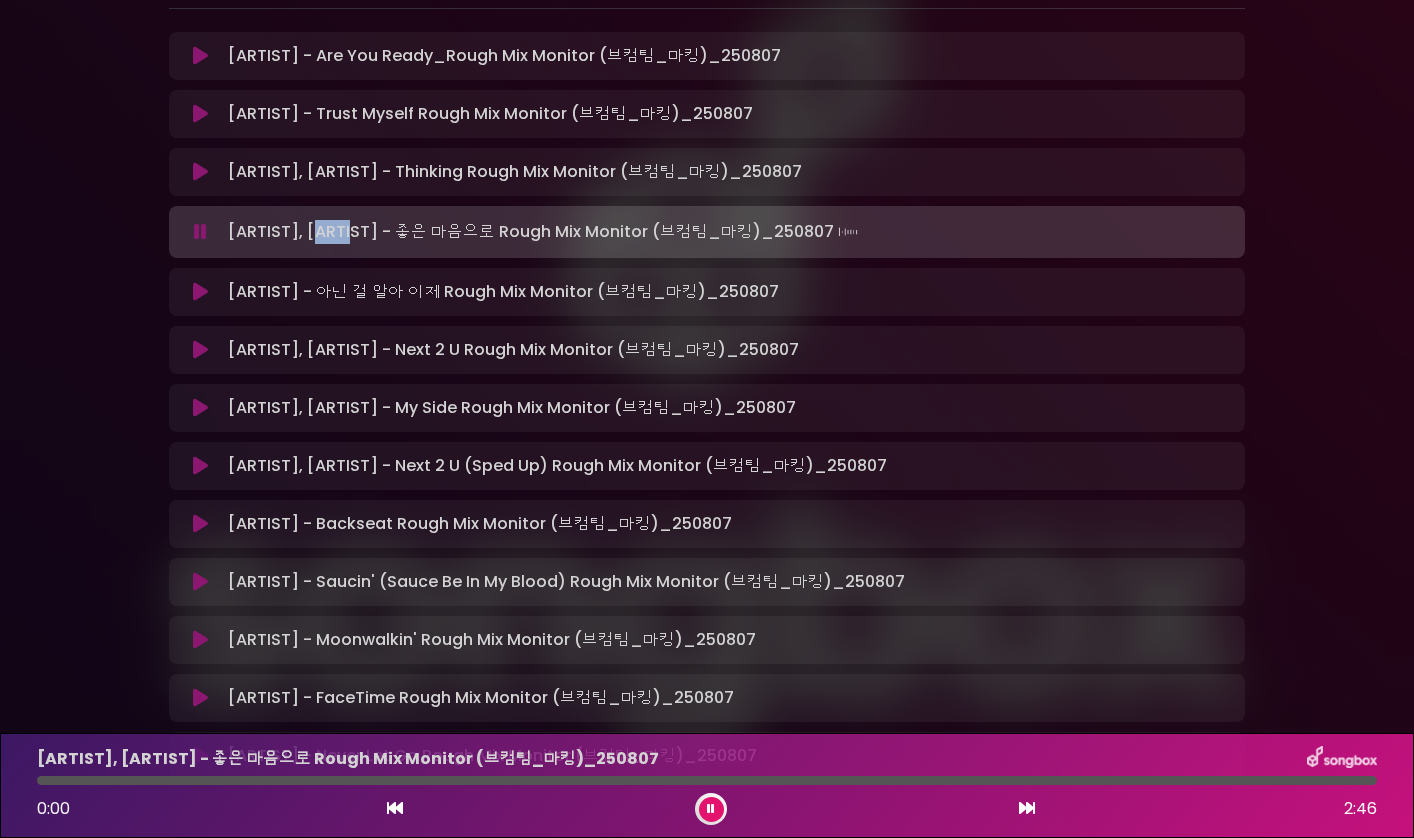 click on "[ARTIST], [ARTIST] - 좋은 마음으로 Rough Mix Monitor (브컴팀_마킹)_250807
Loading Track..." at bounding box center (545, 232) 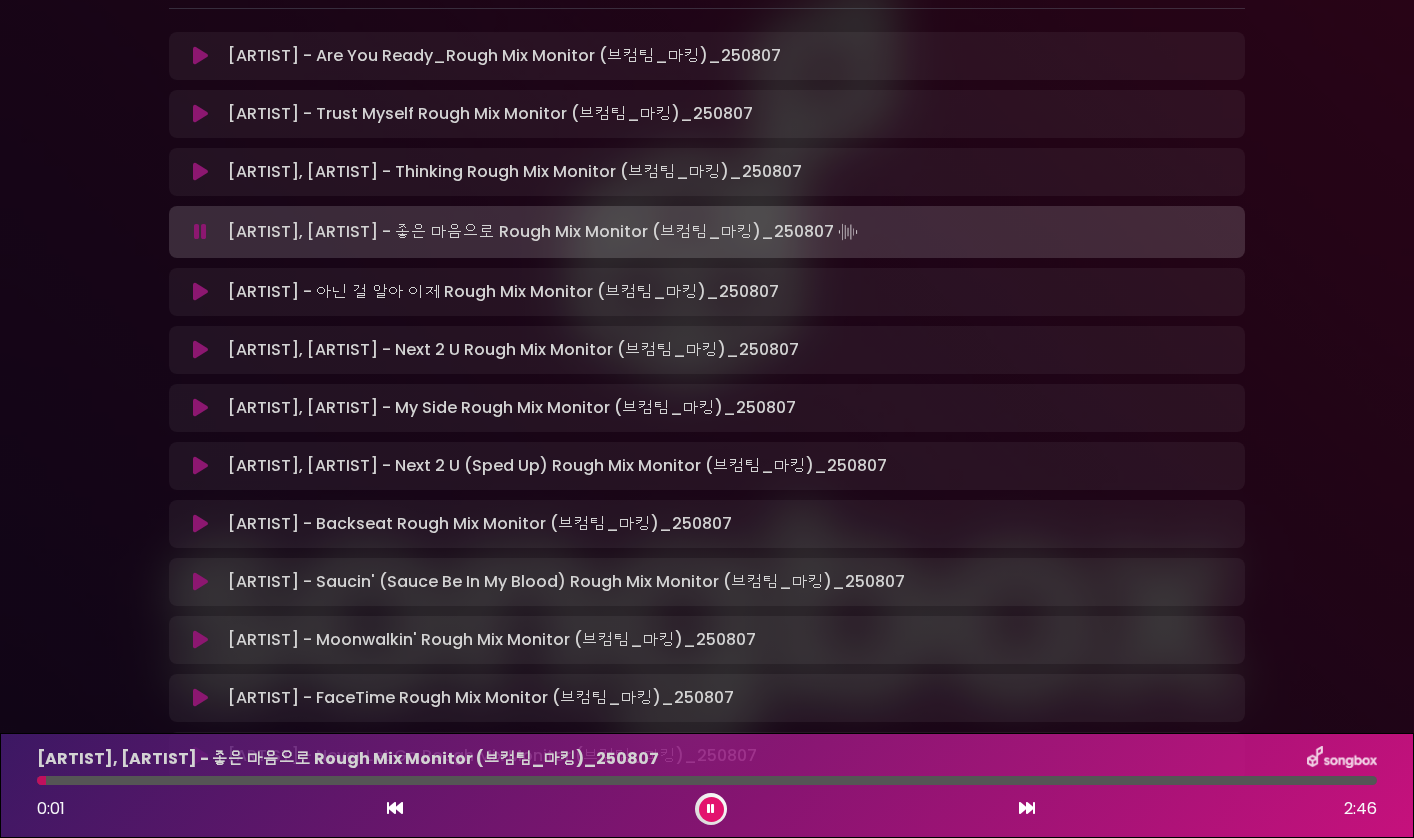 click at bounding box center (707, 780) 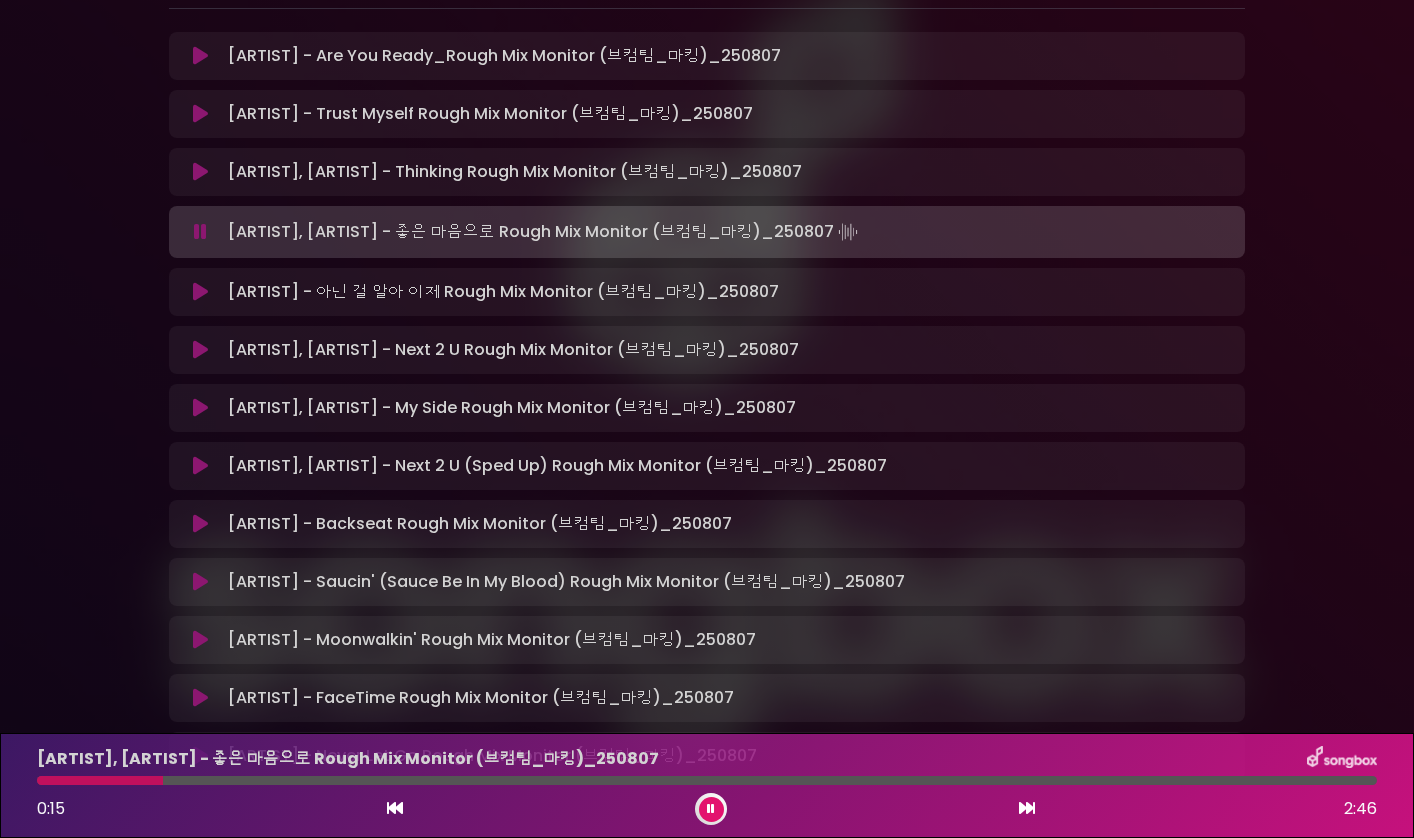 click at bounding box center (707, 780) 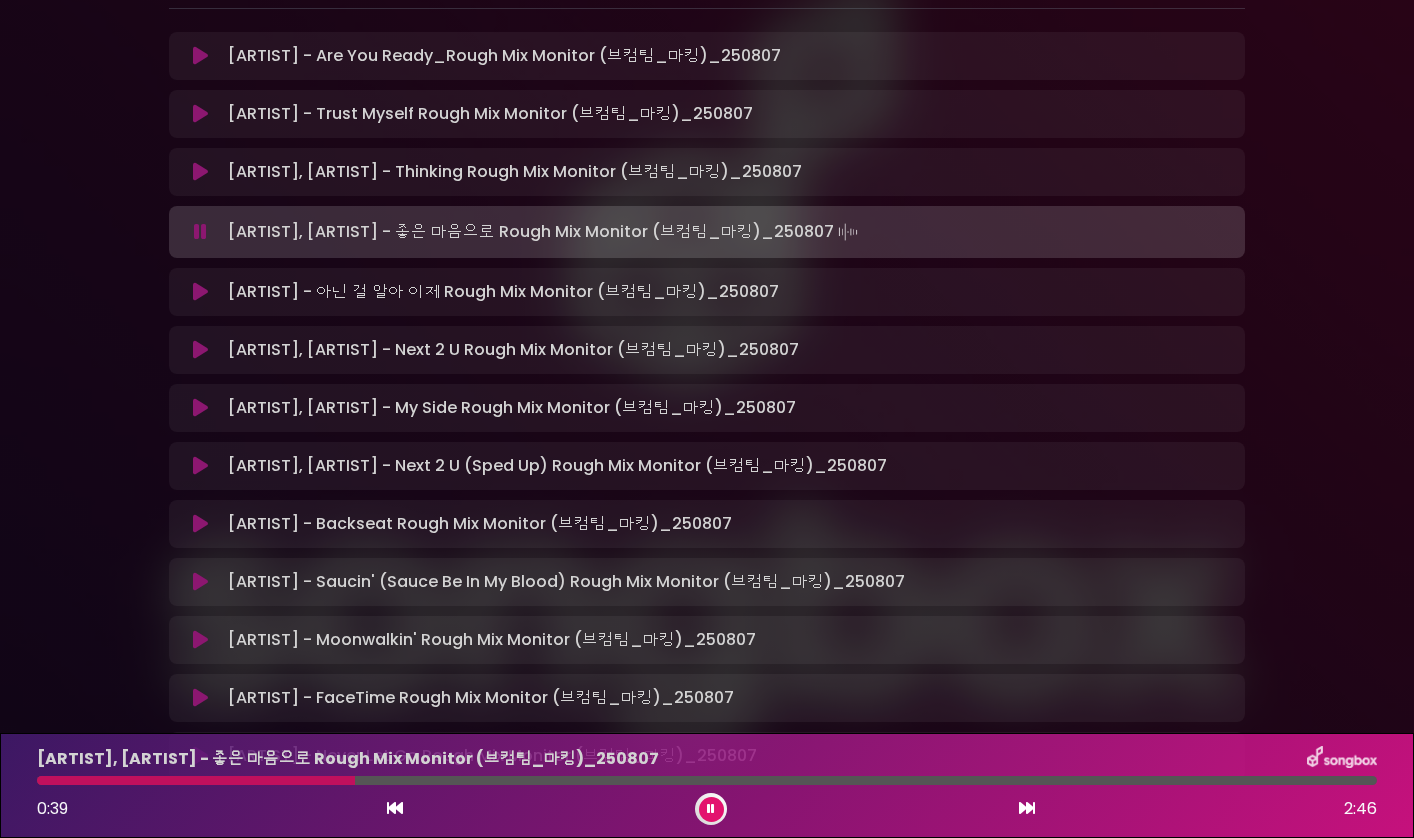 click at bounding box center (707, 780) 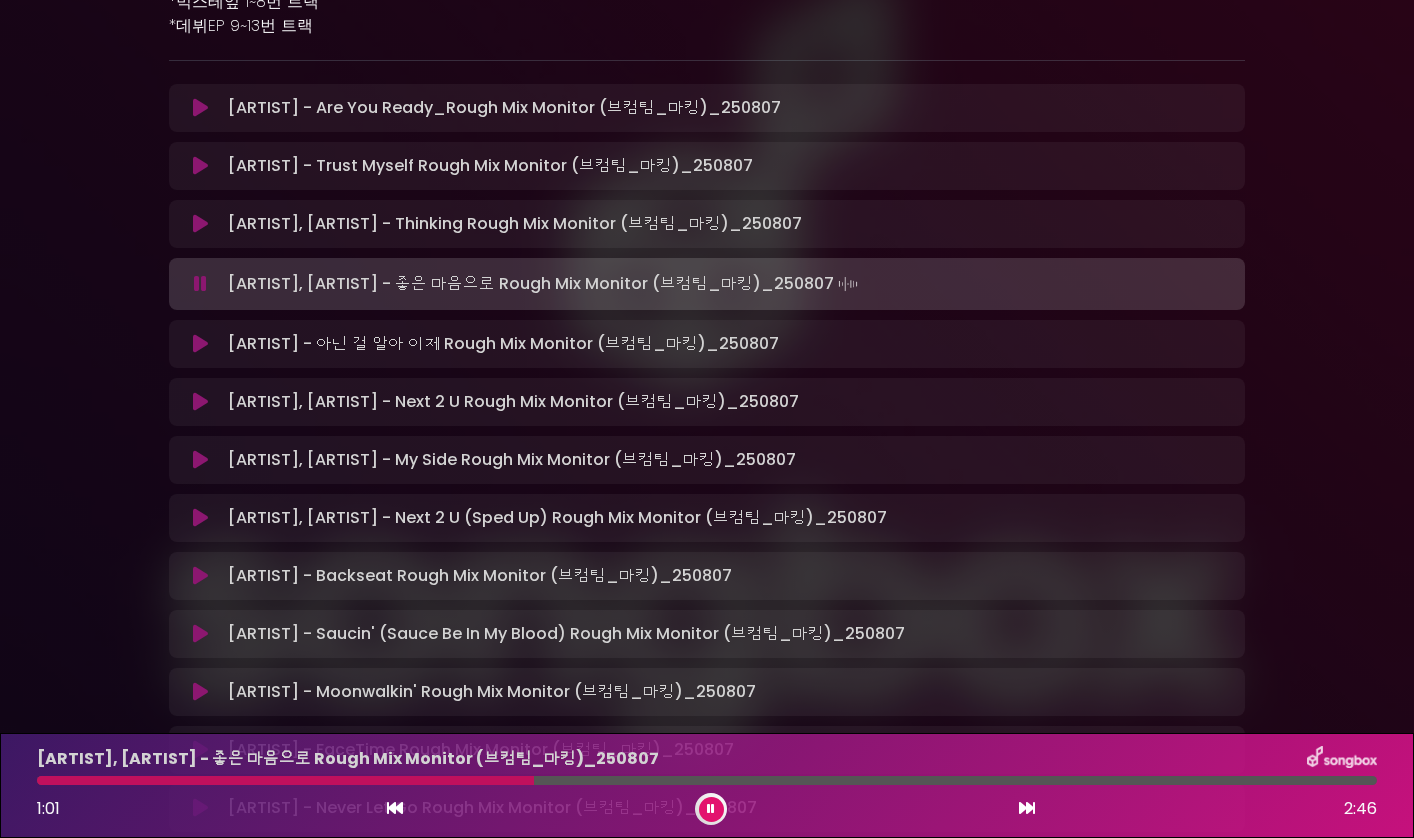 scroll, scrollTop: 236, scrollLeft: 0, axis: vertical 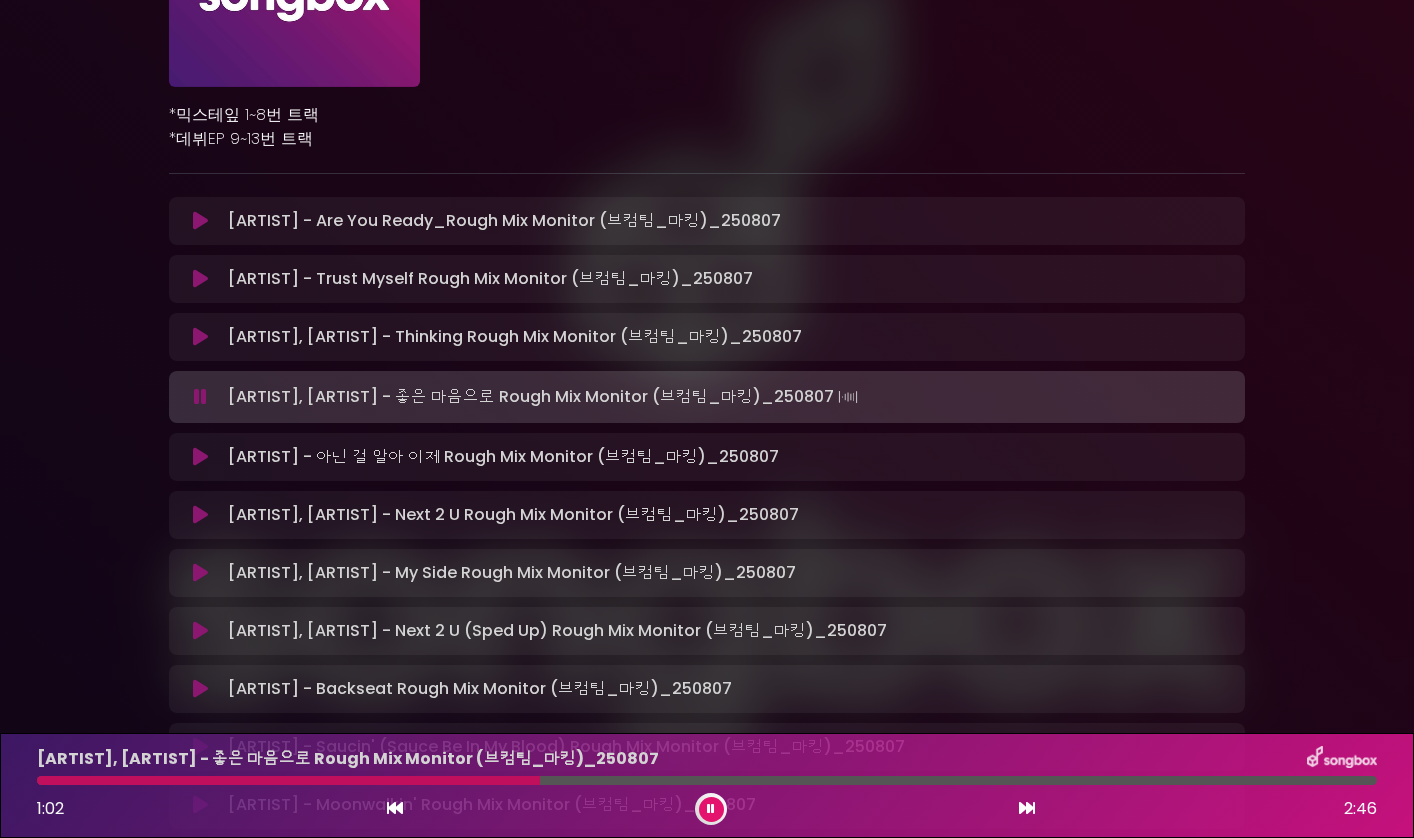 click at bounding box center (200, 279) 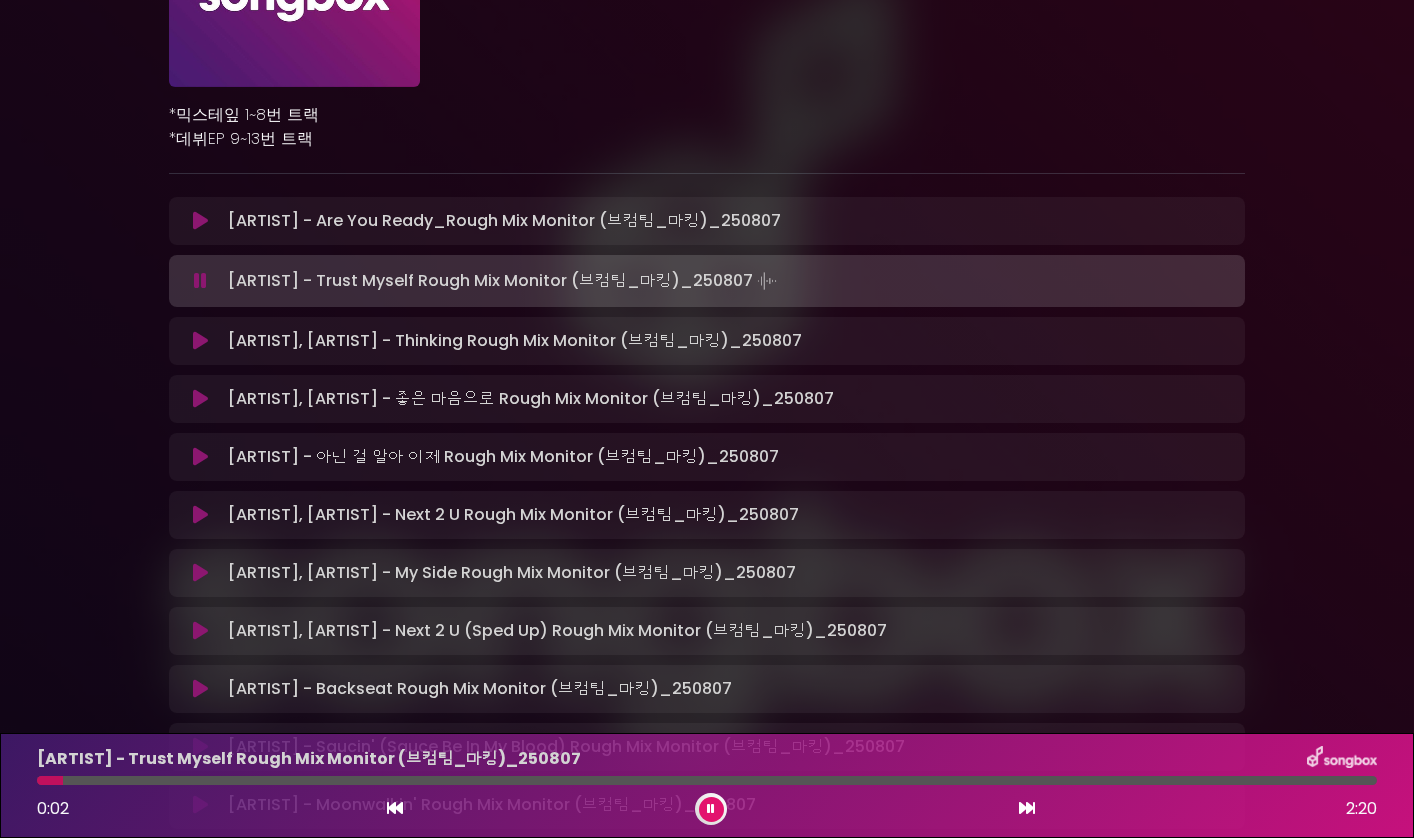 click at bounding box center (707, 780) 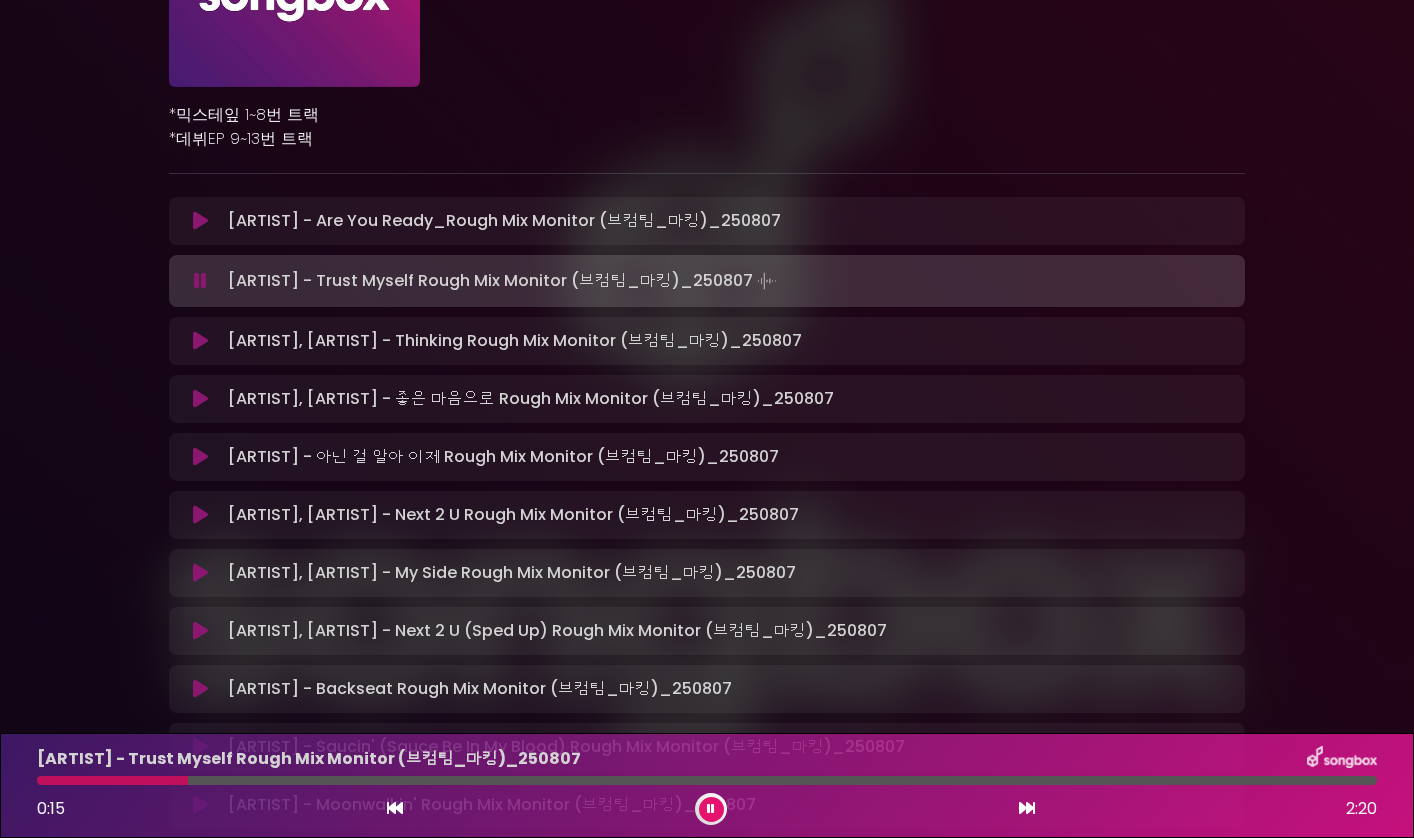 click at bounding box center (707, 780) 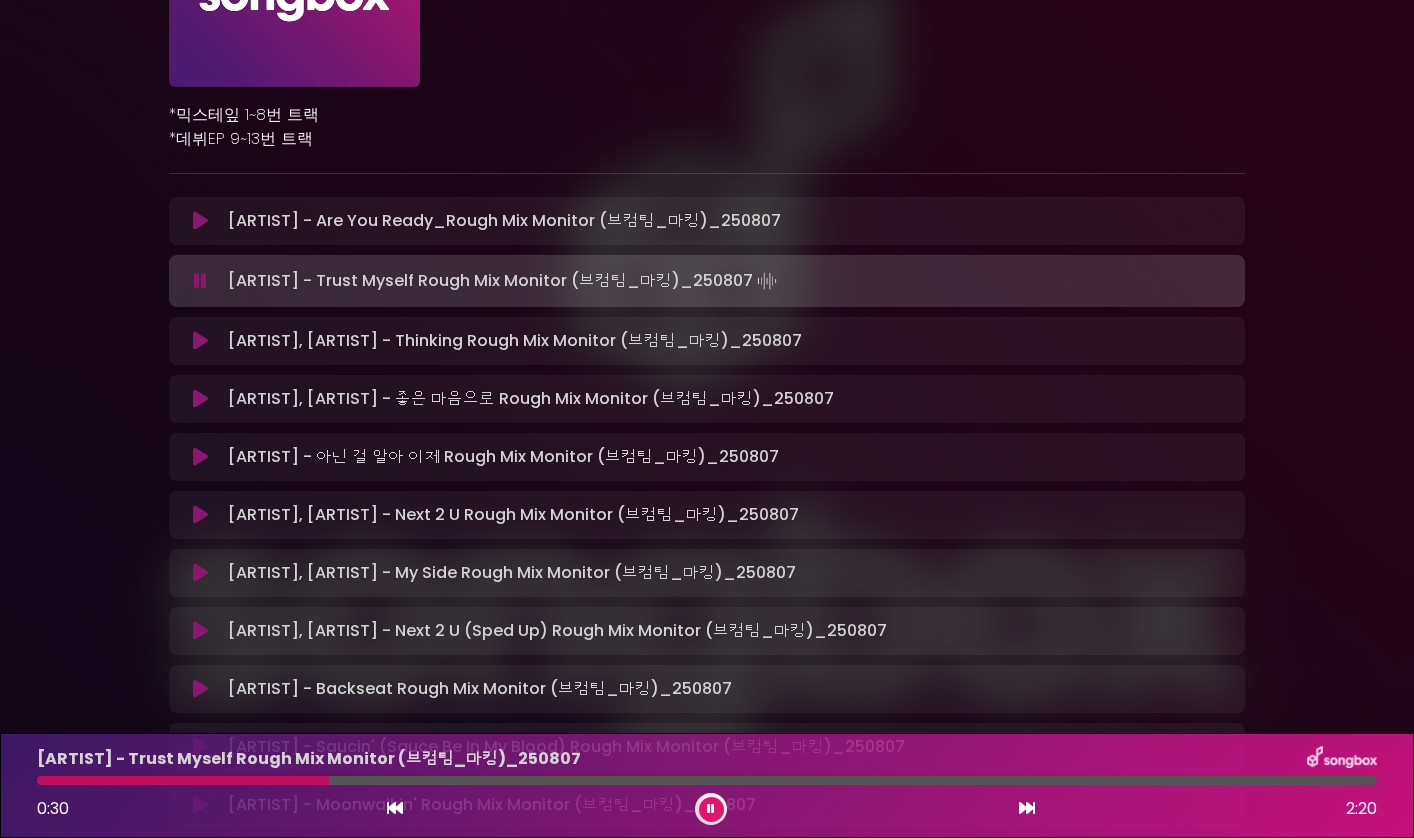 click at bounding box center [707, 780] 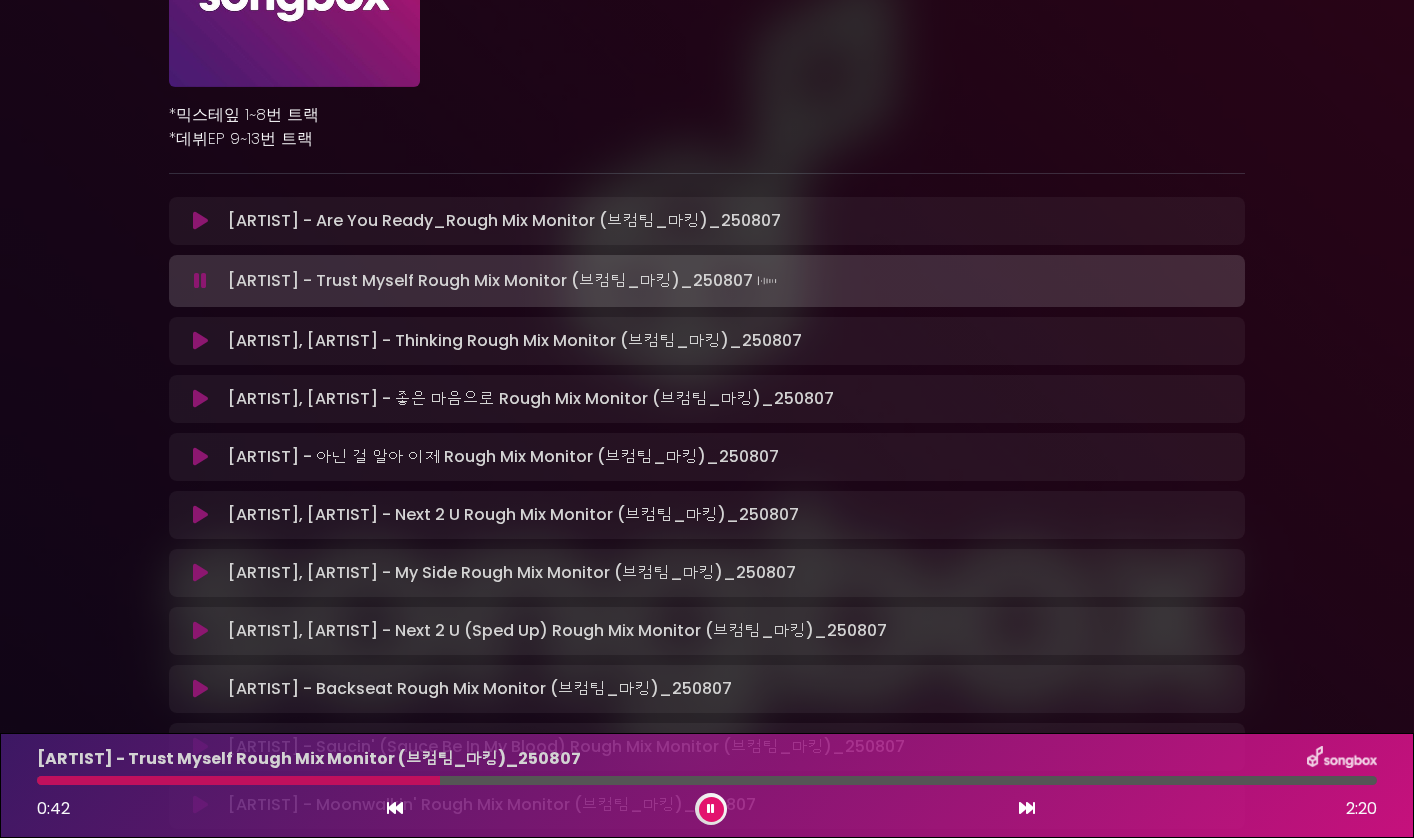click at bounding box center (707, 780) 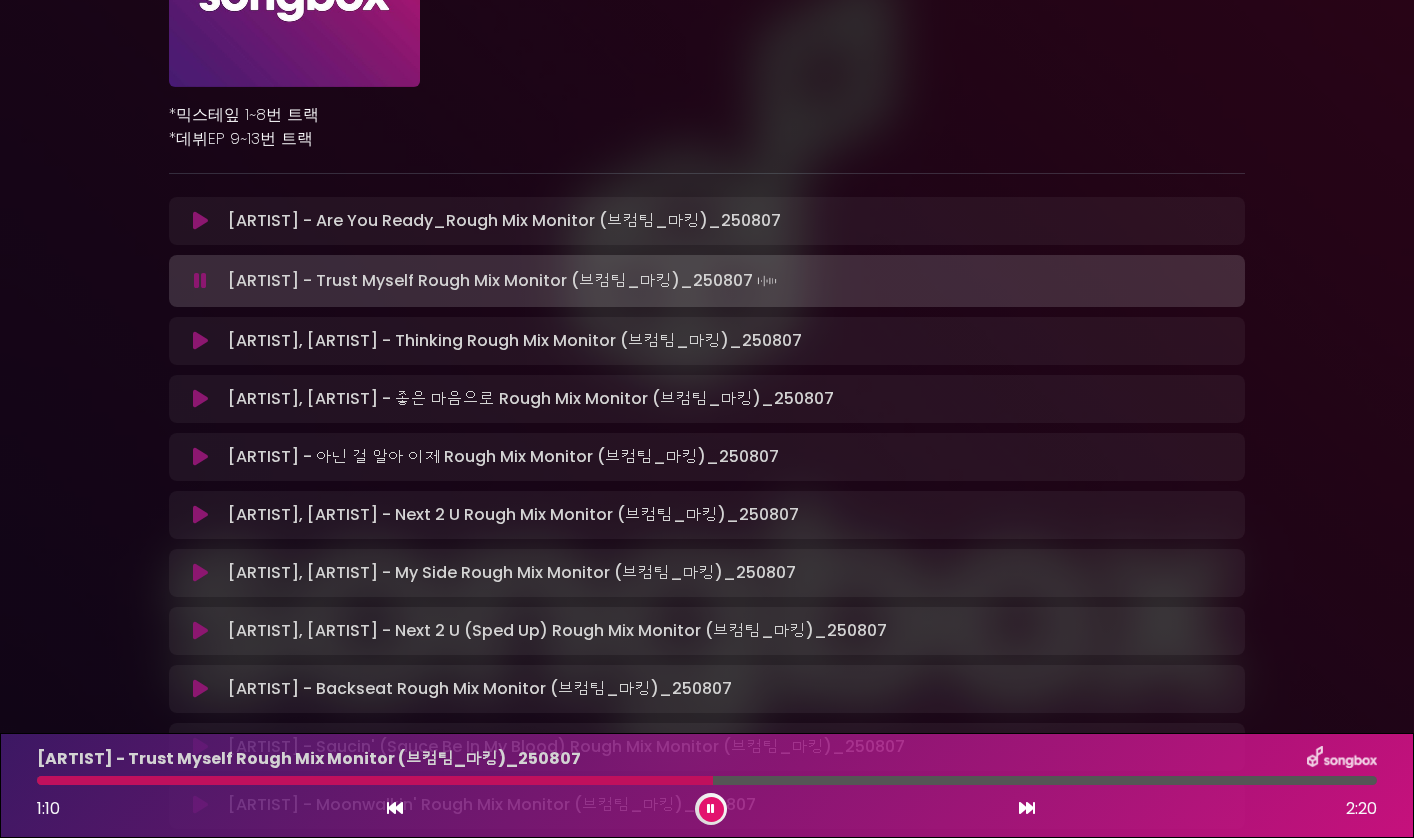 click at bounding box center [707, 780] 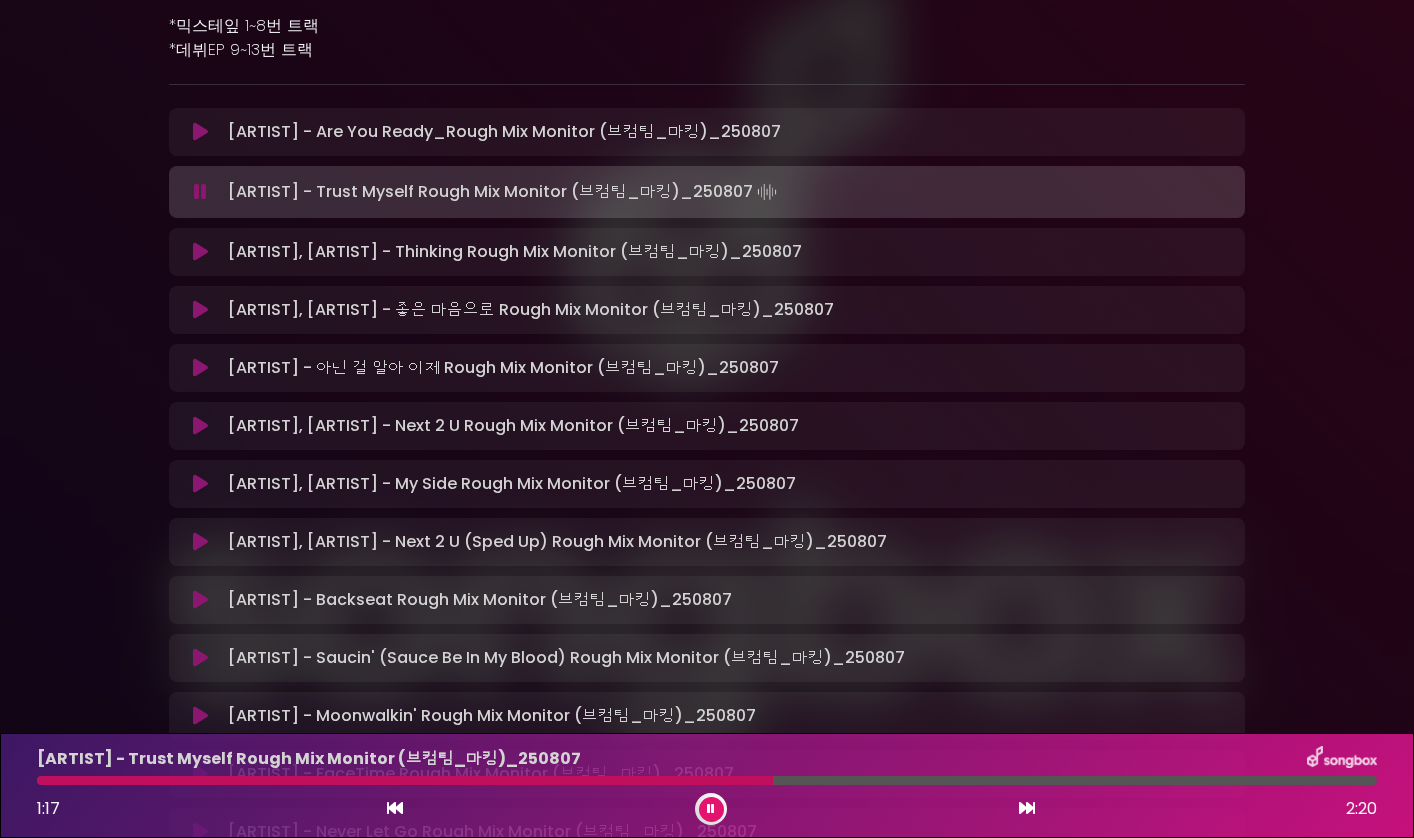 scroll, scrollTop: 330, scrollLeft: 0, axis: vertical 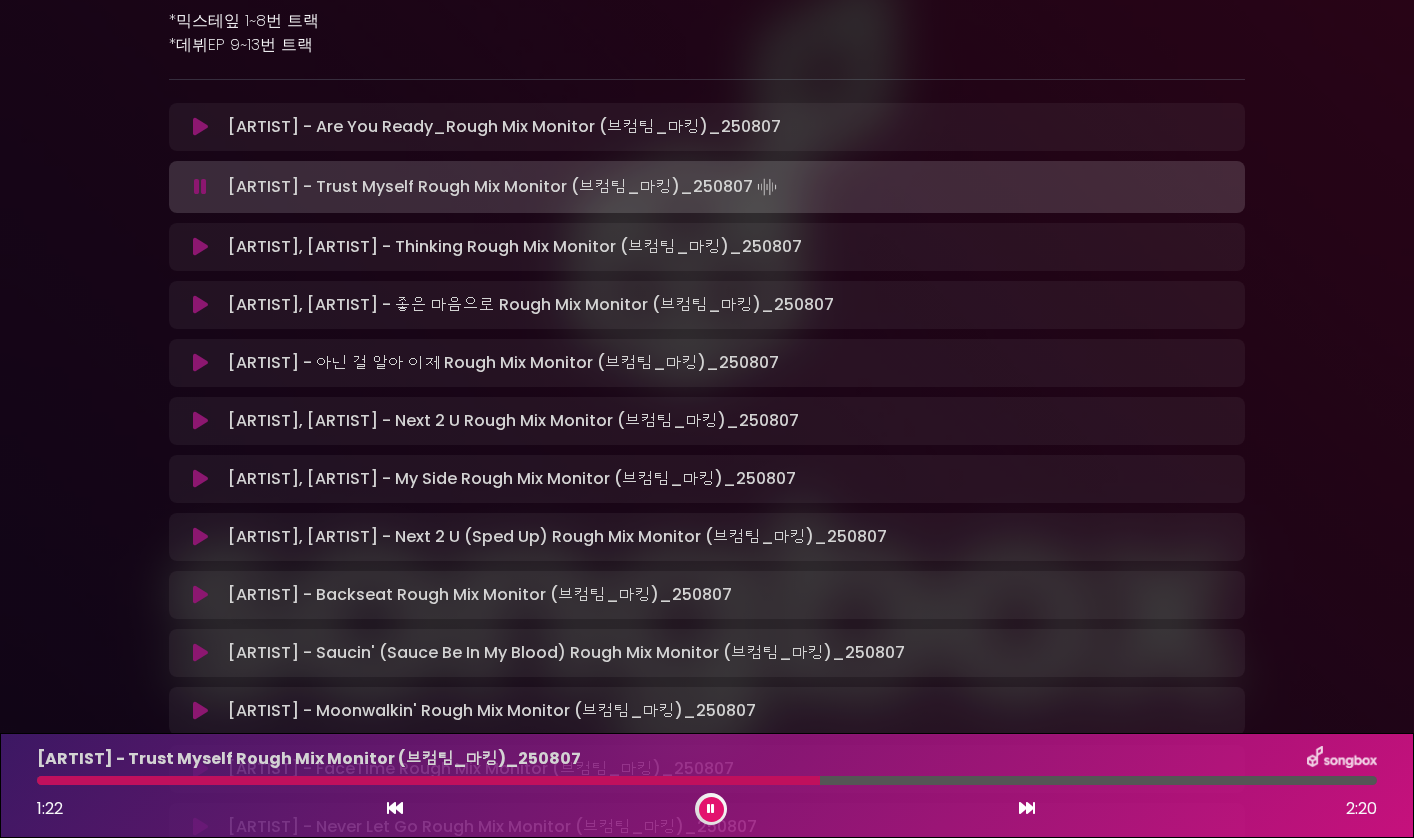 click at bounding box center [200, 479] 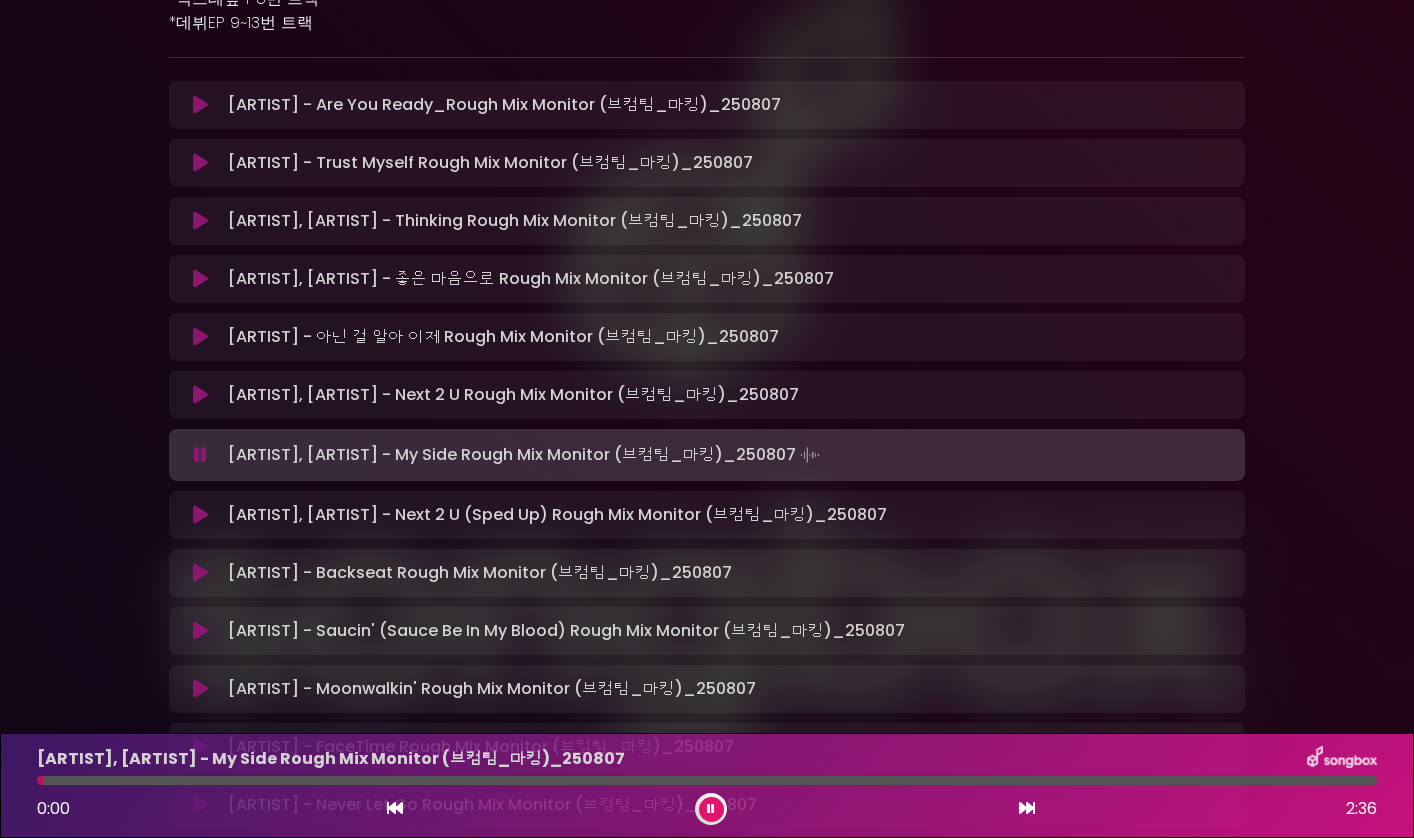 scroll, scrollTop: 484, scrollLeft: 0, axis: vertical 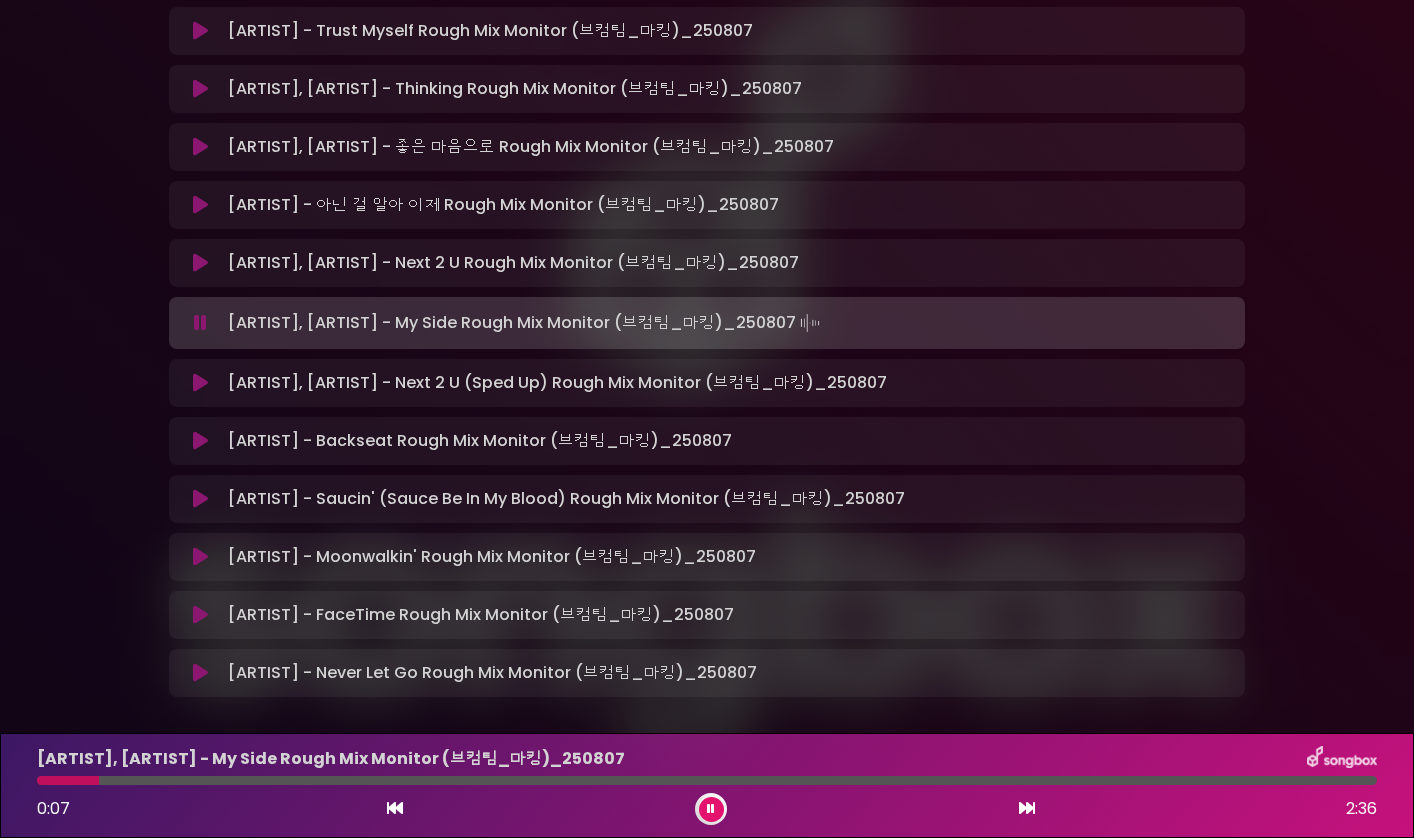 click at bounding box center [200, 263] 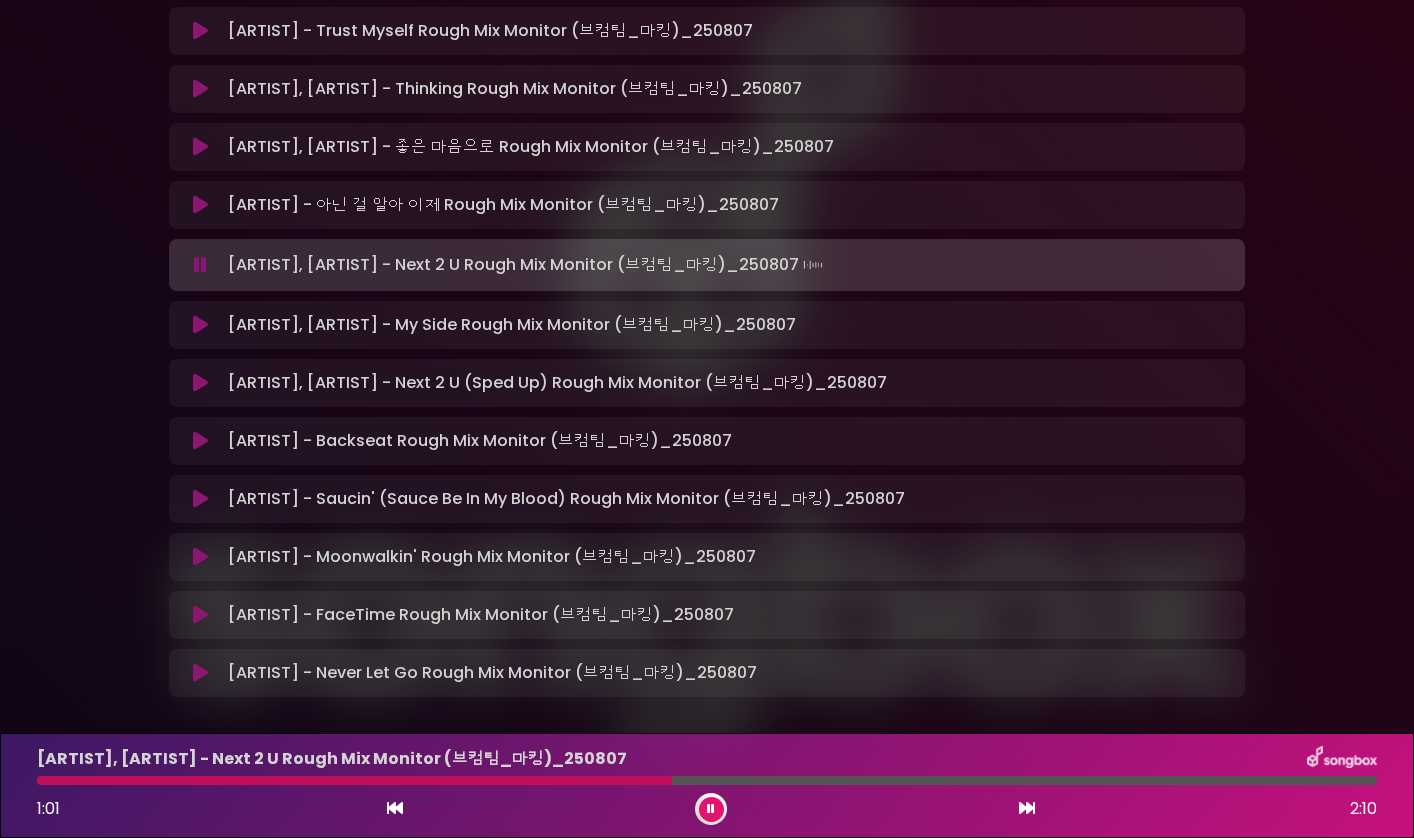 scroll, scrollTop: 0, scrollLeft: 0, axis: both 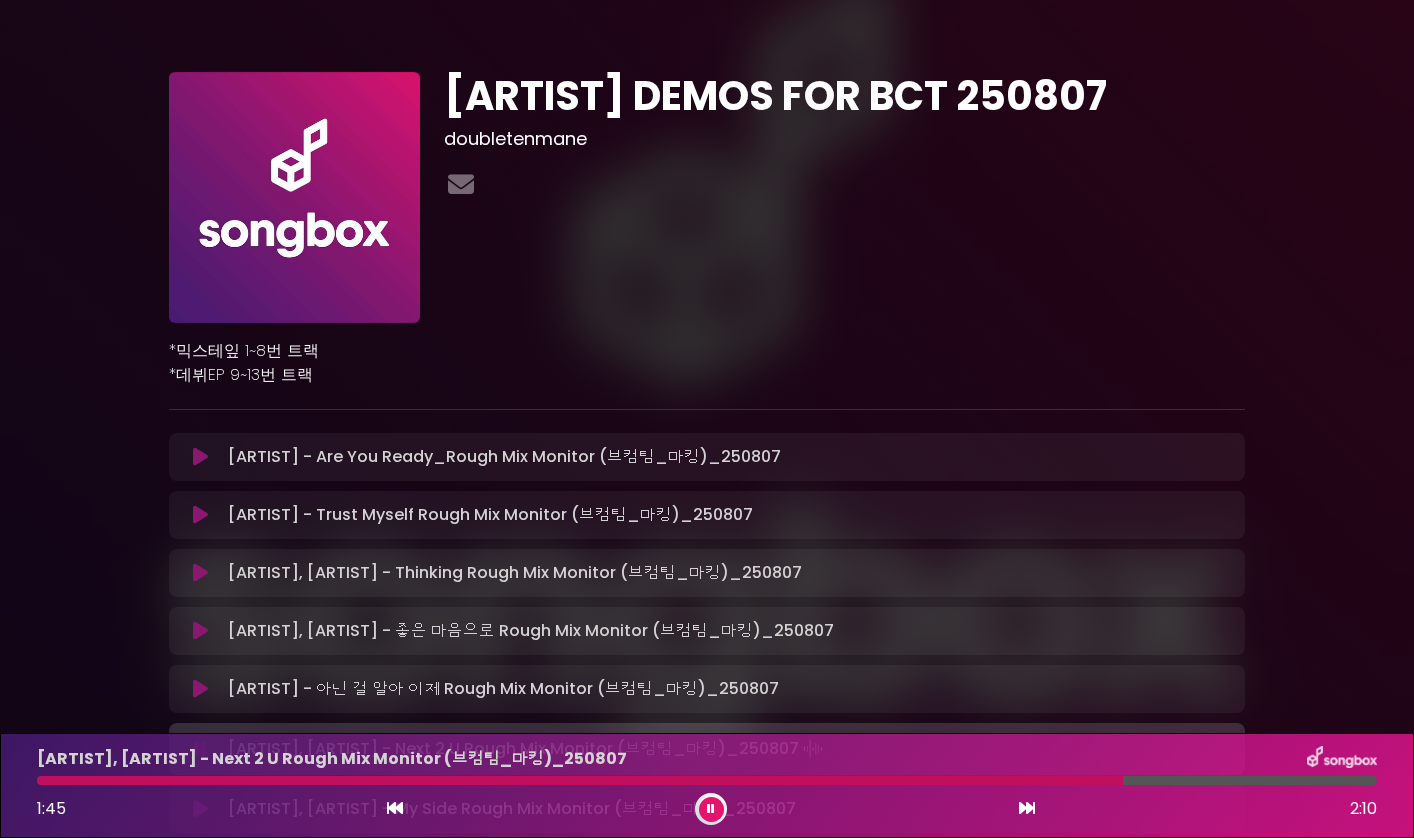 click at bounding box center [580, 780] 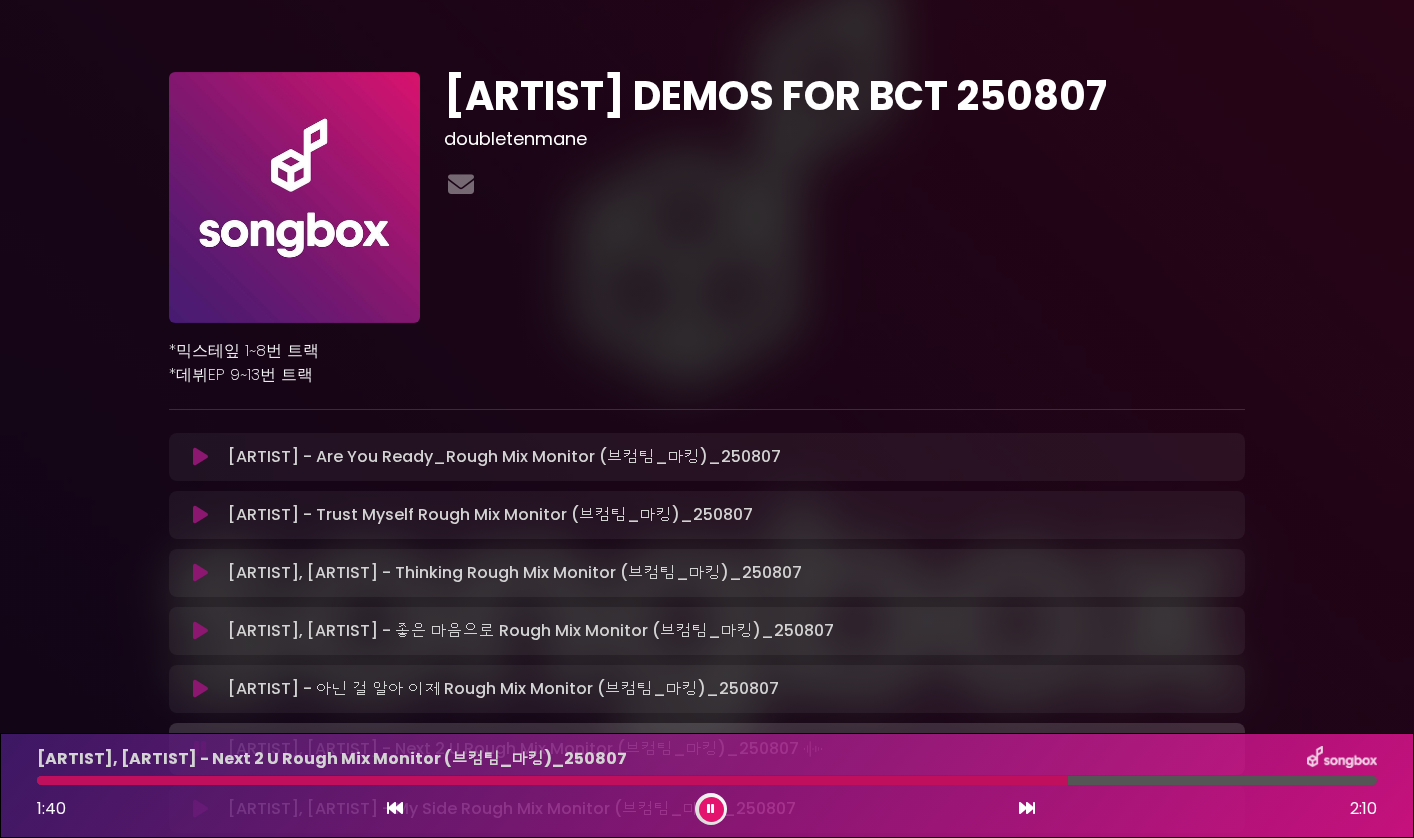 click at bounding box center [552, 780] 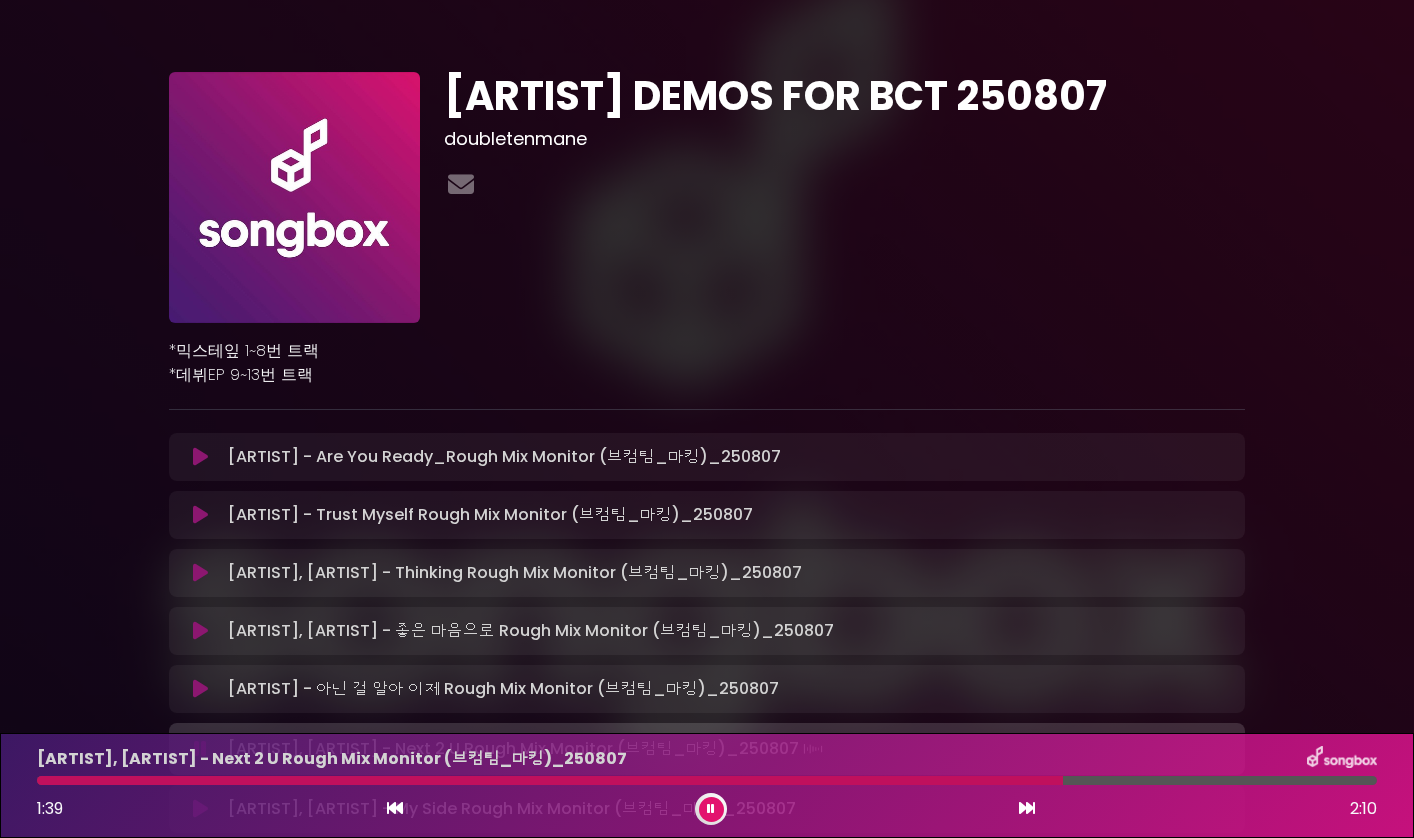 click at bounding box center (550, 780) 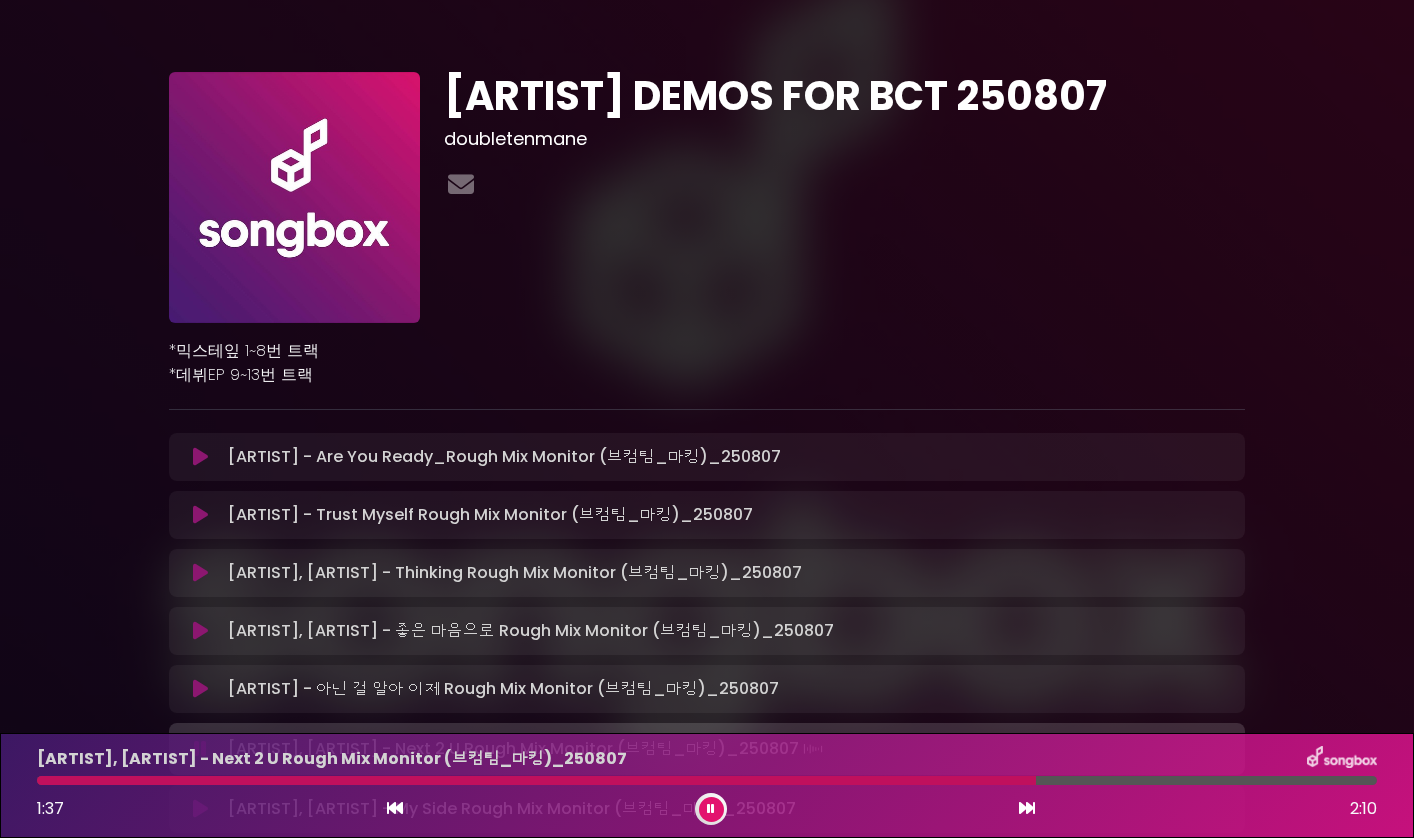 click on "[ARTIST], [ARTIST] - Next 2 U Rough Mix Monitor (브컴팀_마킹)_250807
1:37
2:10" at bounding box center (707, 785) 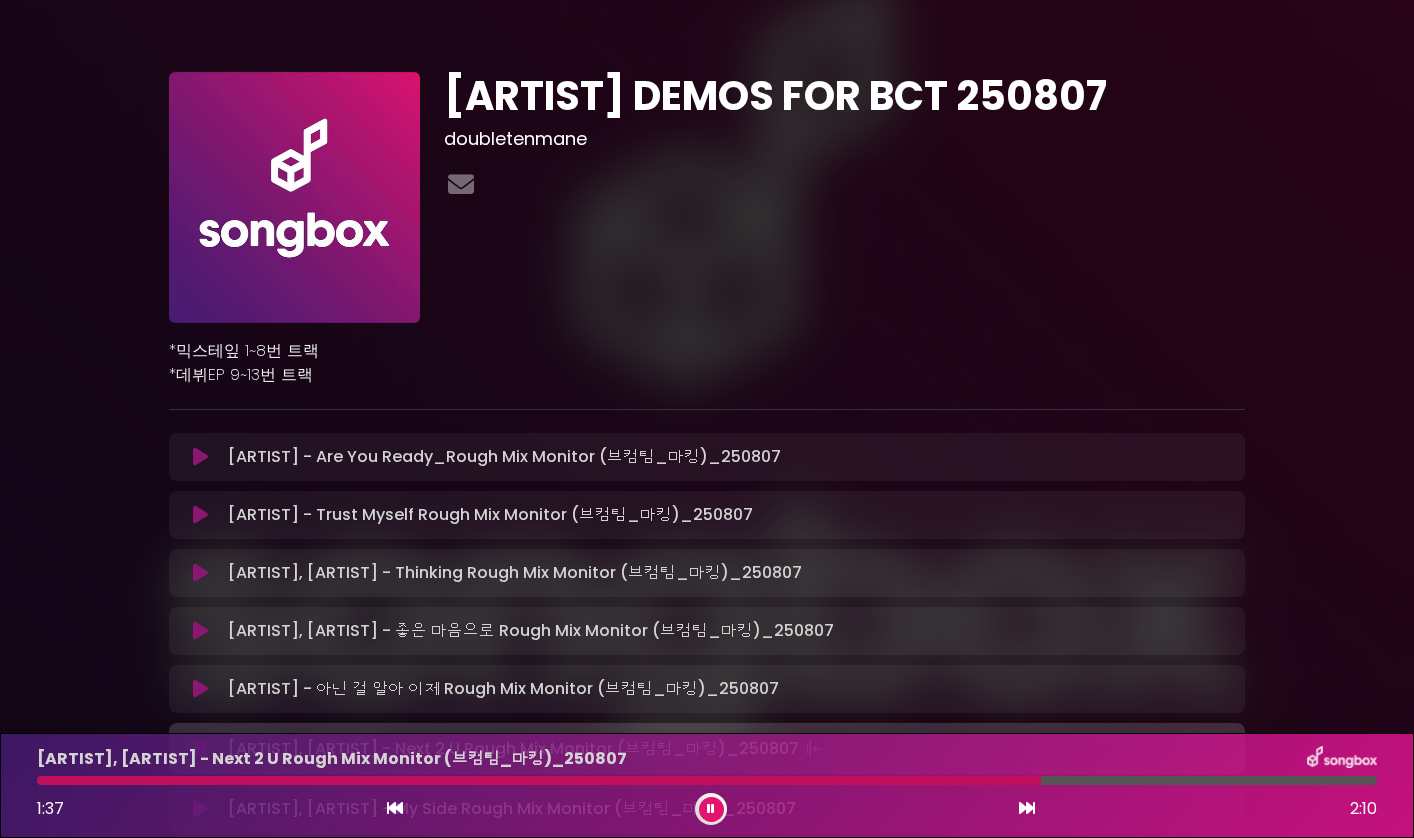 click on "[ARTIST], [ARTIST] - Next 2 U Rough Mix Monitor (브컴팀_마킹)_250807
1:37
2:10" at bounding box center [707, 785] 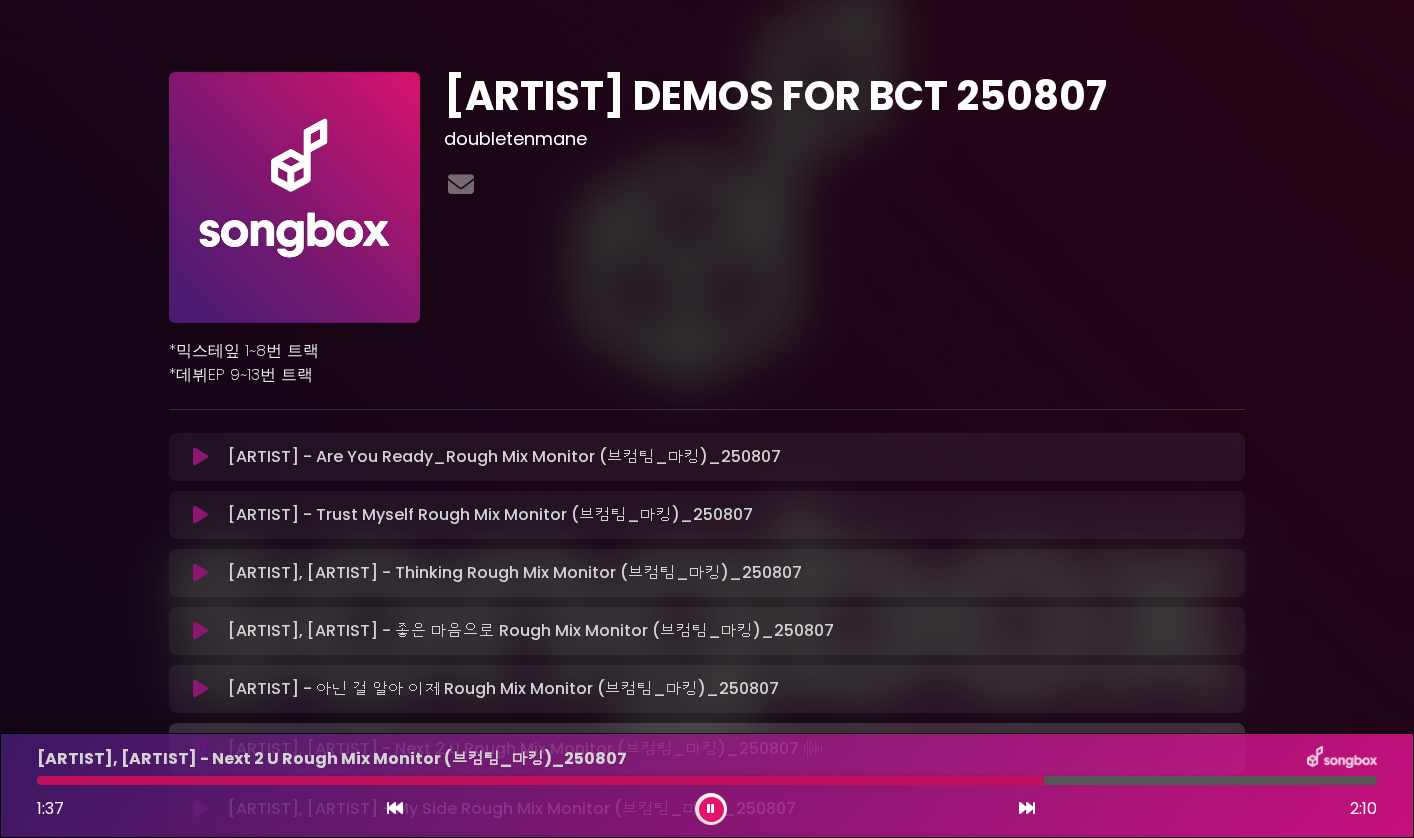 click at bounding box center [707, 780] 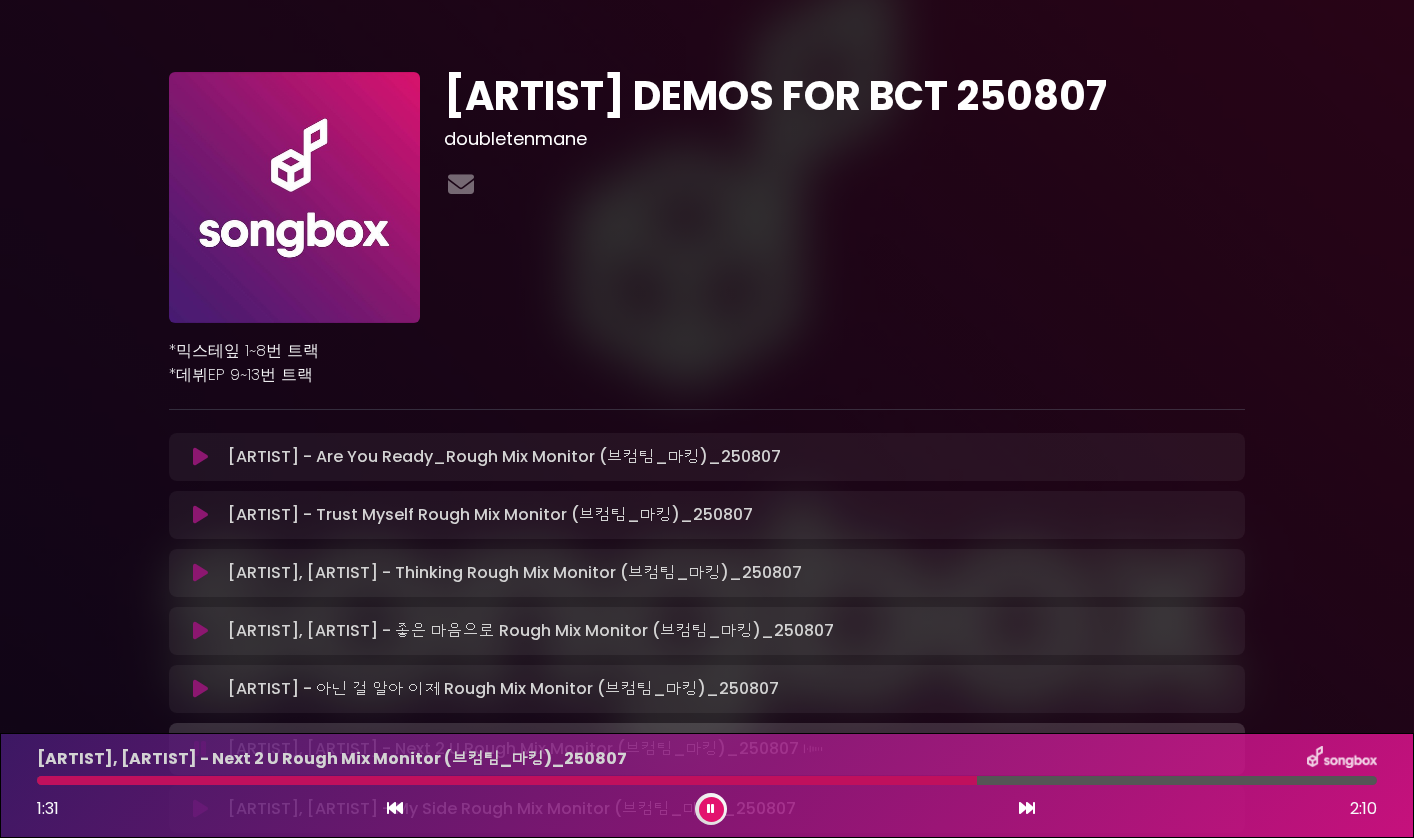 scroll, scrollTop: 397, scrollLeft: 0, axis: vertical 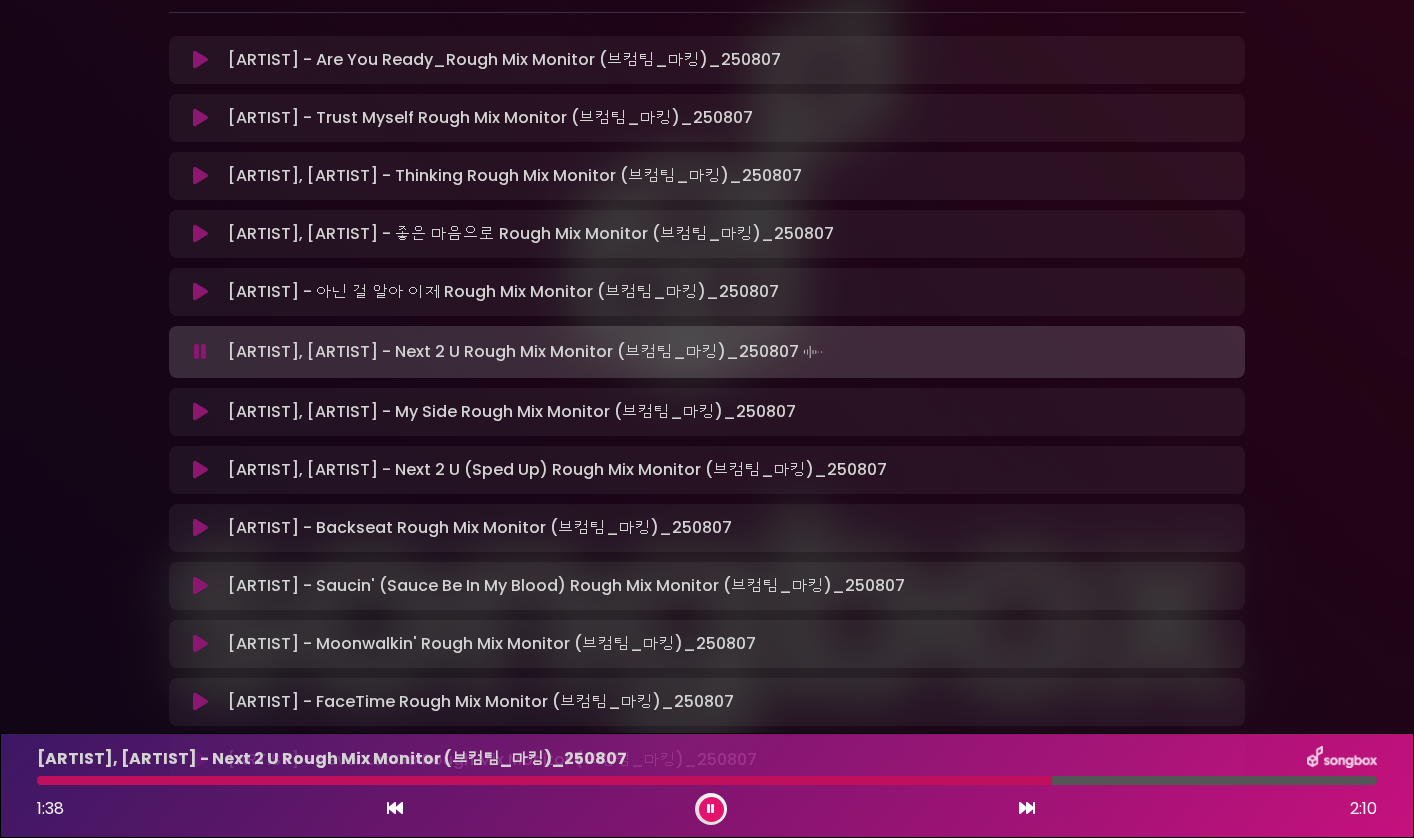 click at bounding box center (707, 780) 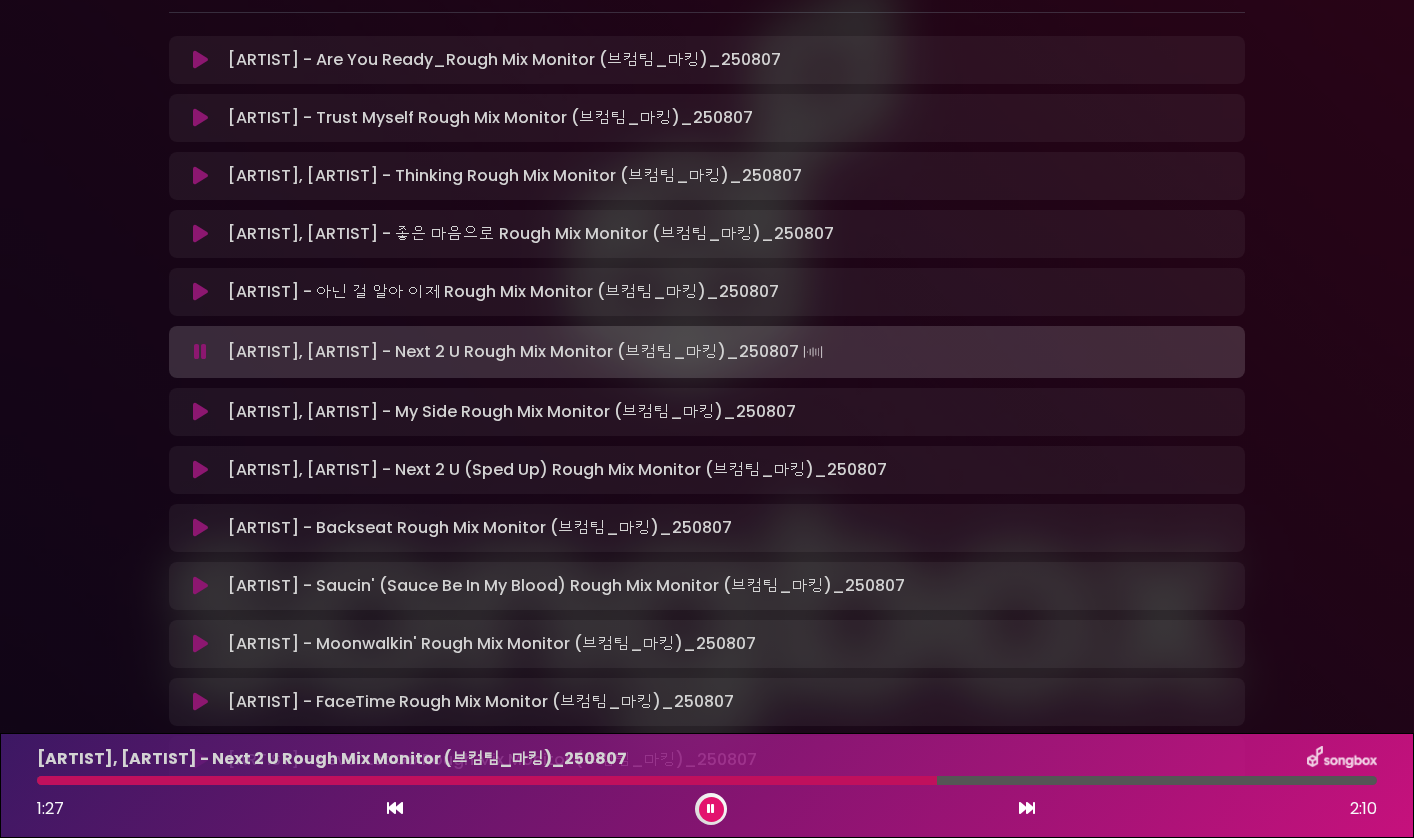 click at bounding box center (707, 780) 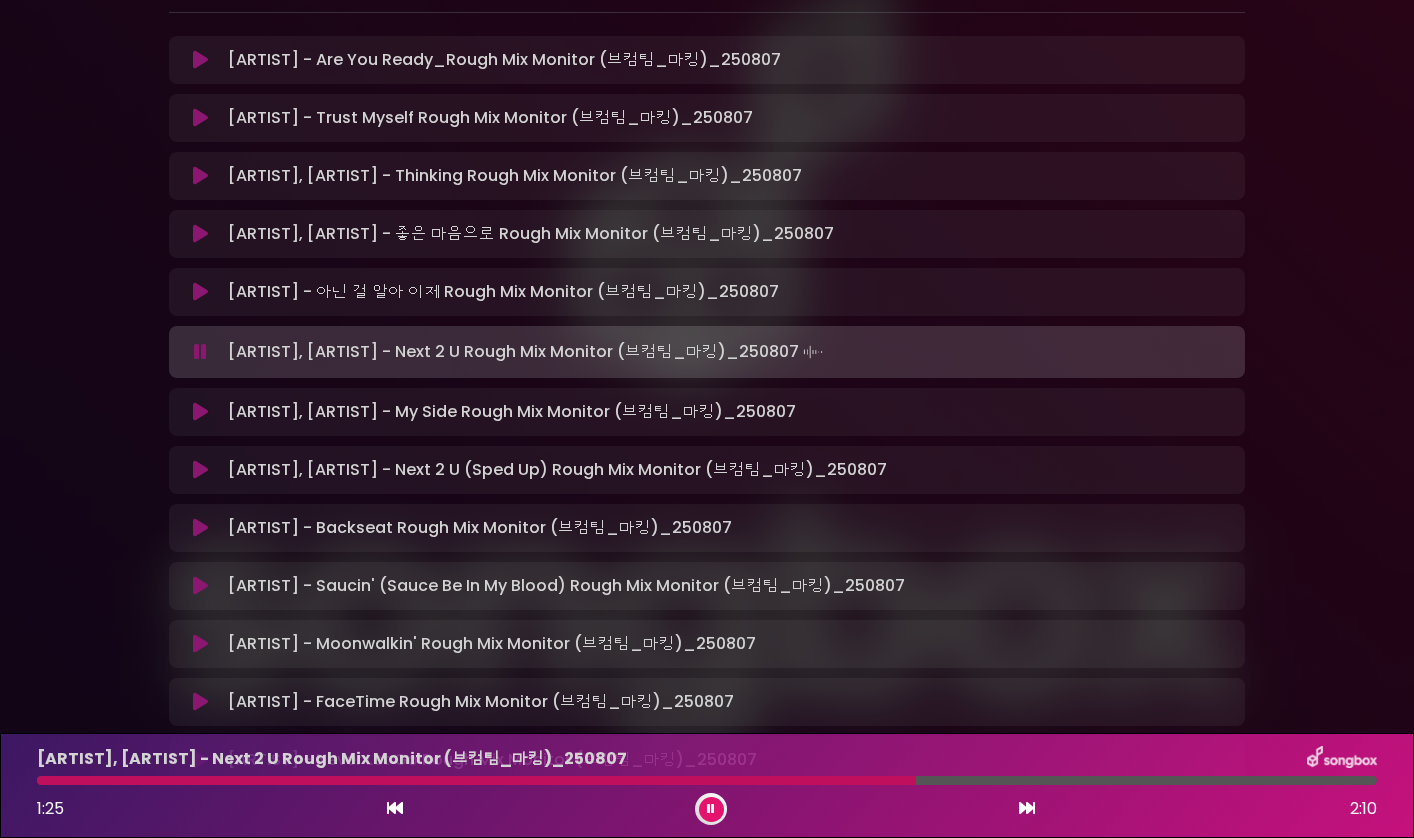 click at bounding box center (476, 780) 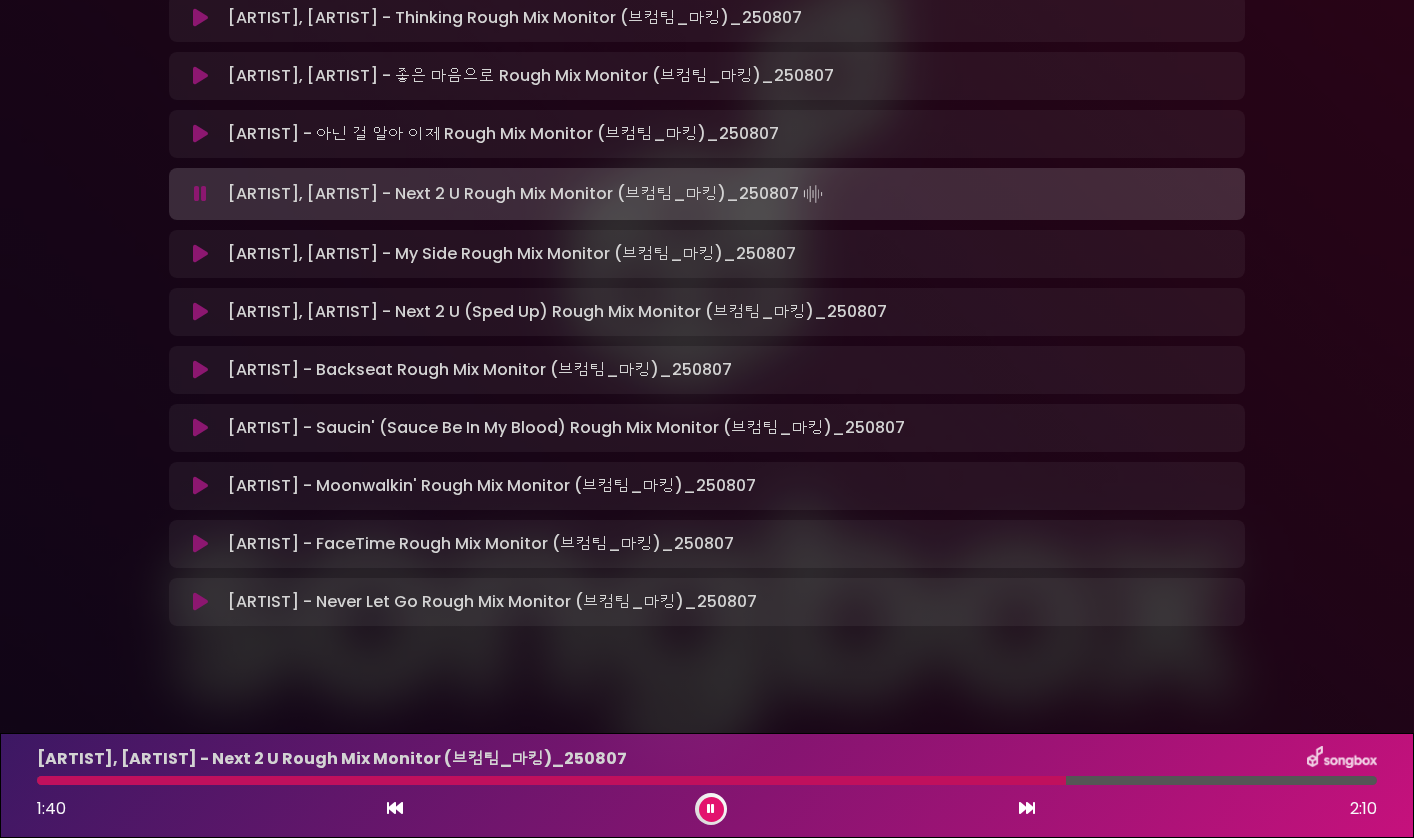 scroll, scrollTop: 575, scrollLeft: 0, axis: vertical 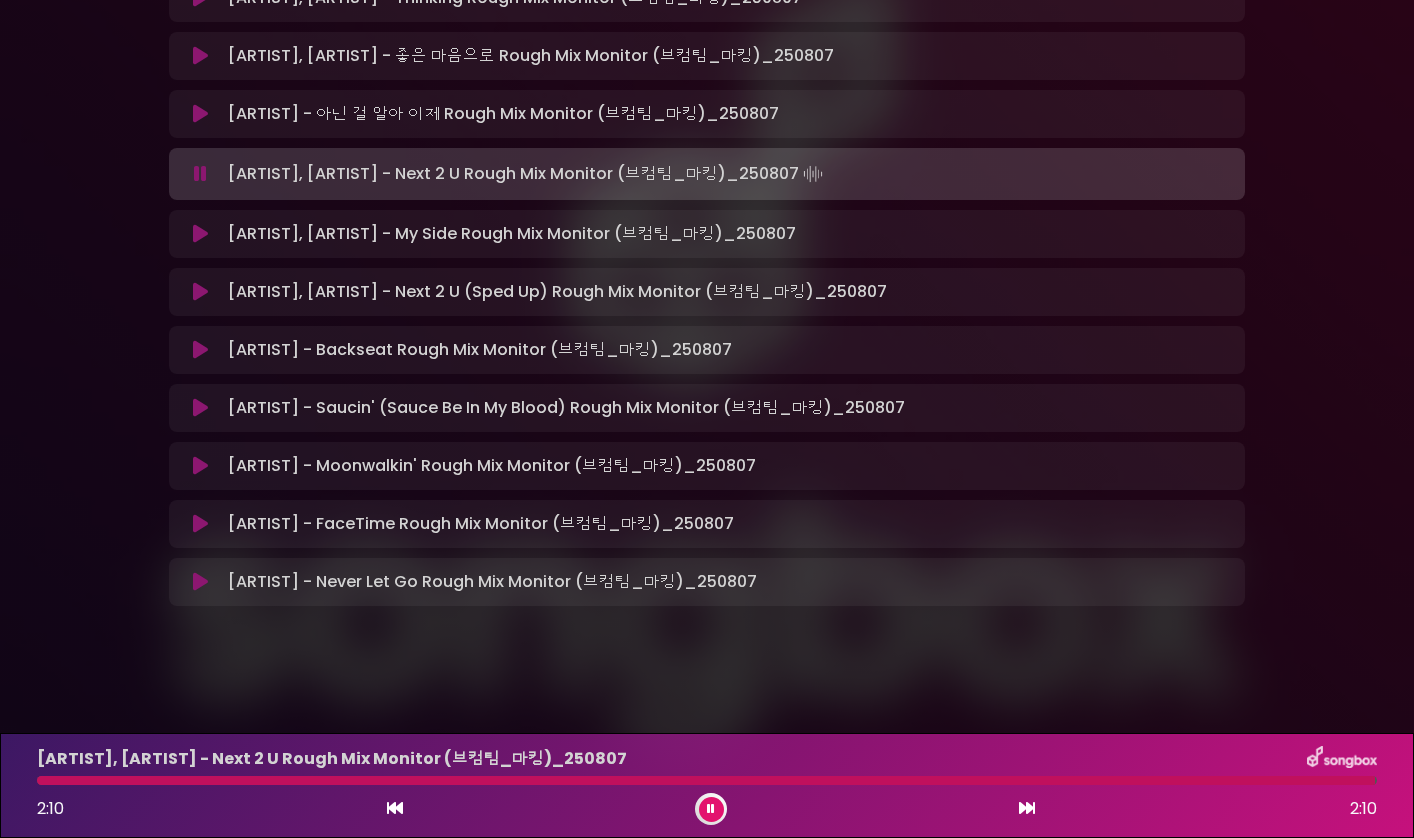 click at bounding box center [200, 292] 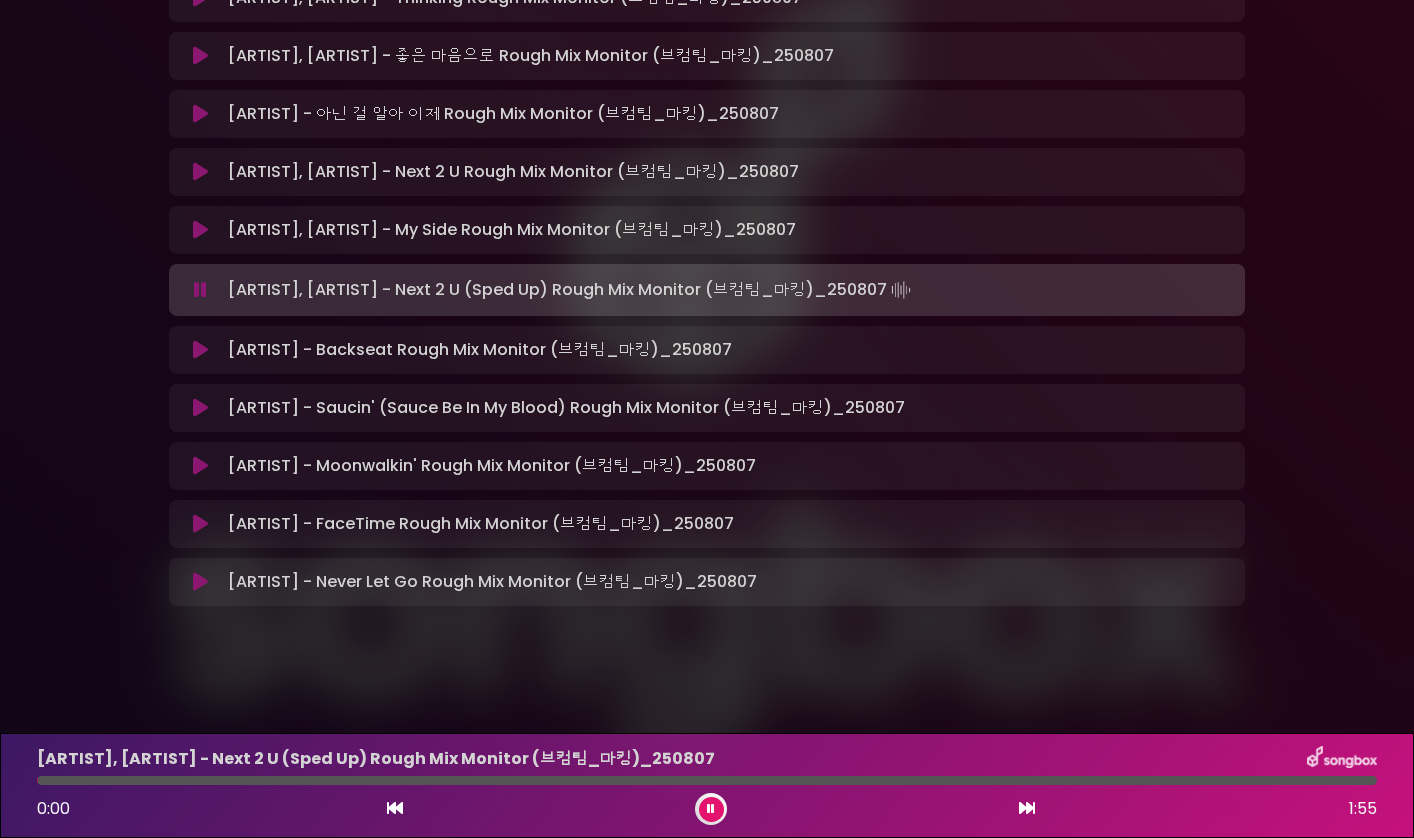 click at bounding box center (200, 290) 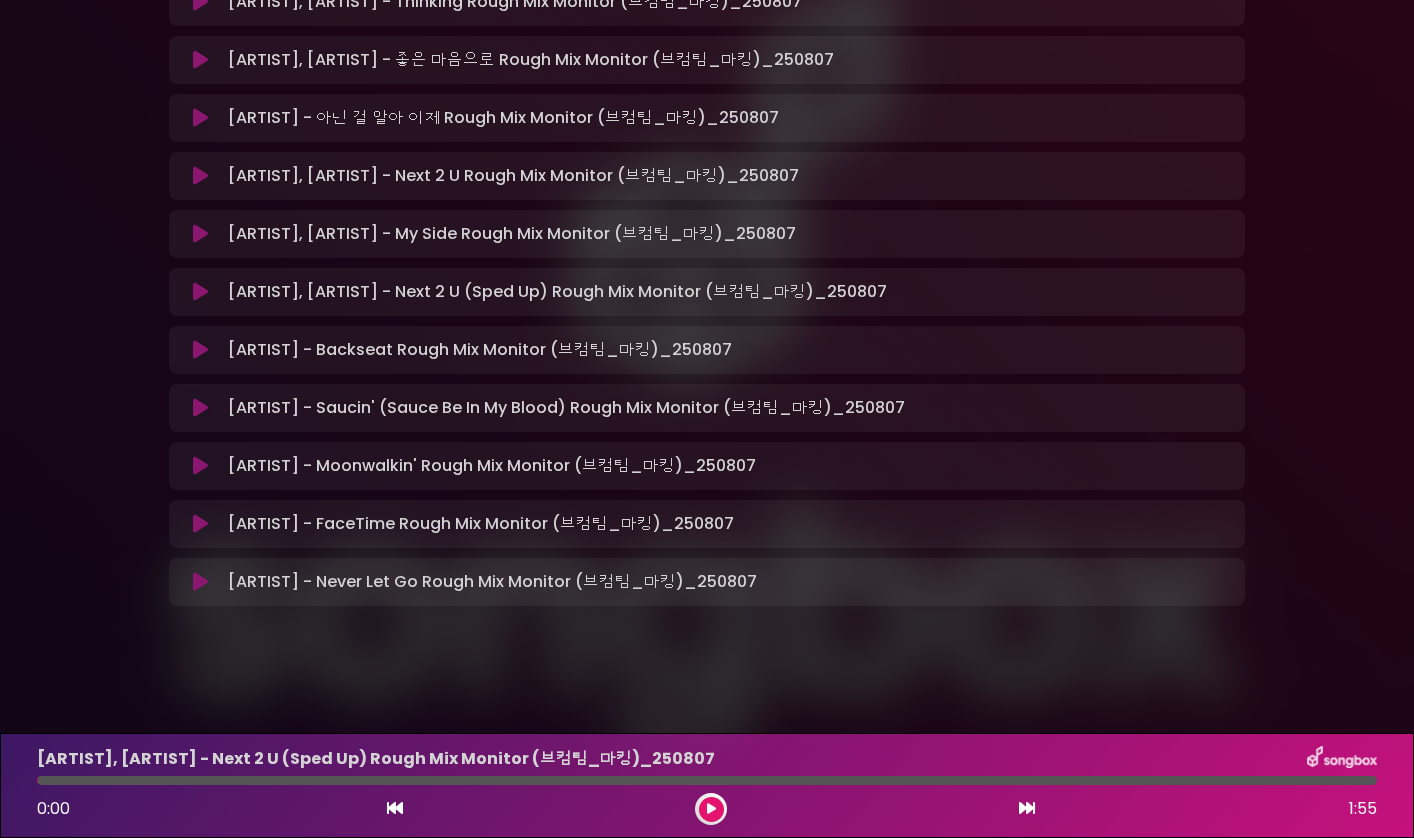 click at bounding box center [200, 292] 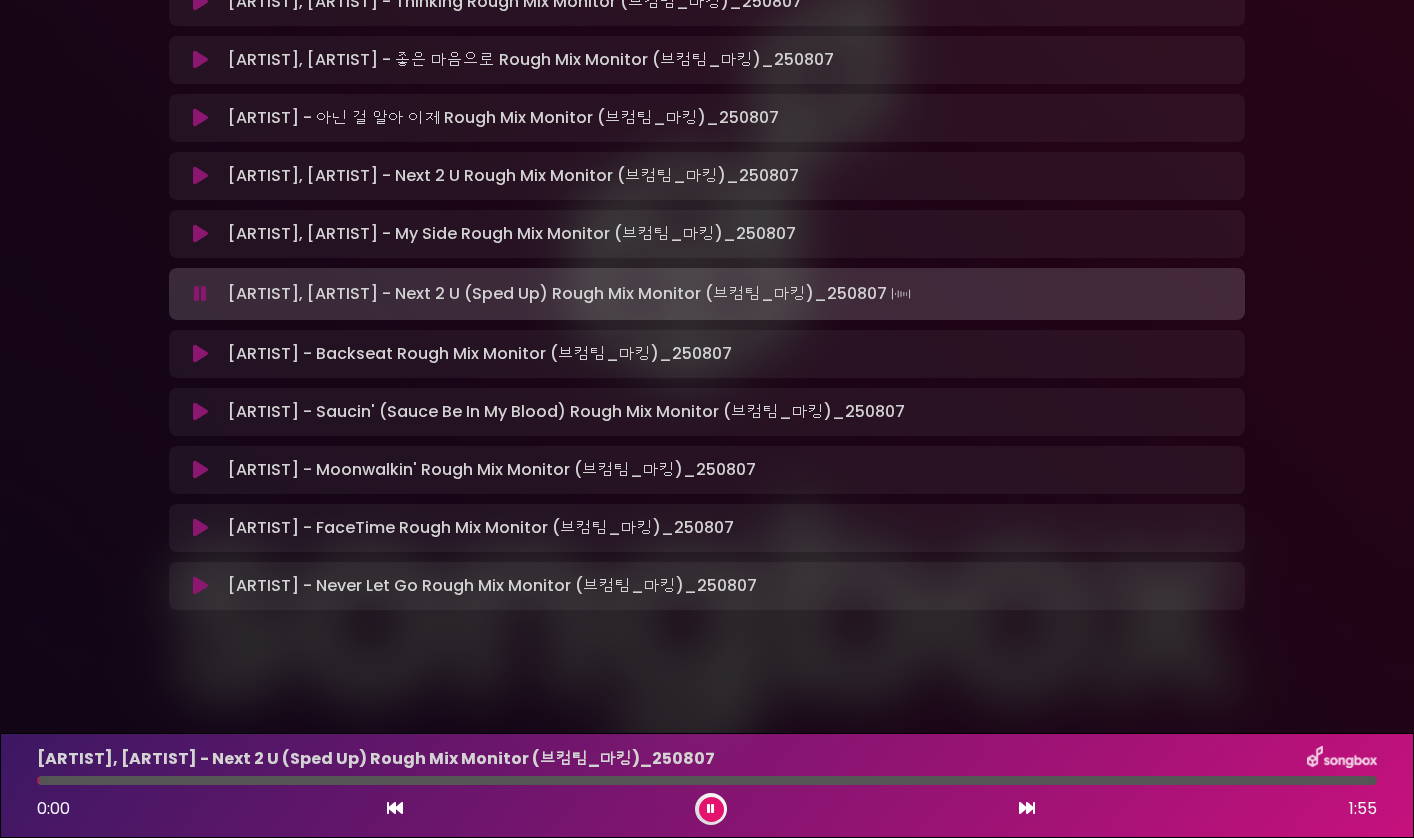 scroll, scrollTop: 575, scrollLeft: 0, axis: vertical 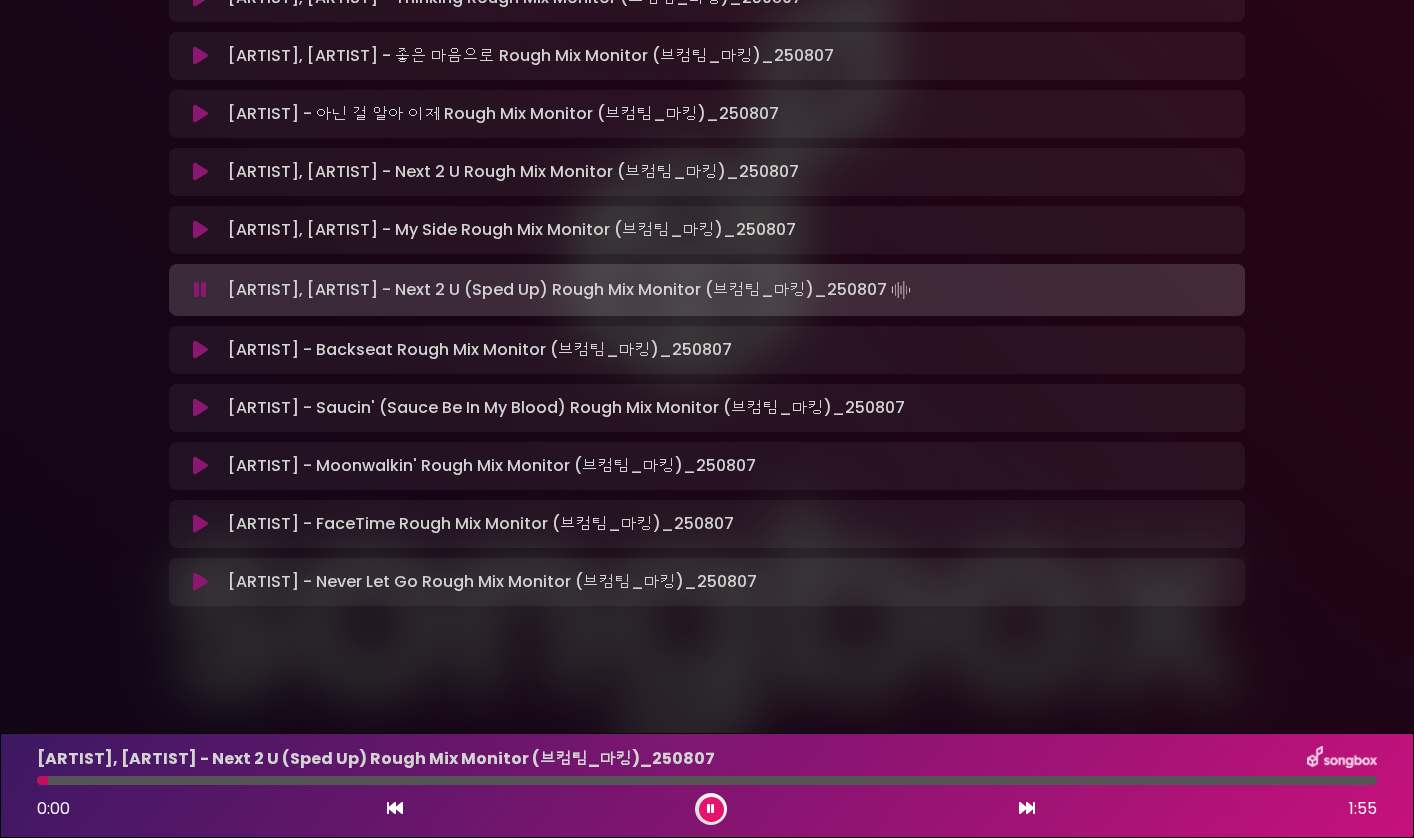 click at bounding box center (707, 780) 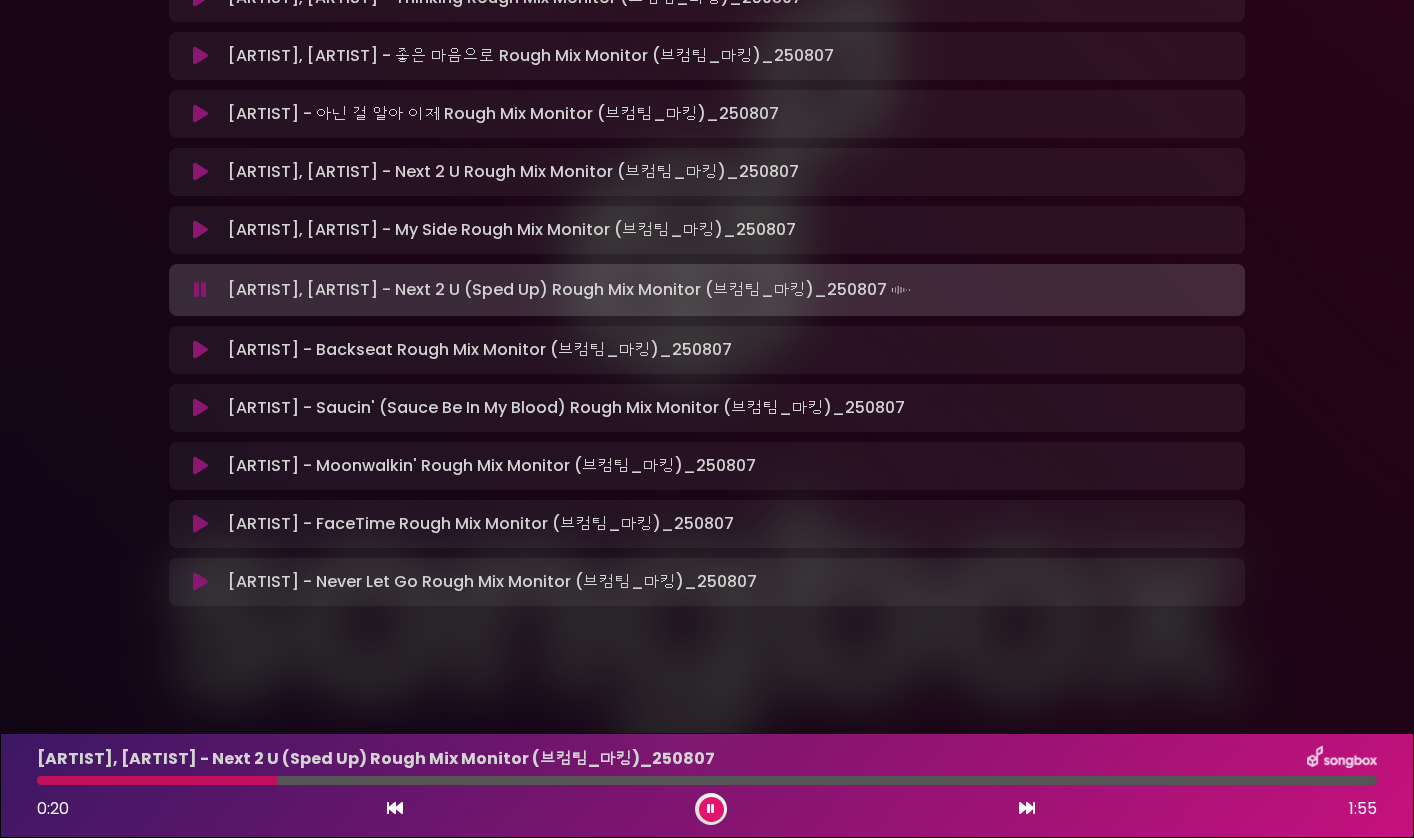 click at bounding box center [707, 780] 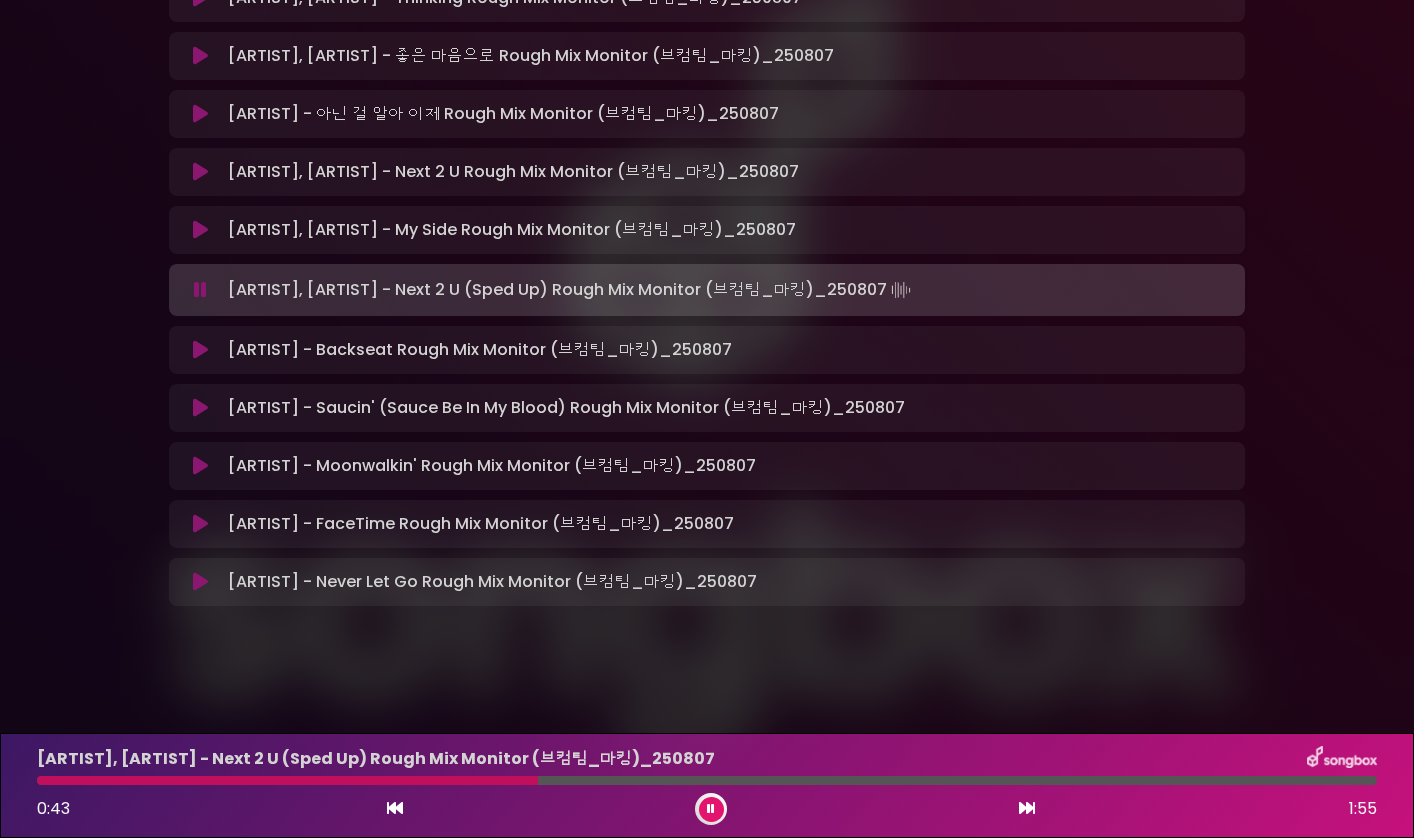 click at bounding box center [200, 466] 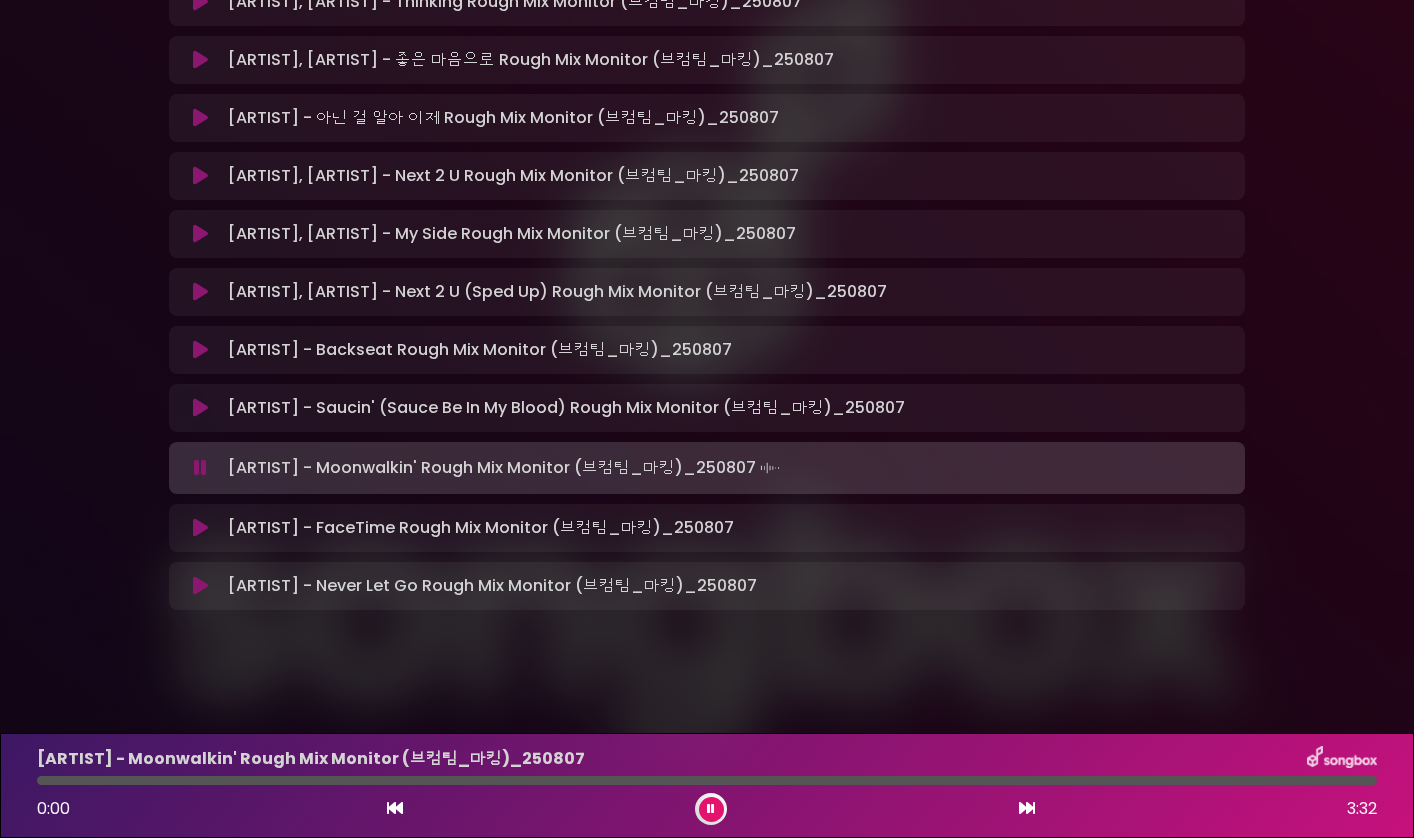 scroll, scrollTop: 575, scrollLeft: 0, axis: vertical 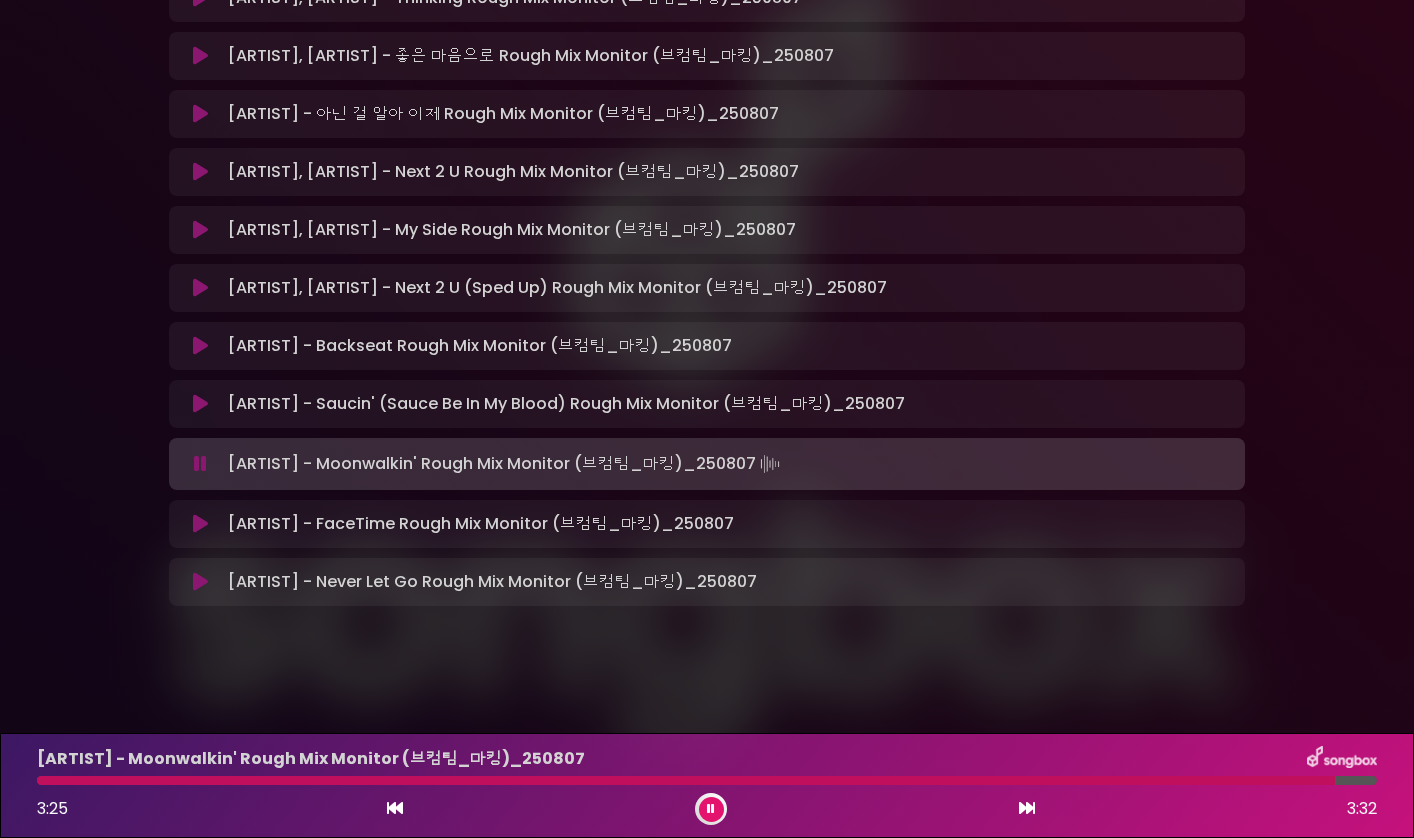 click at bounding box center [200, 404] 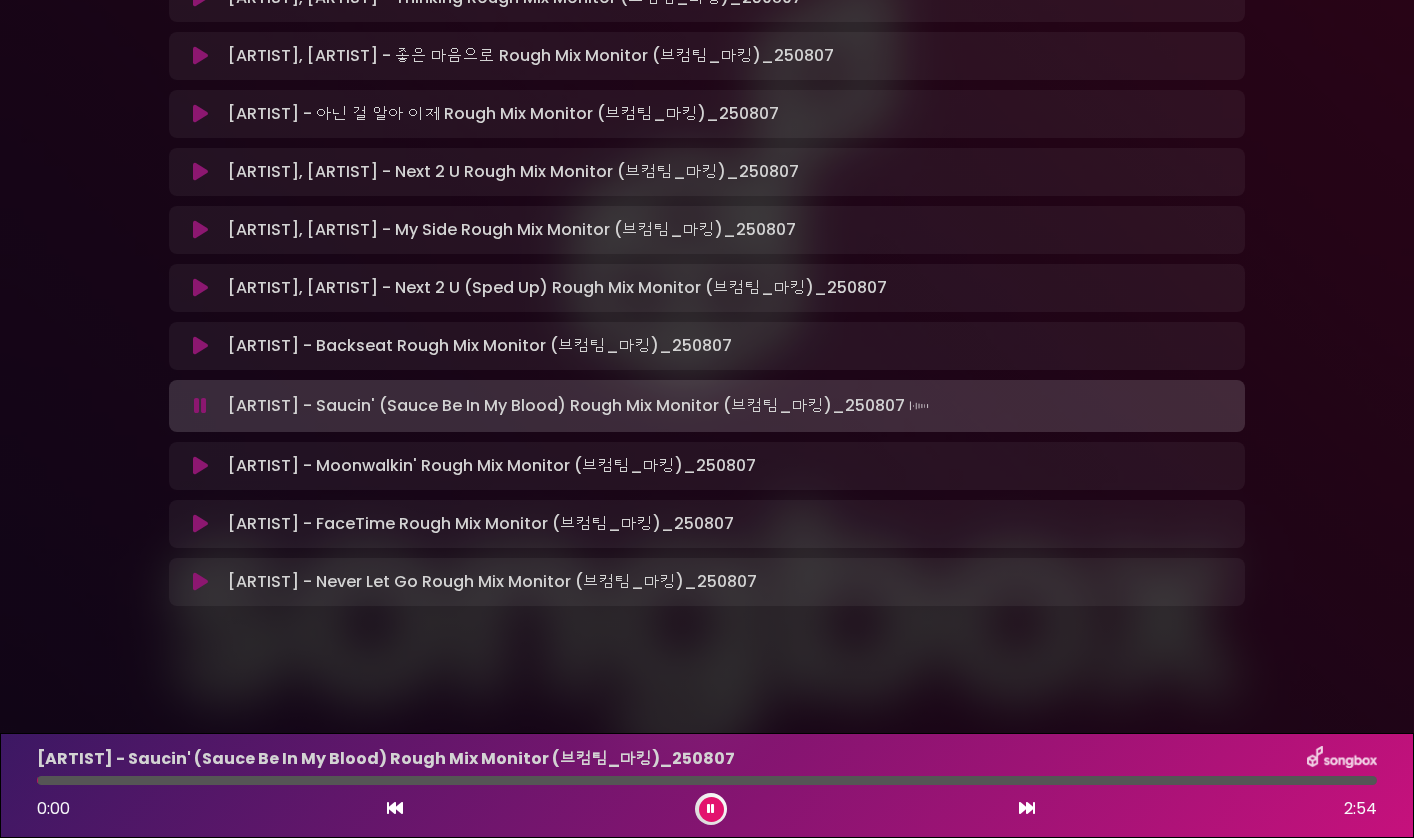 click at bounding box center (200, 406) 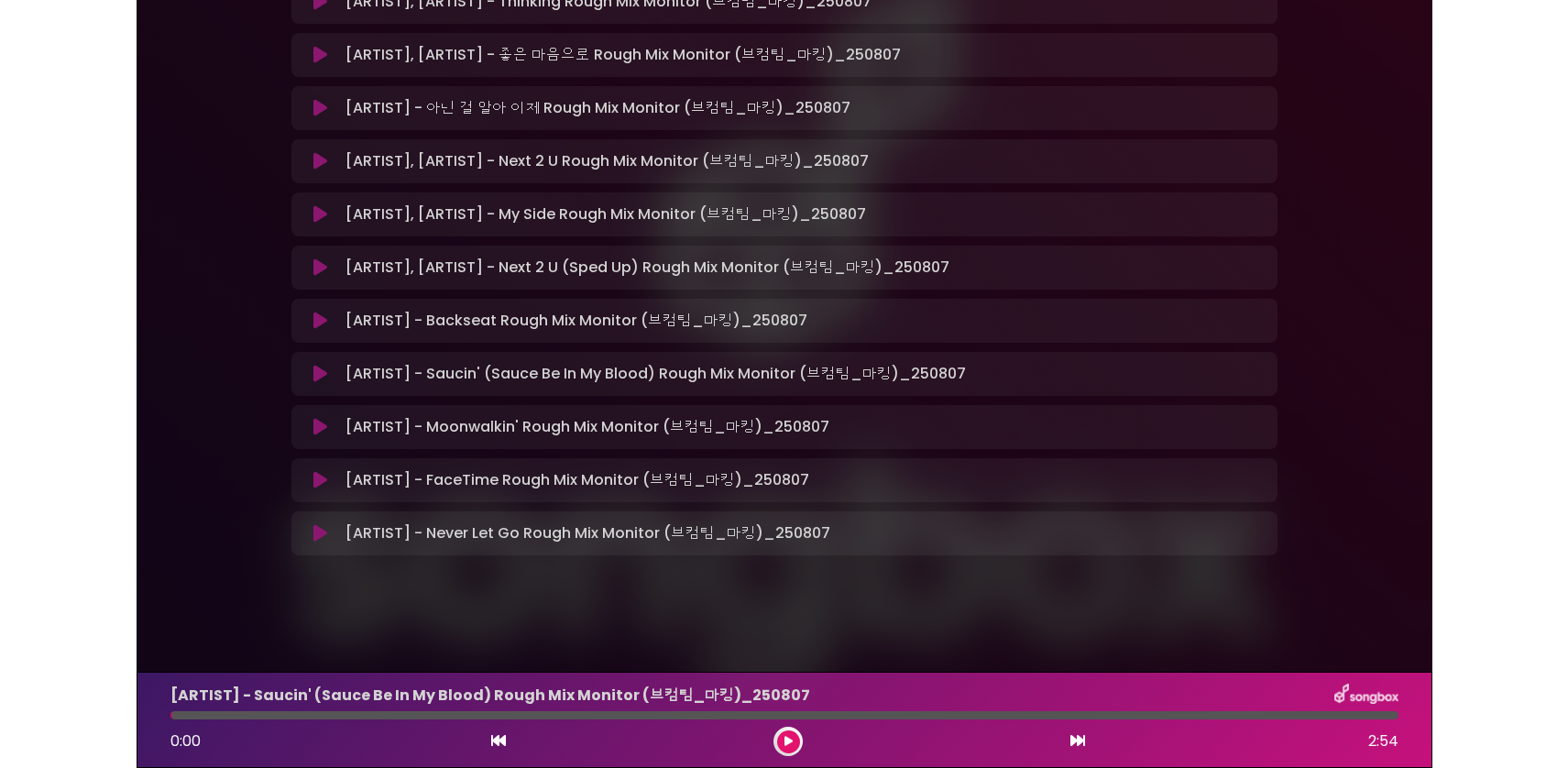 scroll, scrollTop: 523, scrollLeft: 0, axis: vertical 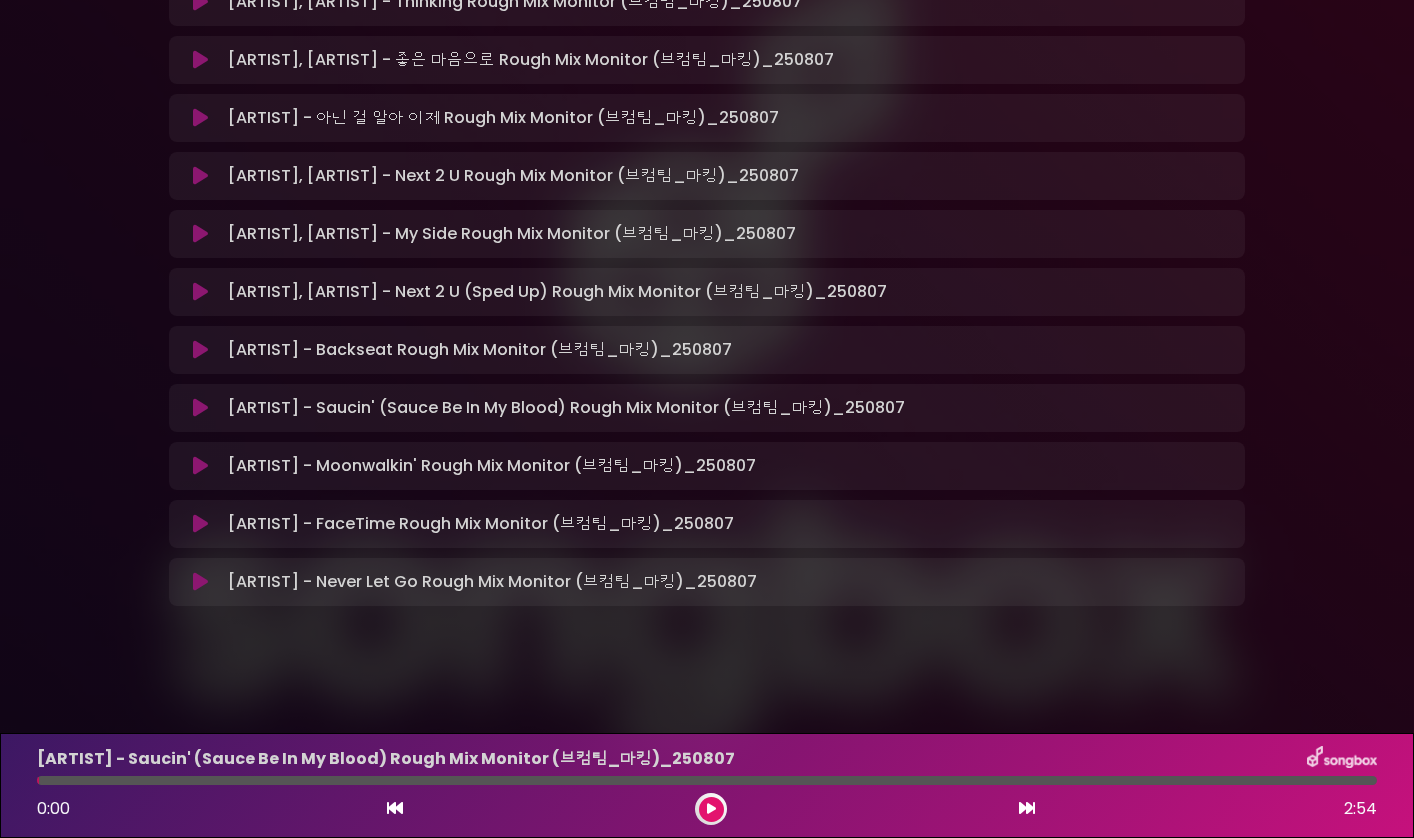 click at bounding box center [200, 350] 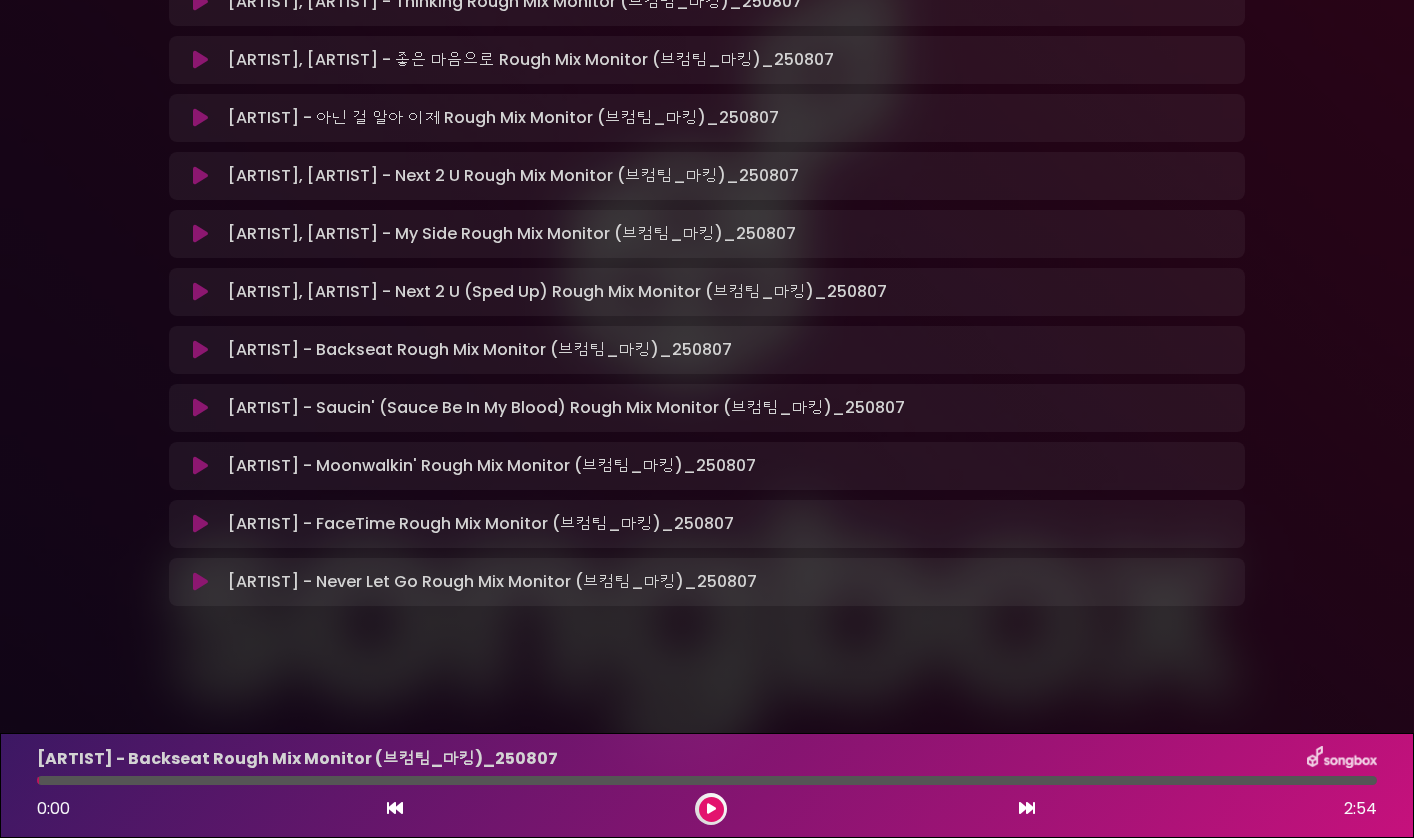 click at bounding box center (200, 350) 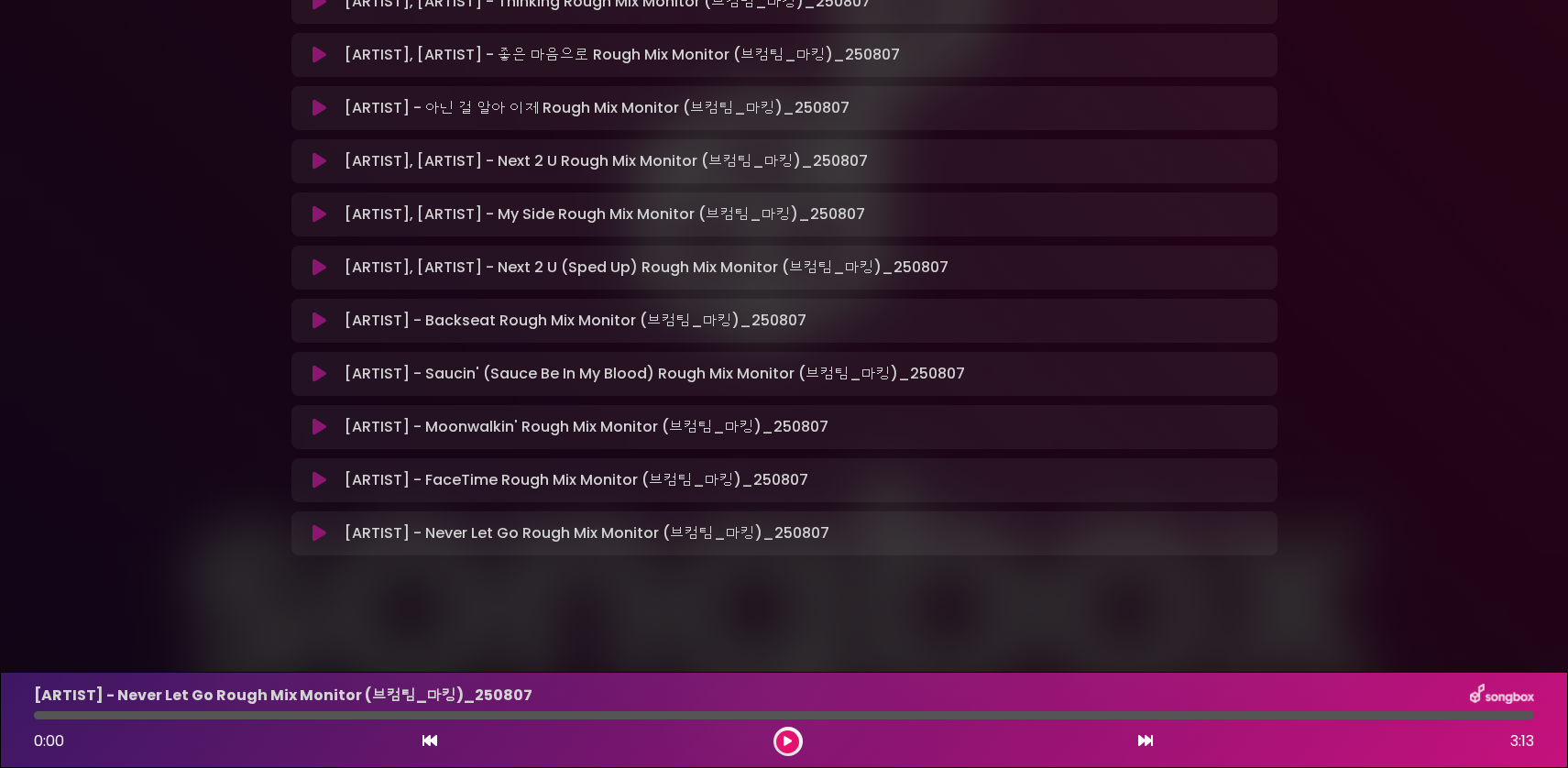 scroll, scrollTop: 523, scrollLeft: 0, axis: vertical 